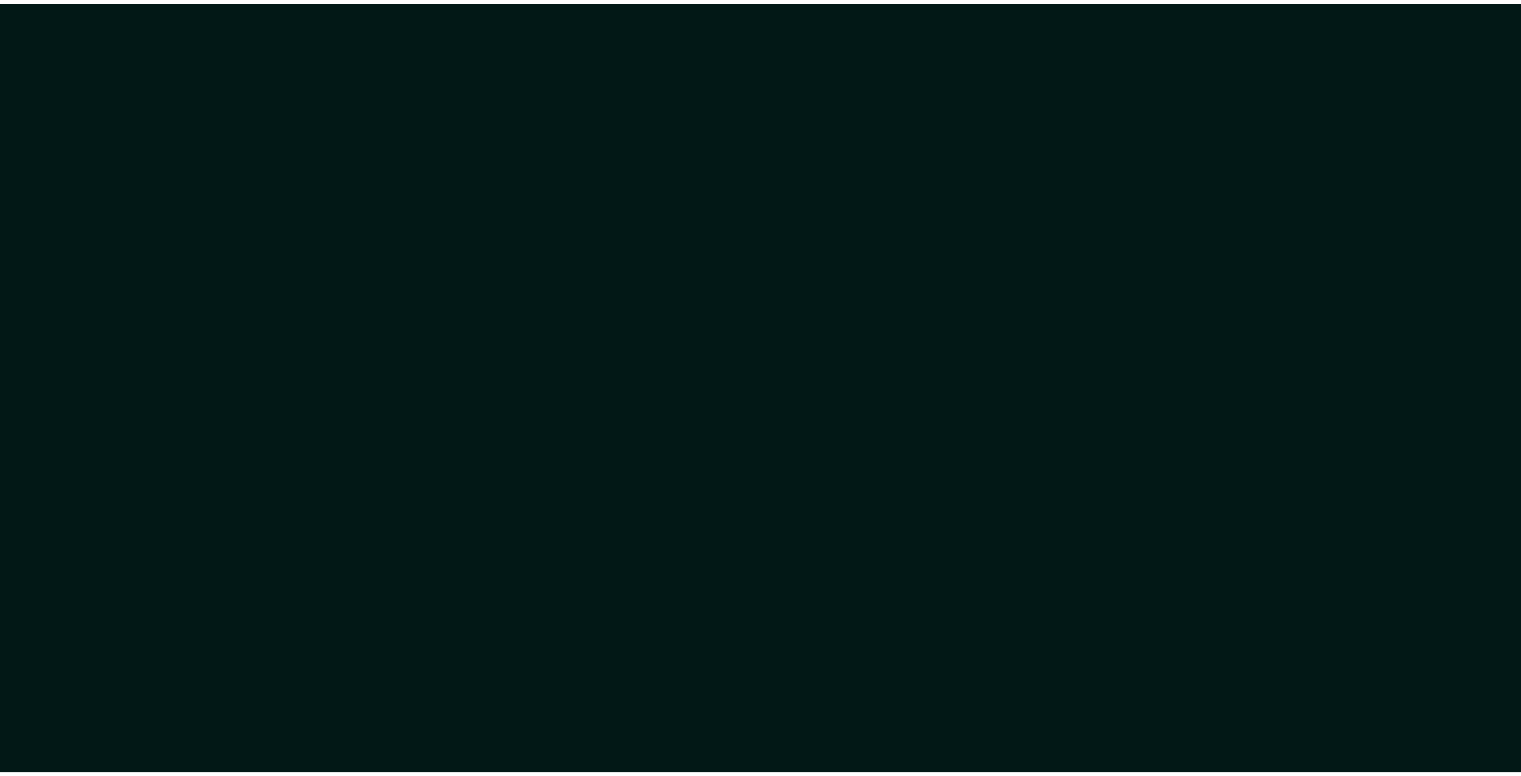 scroll, scrollTop: 0, scrollLeft: 0, axis: both 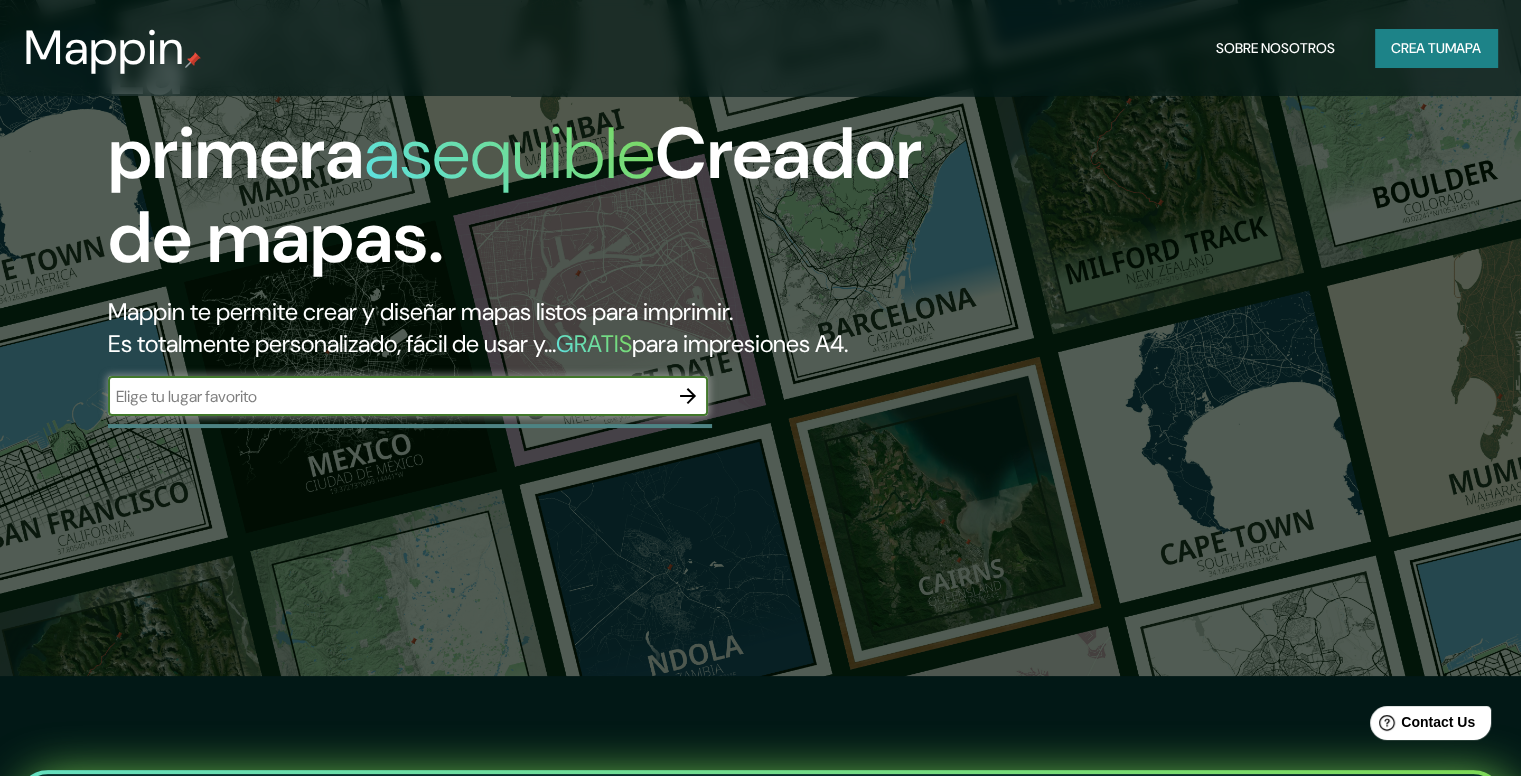 click at bounding box center [388, 396] 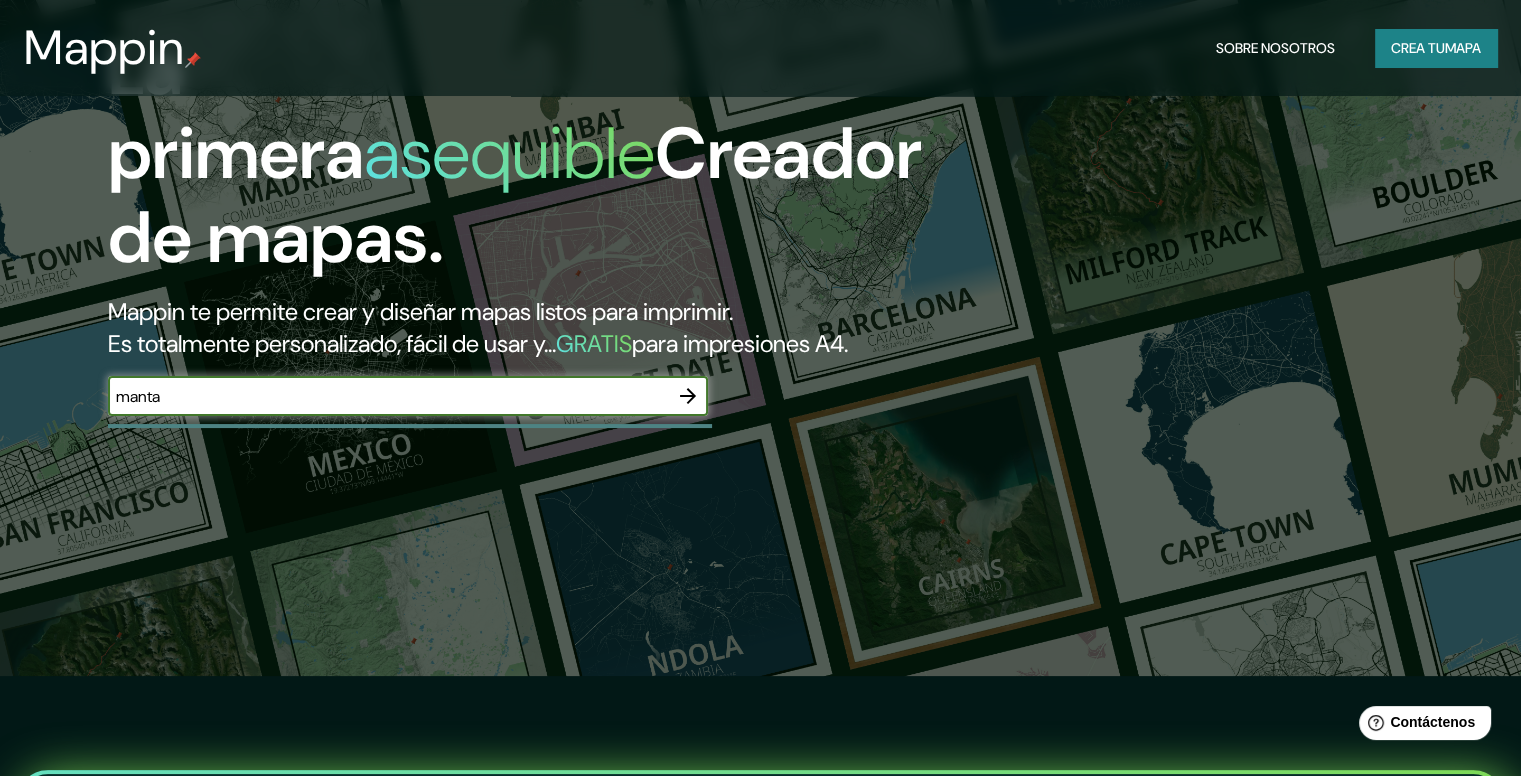 type on "manta" 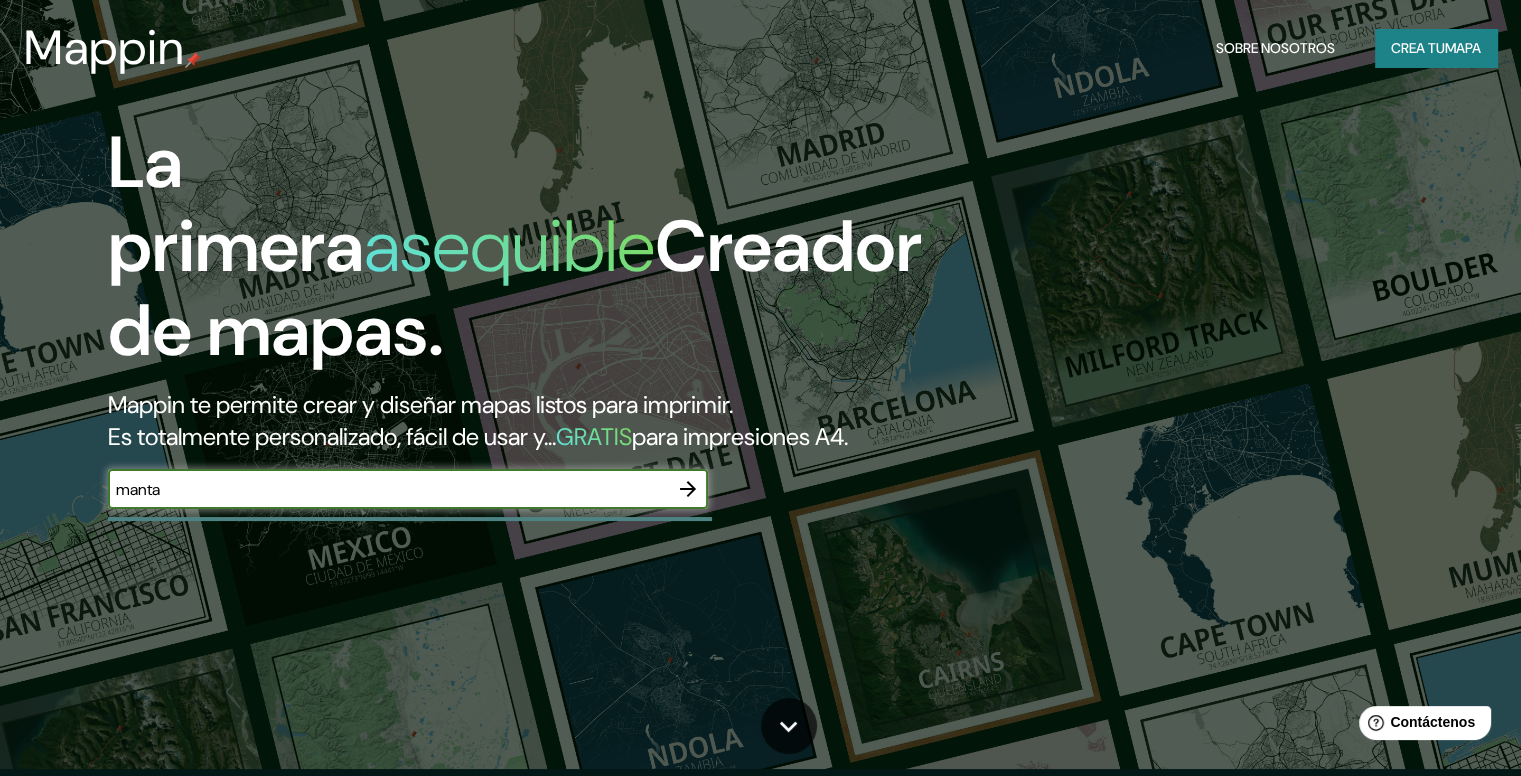 scroll, scrollTop: 0, scrollLeft: 0, axis: both 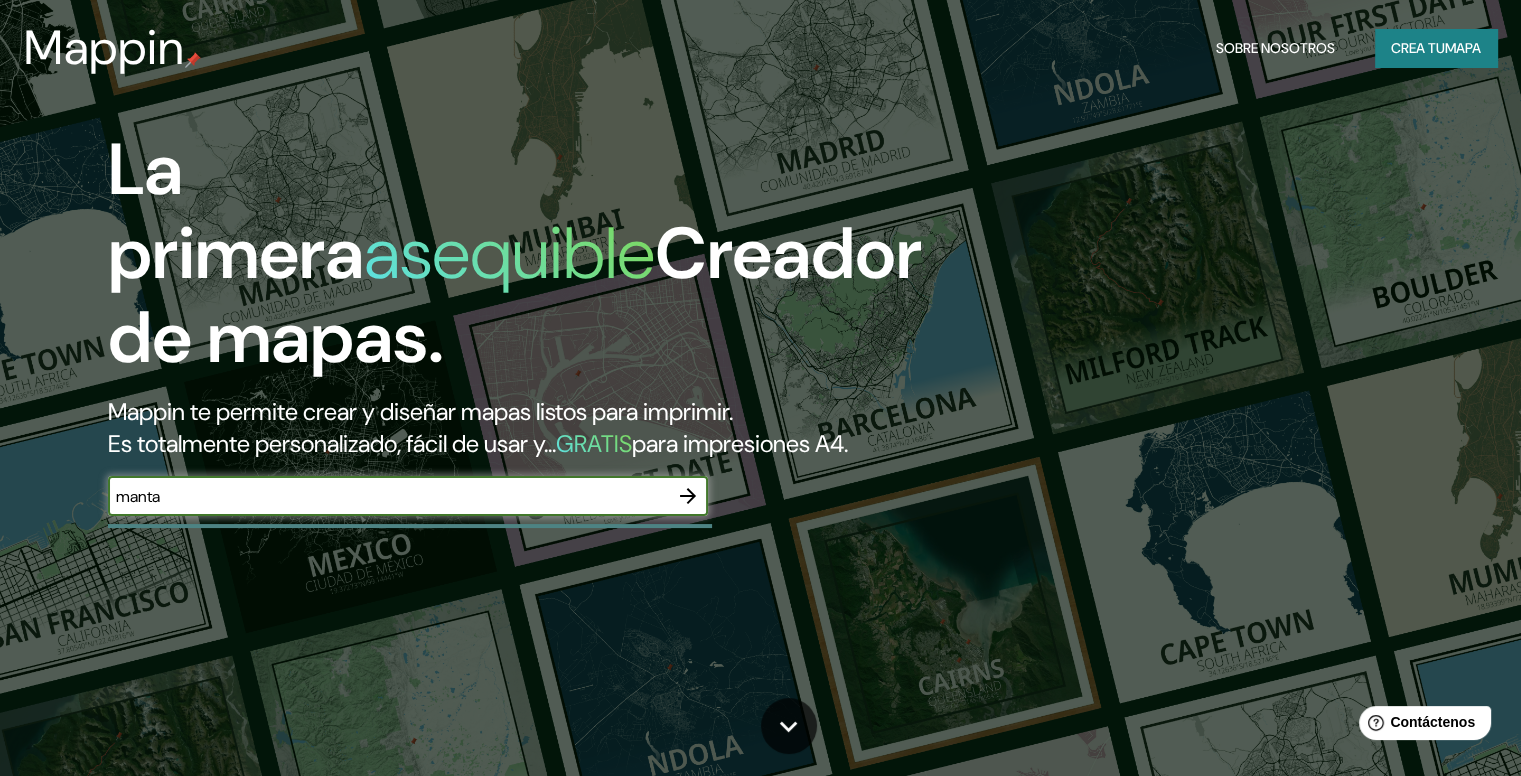 click 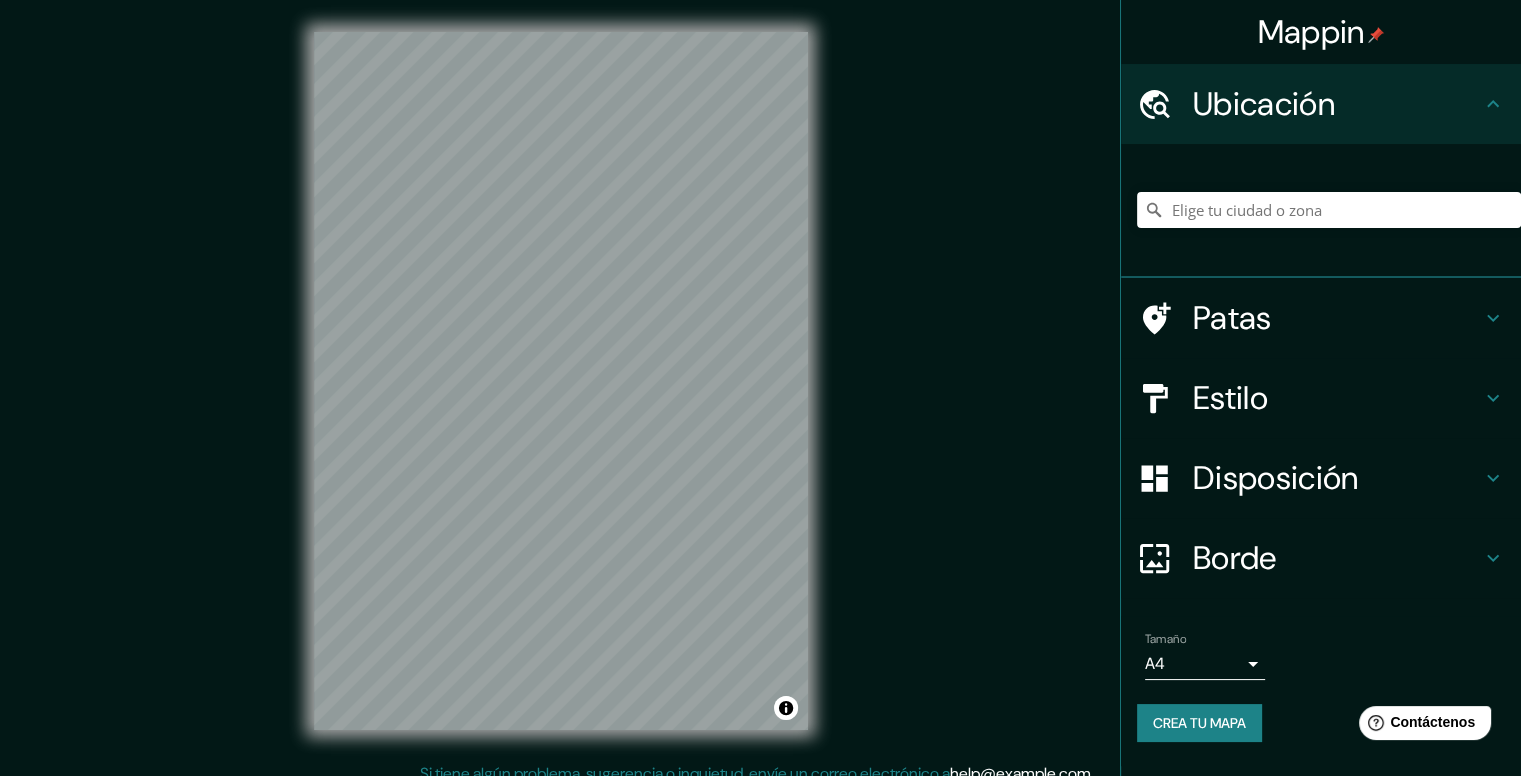 click on "Estilo" at bounding box center (1230, 398) 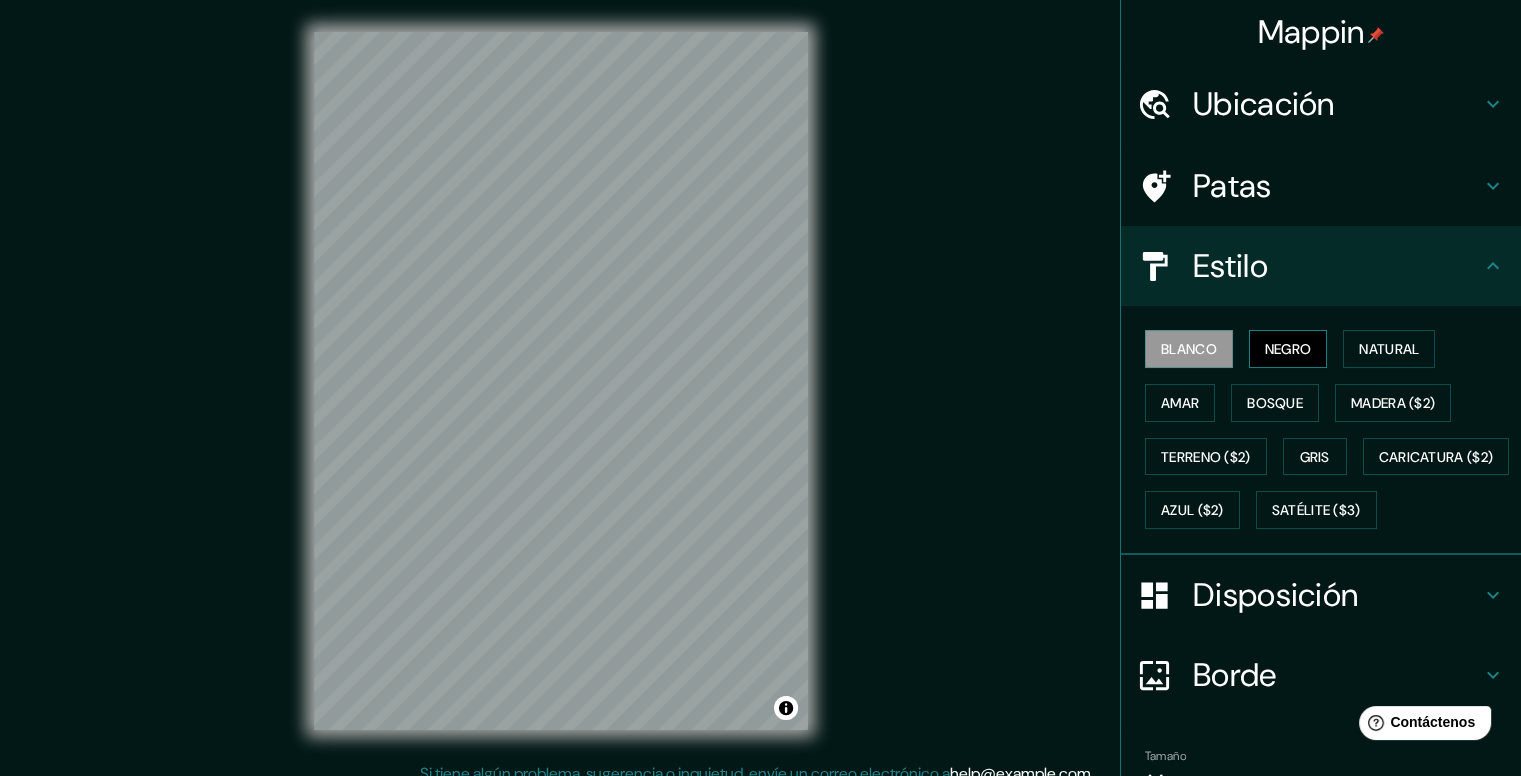 click on "Negro" at bounding box center [1288, 349] 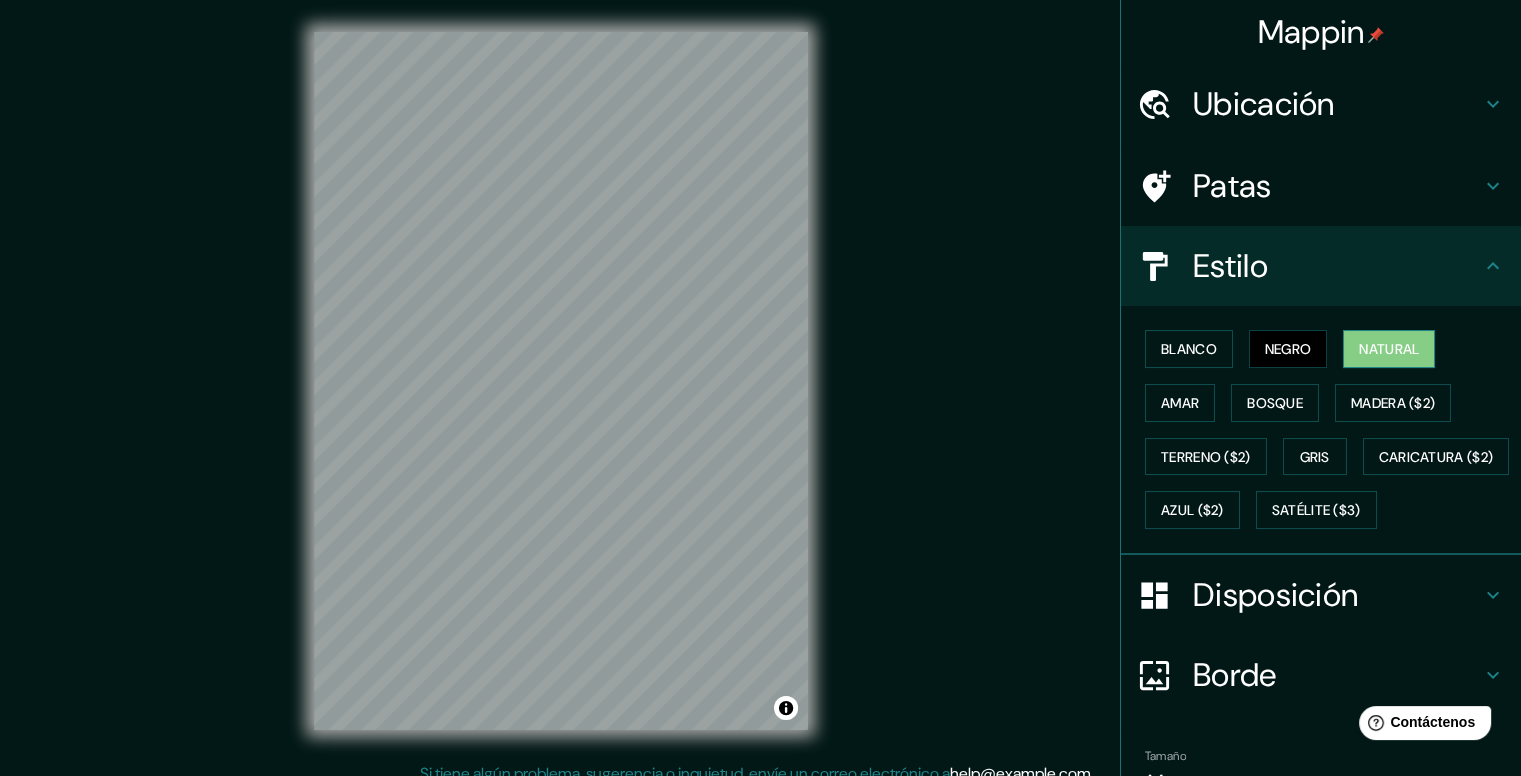 click on "Natural" at bounding box center (1389, 349) 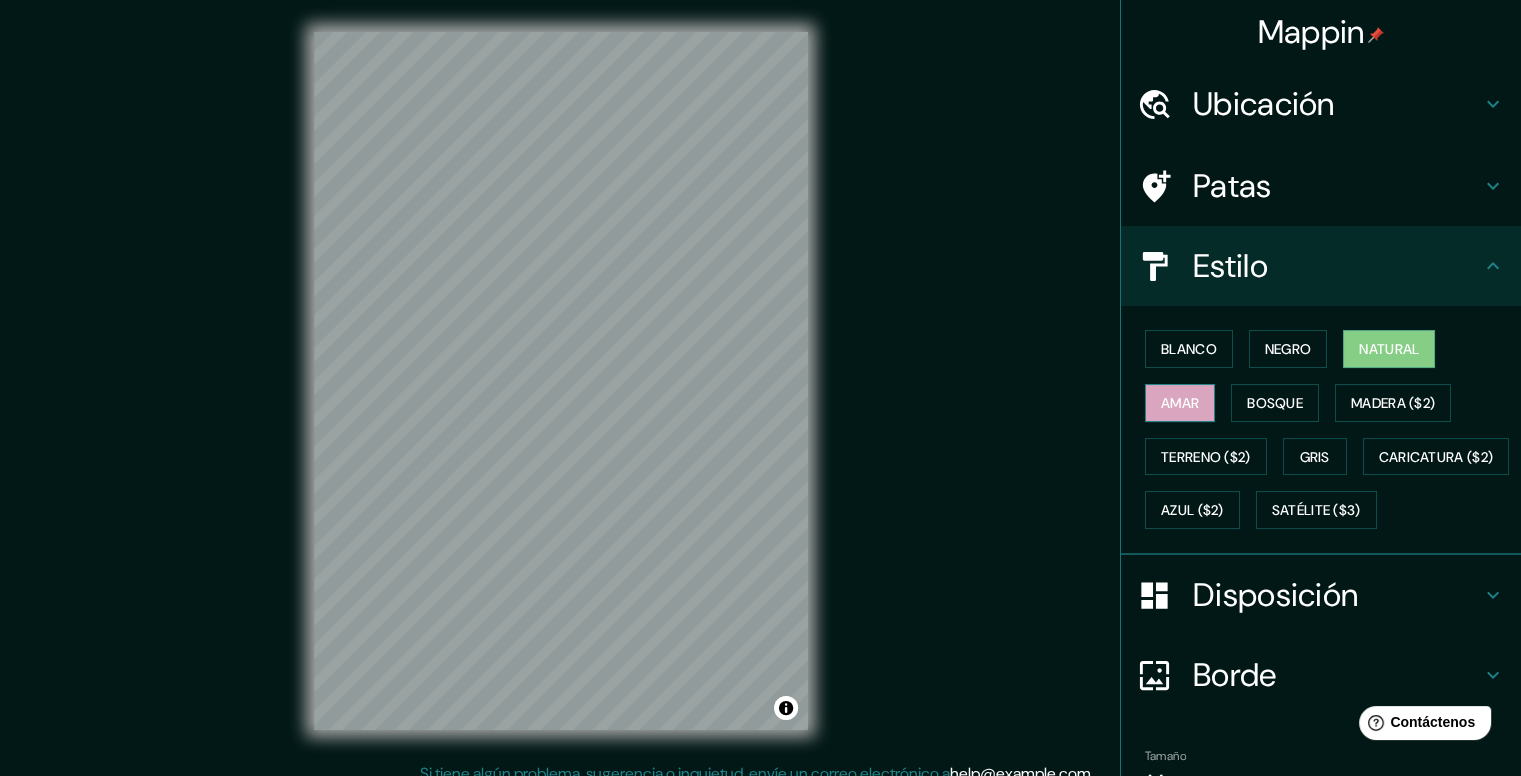 click on "Amar" at bounding box center [1180, 403] 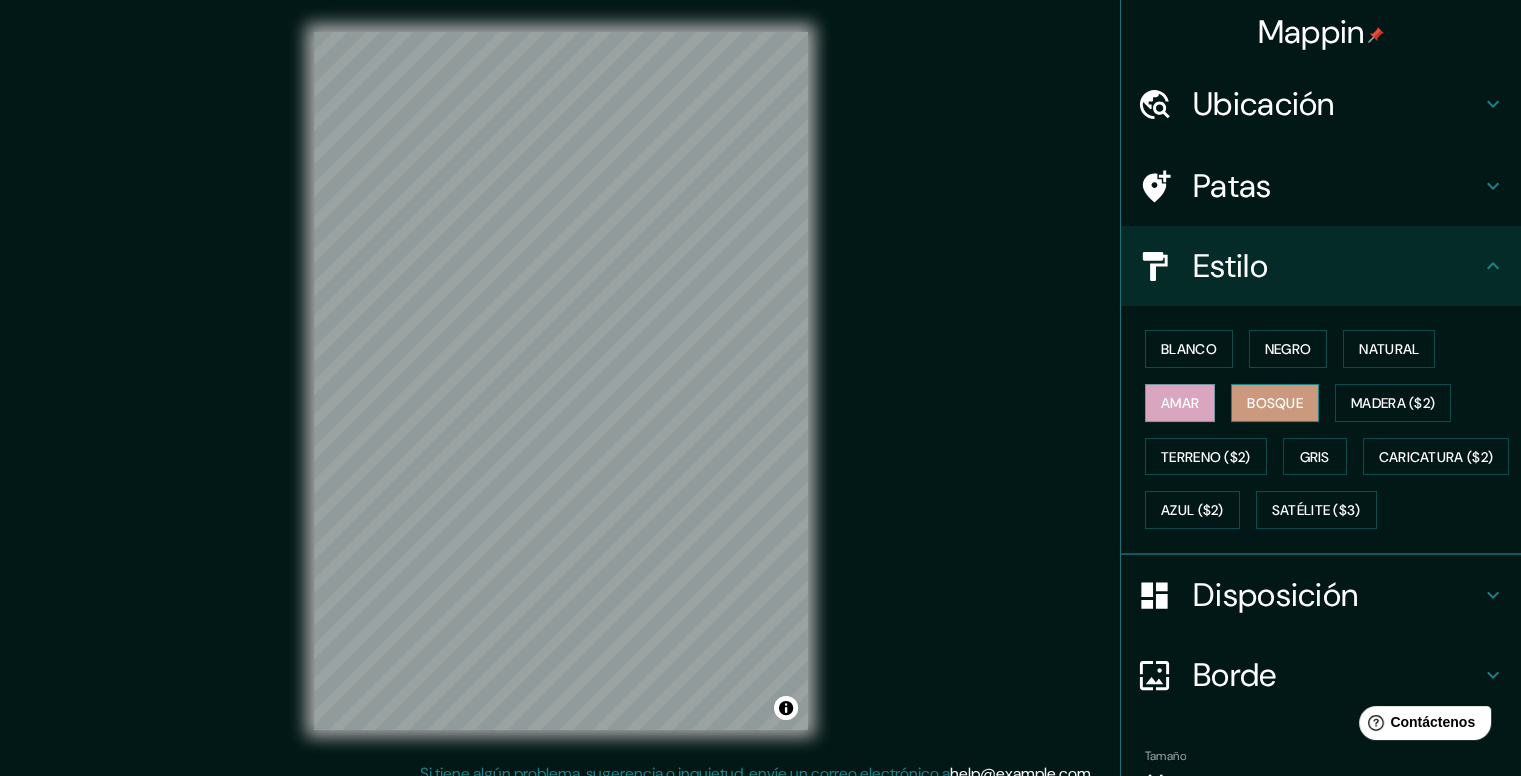 click on "Bosque" at bounding box center [1275, 403] 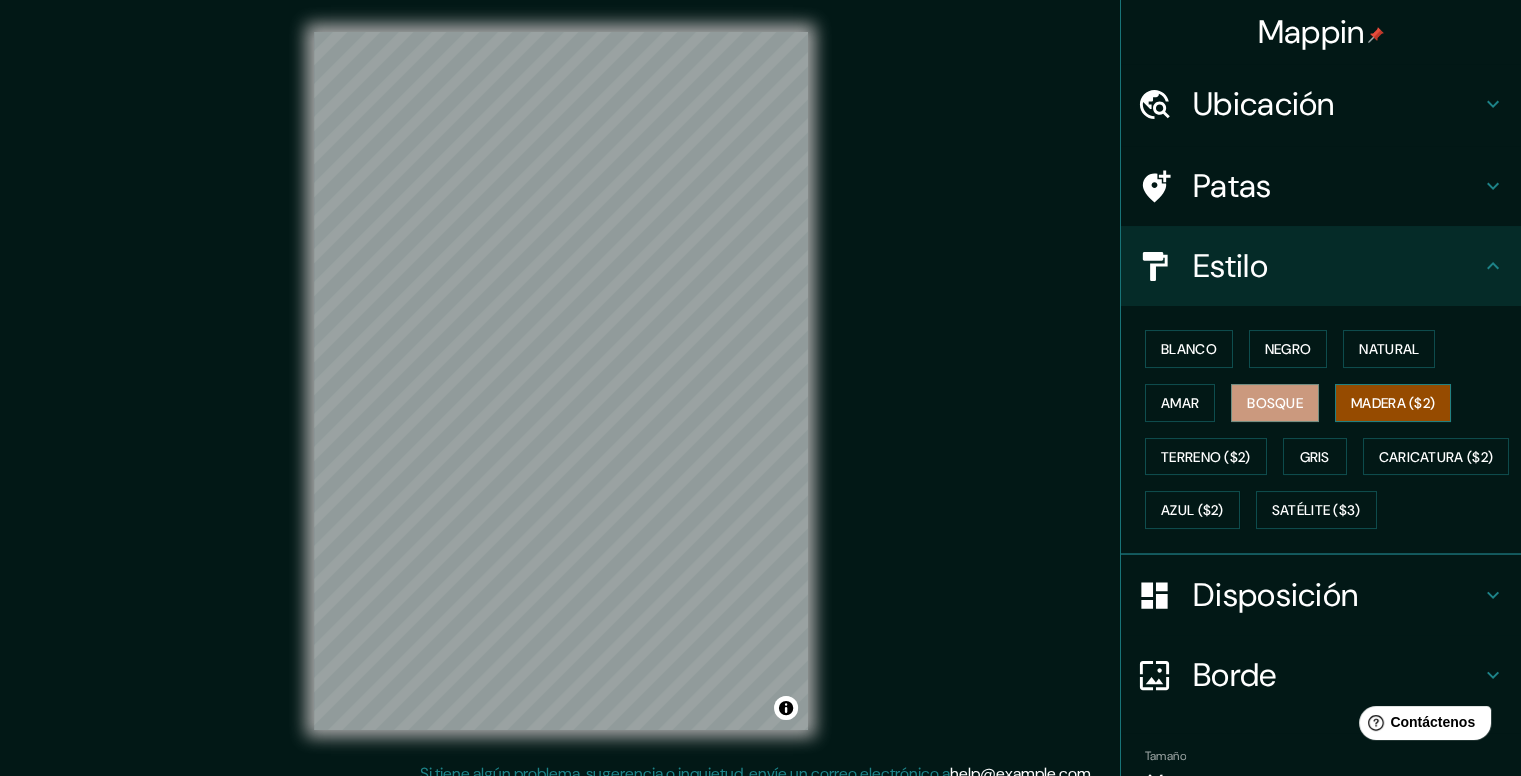 click on "Madera ($2)" at bounding box center [1393, 403] 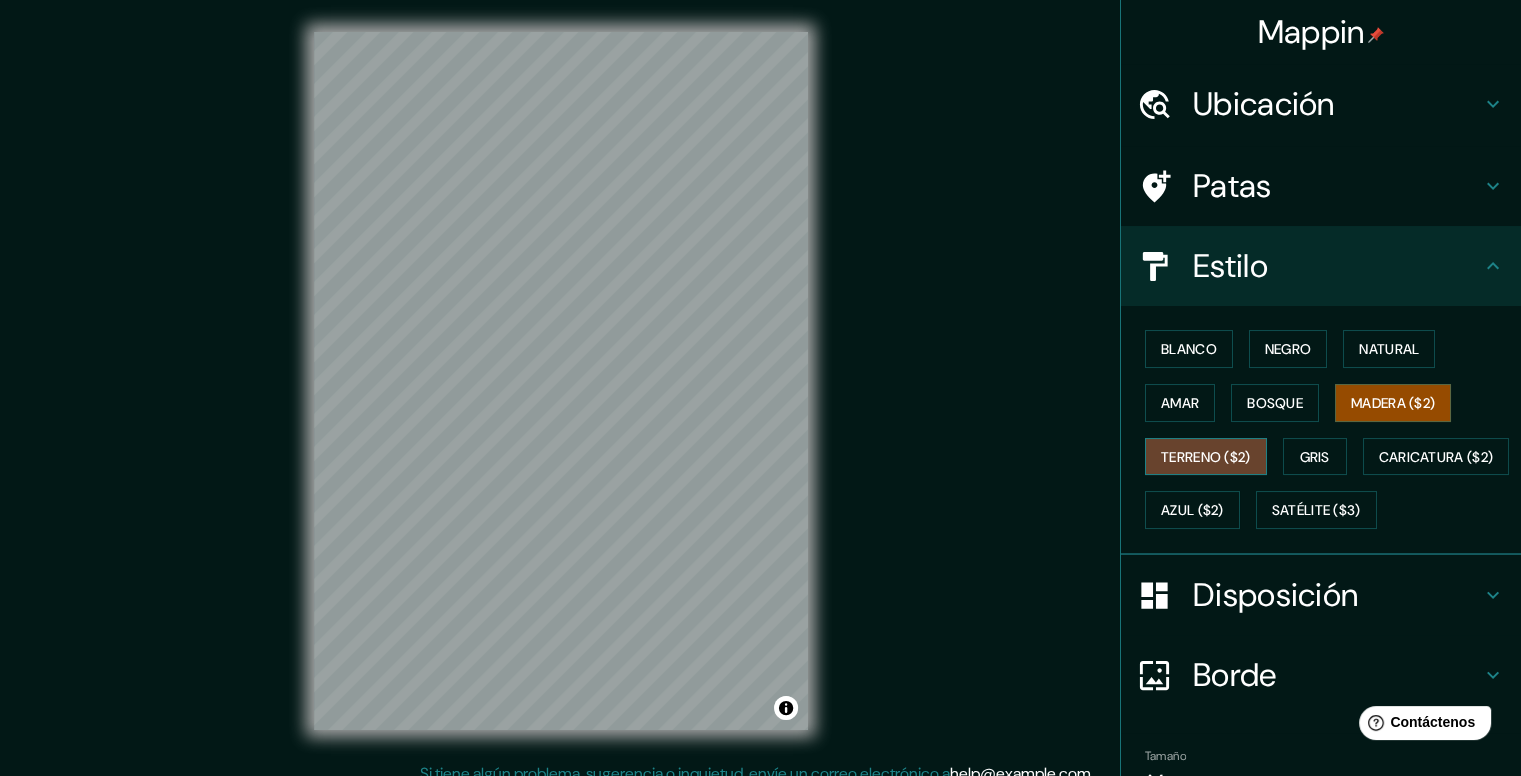 click on "Terreno ($2)" at bounding box center [1206, 457] 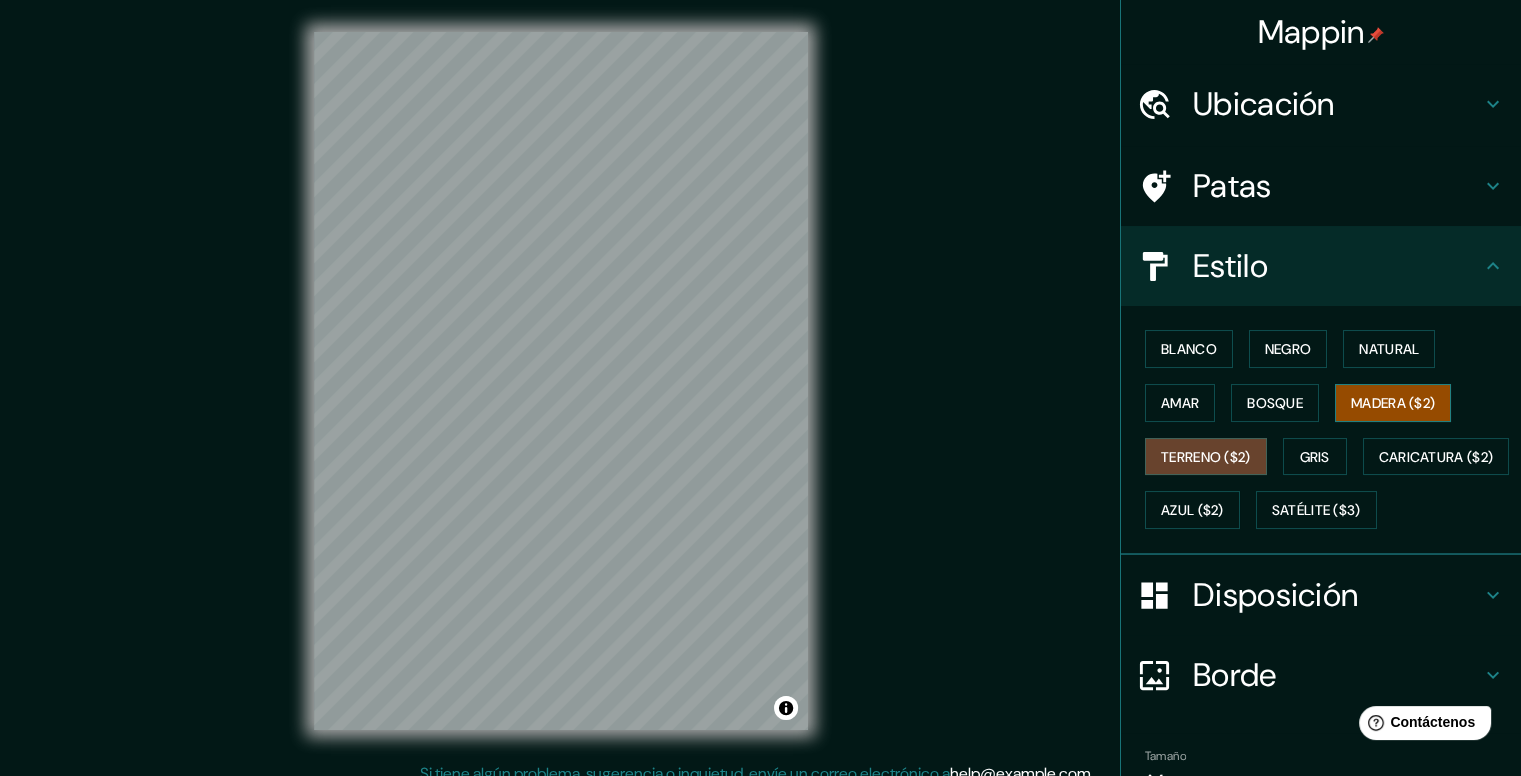 click on "Madera ($2)" at bounding box center (1393, 403) 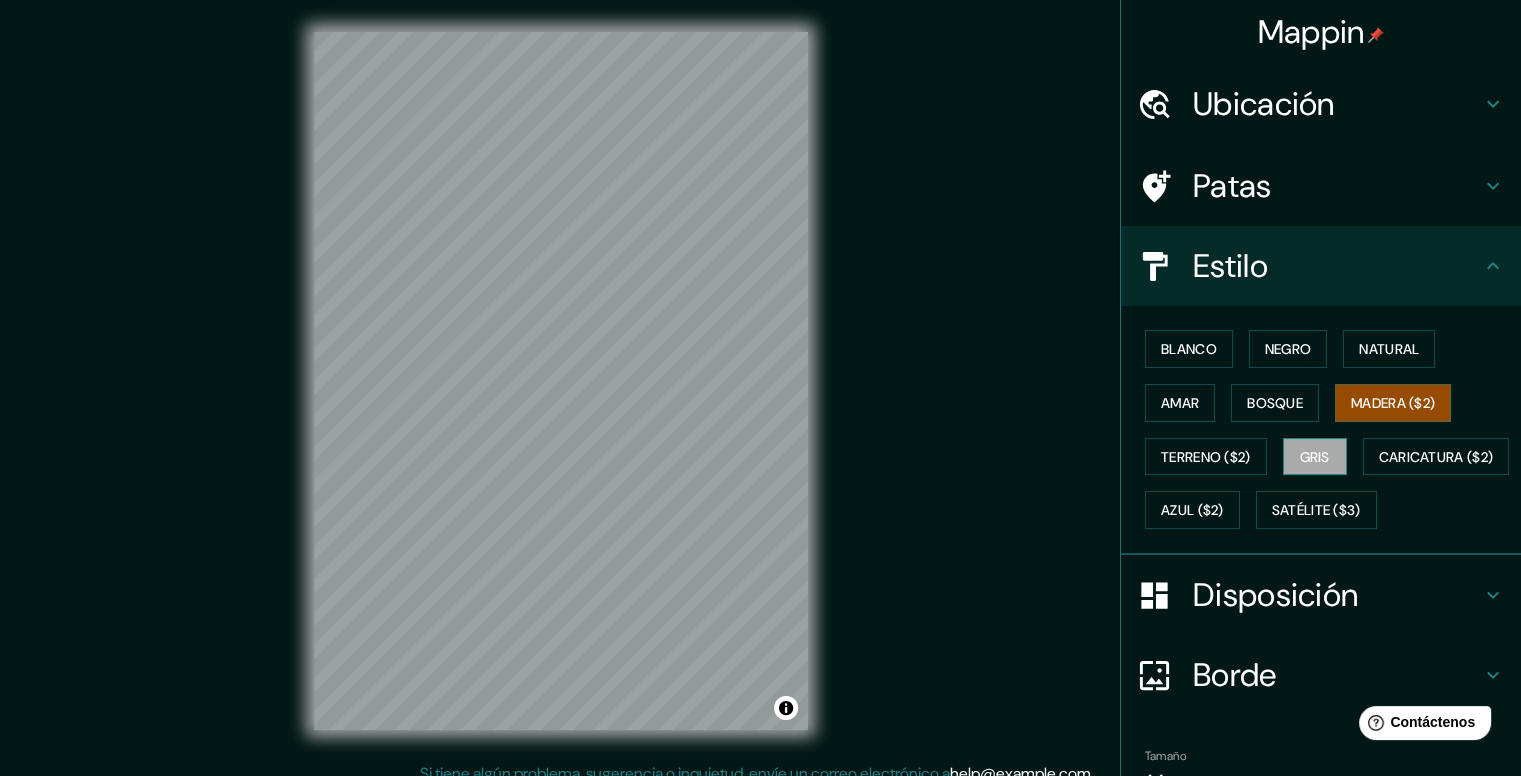 click on "Gris" at bounding box center [1315, 457] 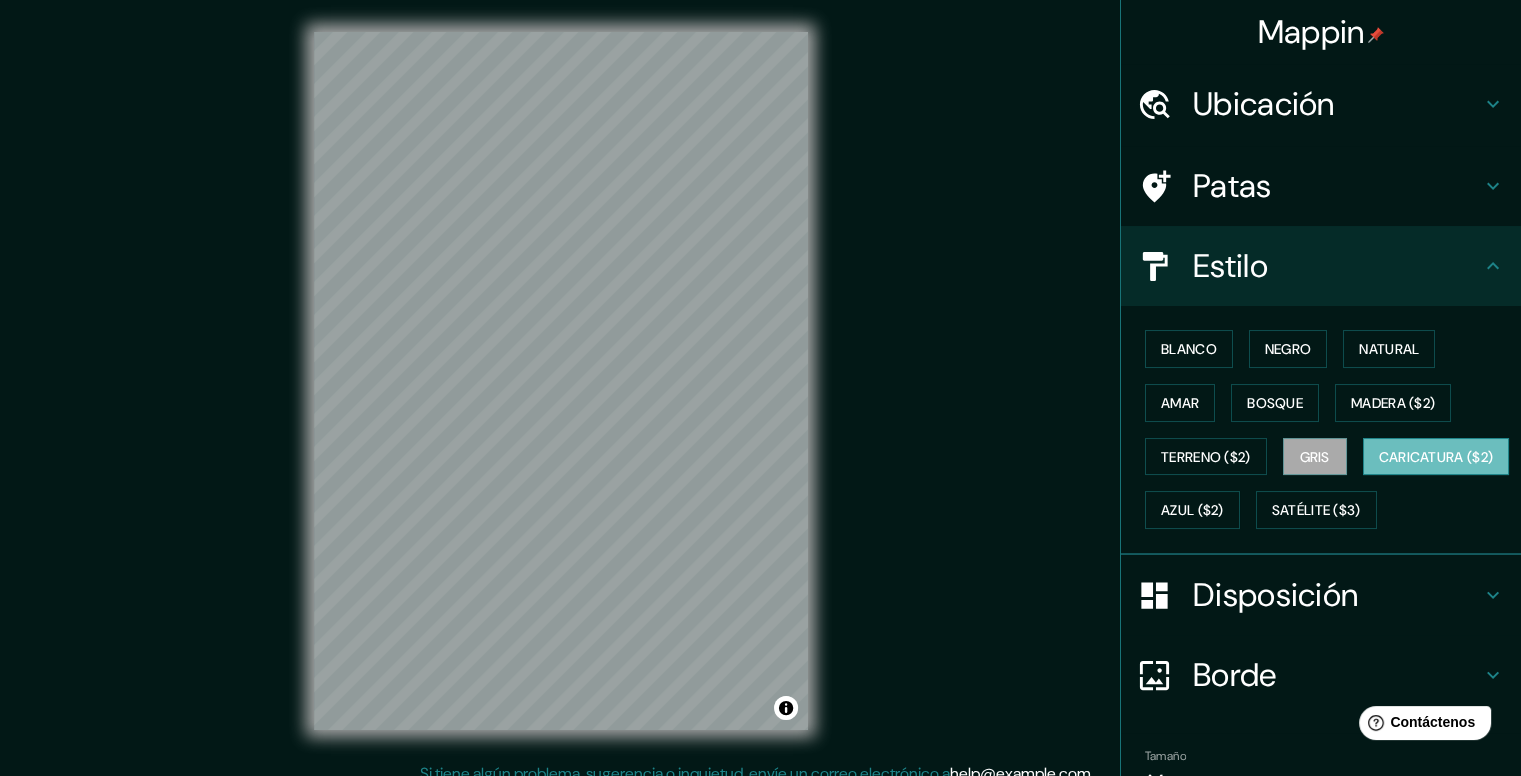 click on "Caricatura ($2)" at bounding box center (1436, 457) 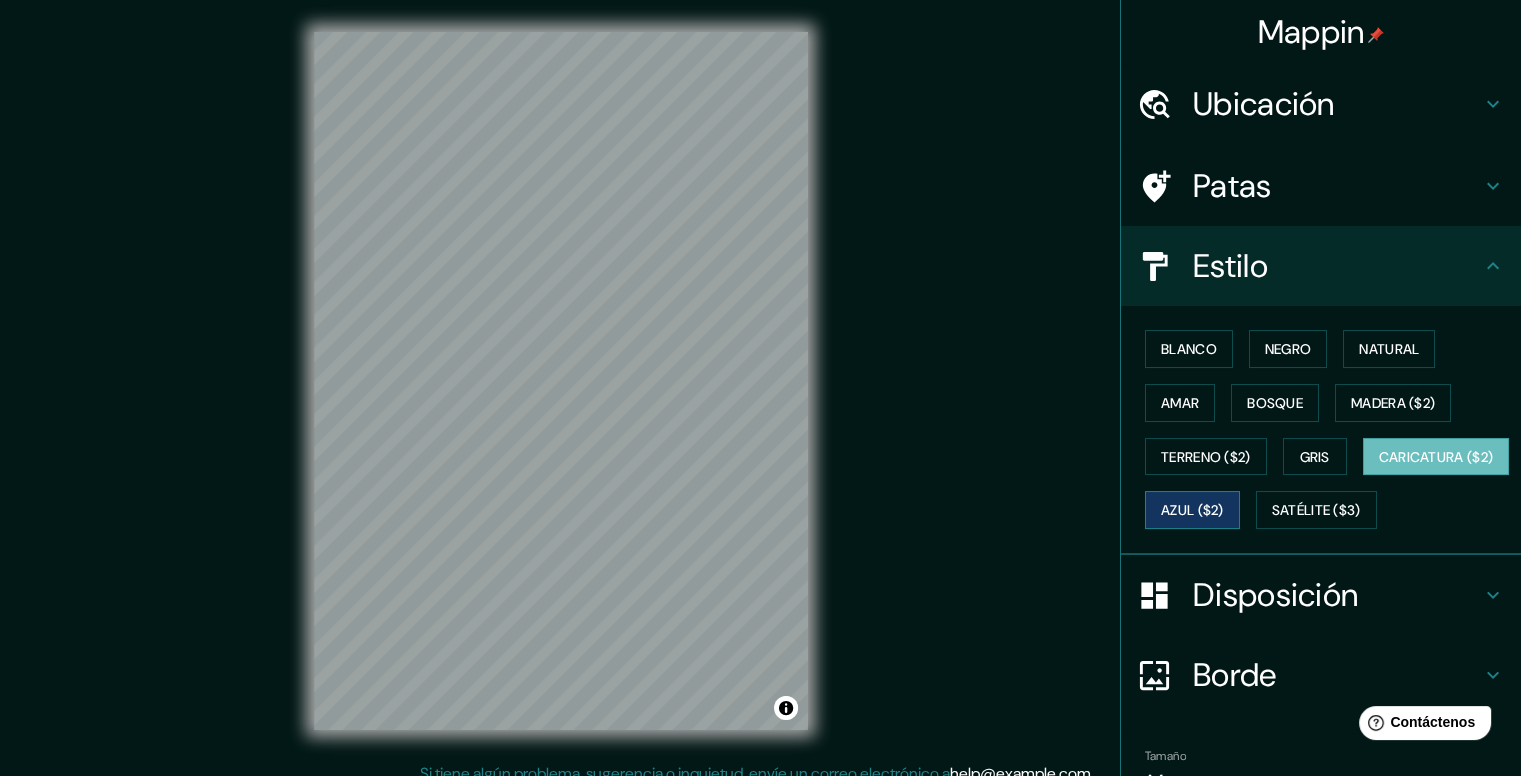 click on "Azul ($2)" at bounding box center (1192, 511) 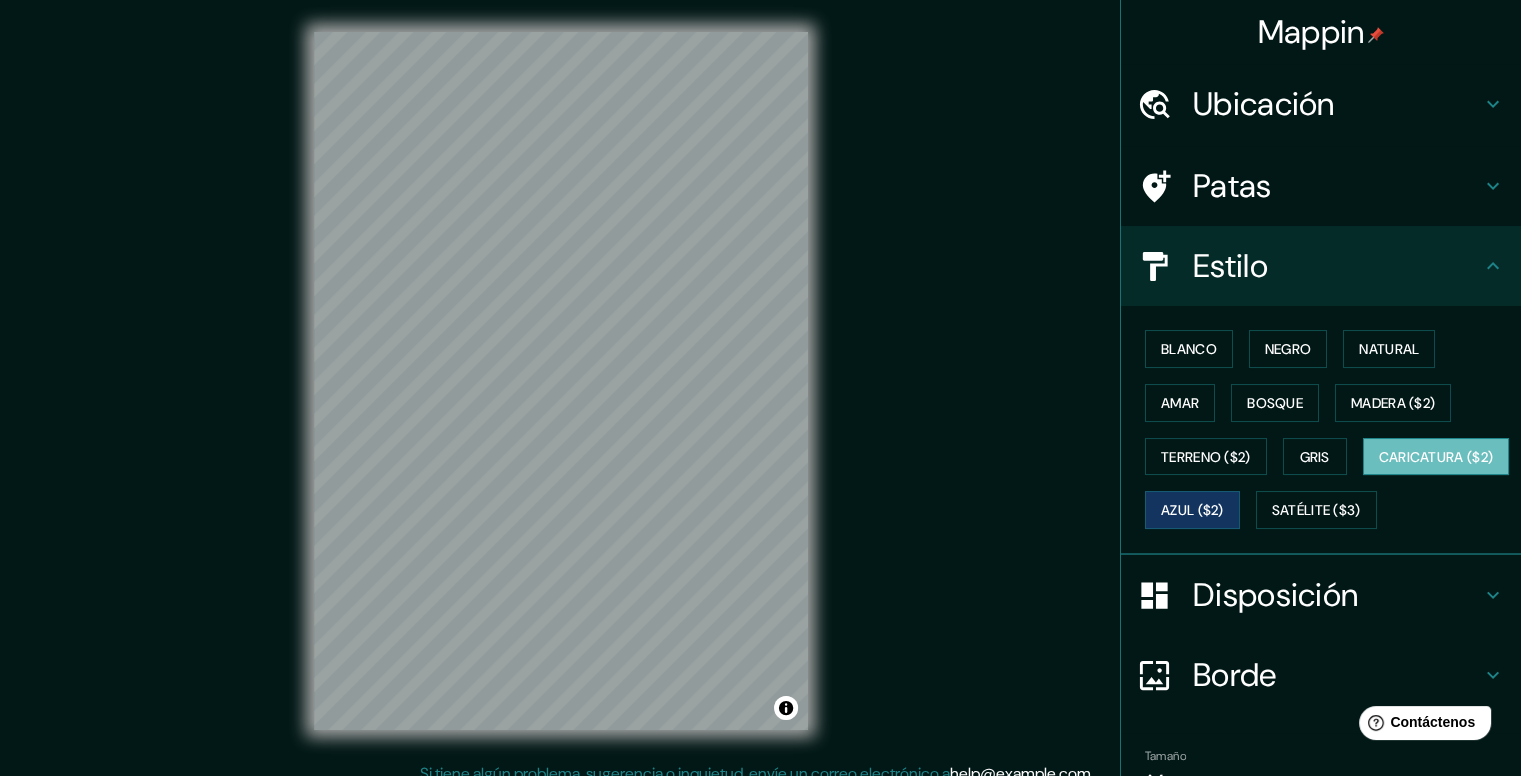 click on "Caricatura ($2)" at bounding box center [1436, 457] 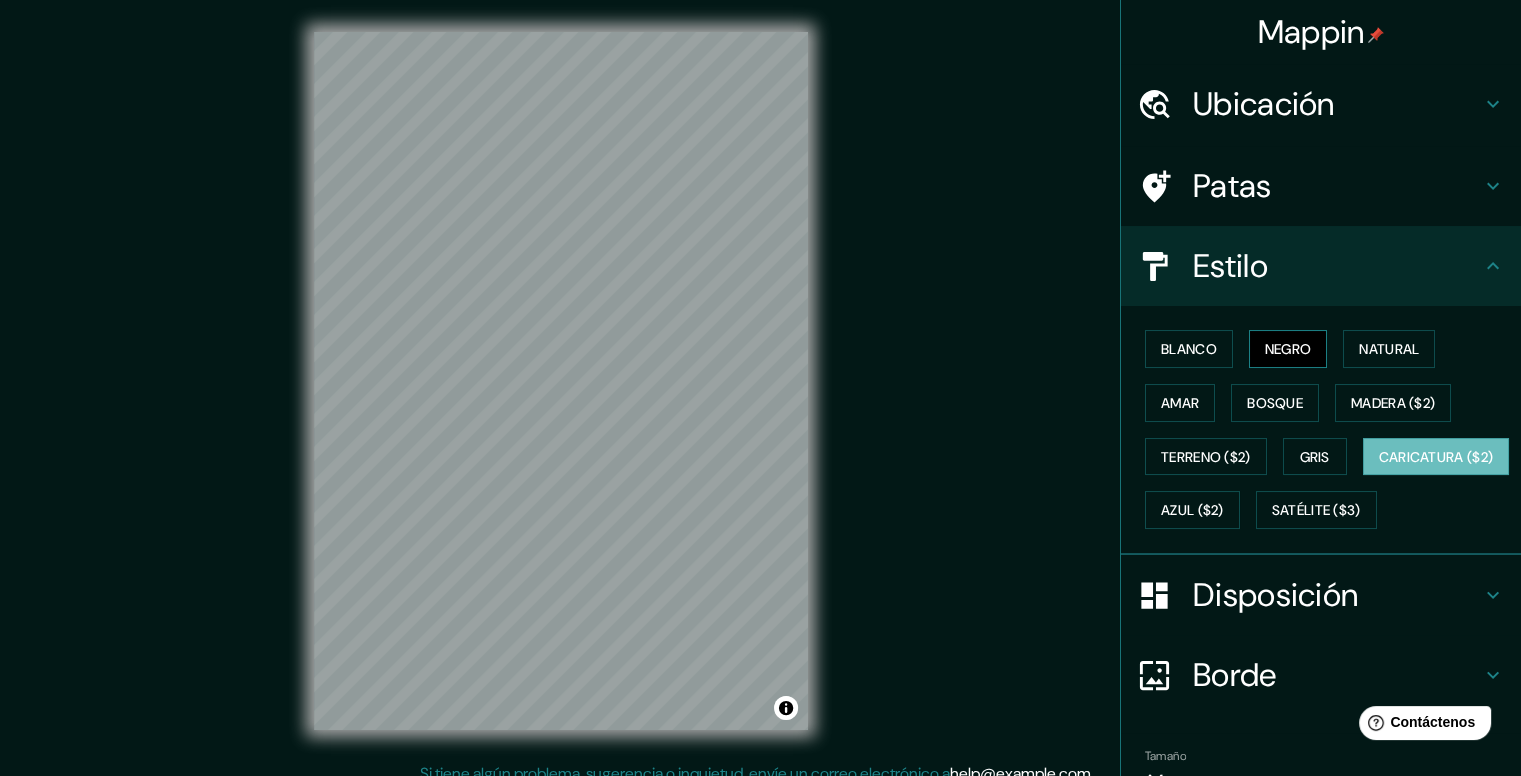 click on "Negro" at bounding box center [1288, 349] 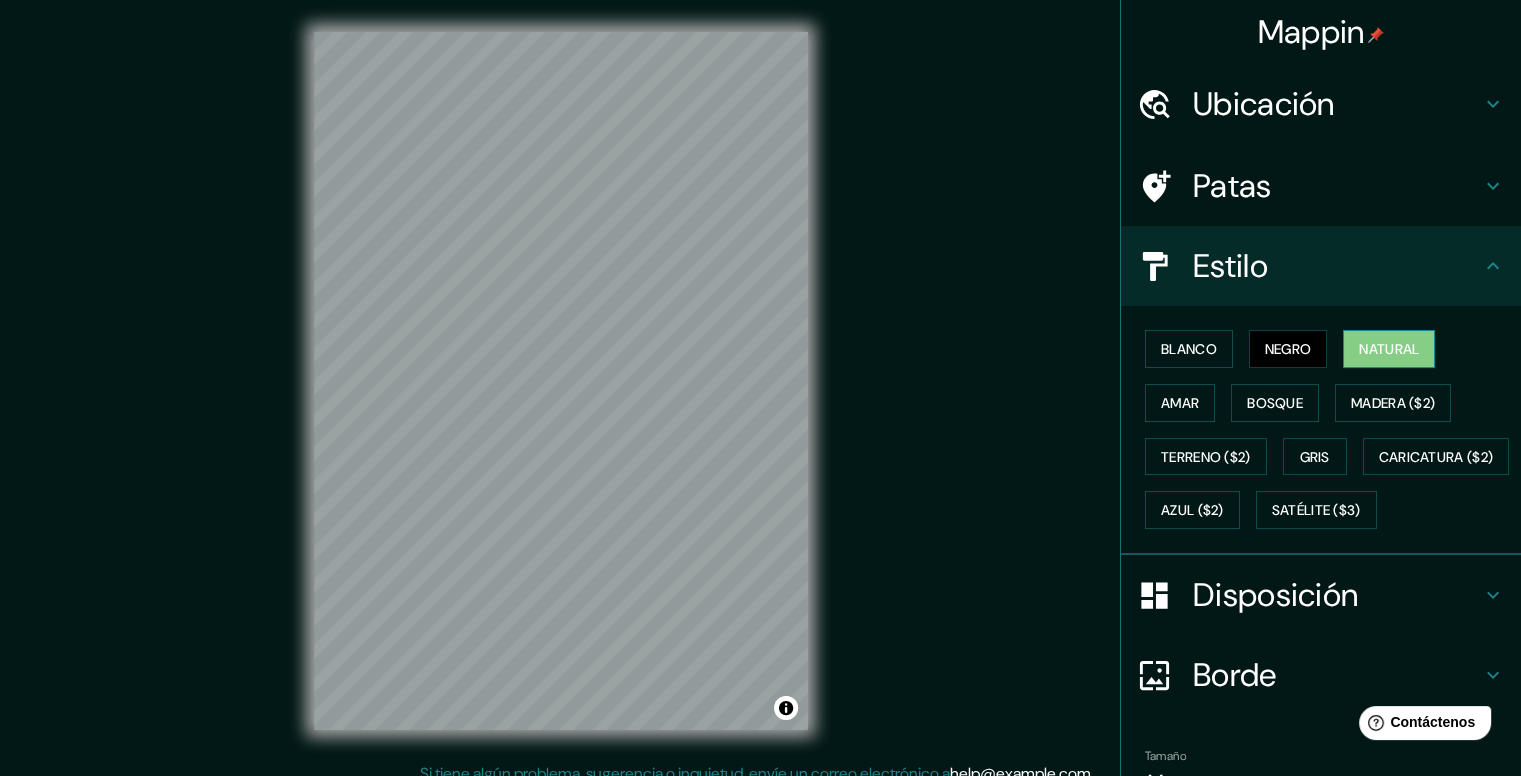 click on "Natural" at bounding box center (1389, 349) 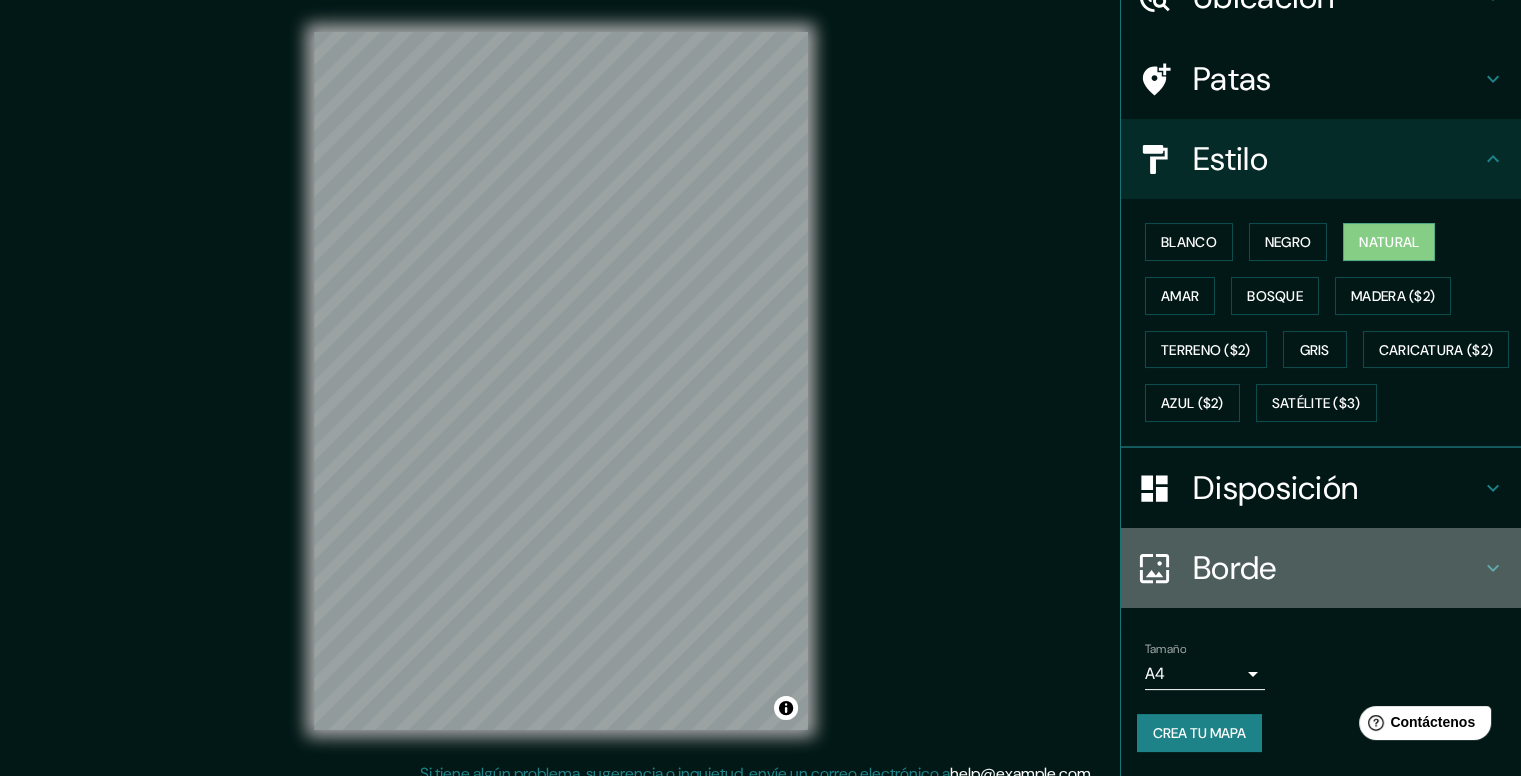 click on "Borde" at bounding box center [1235, 568] 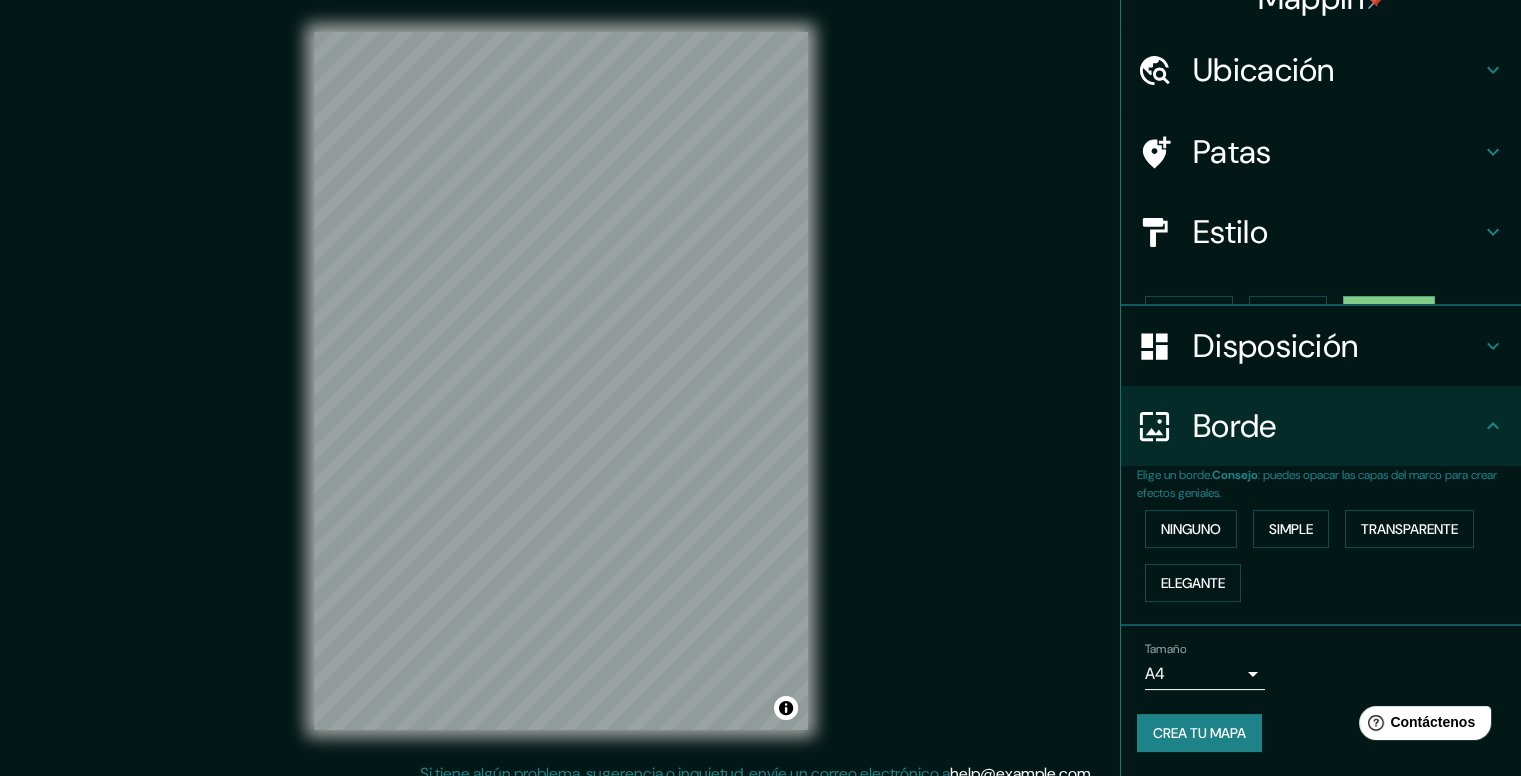 scroll, scrollTop: 0, scrollLeft: 0, axis: both 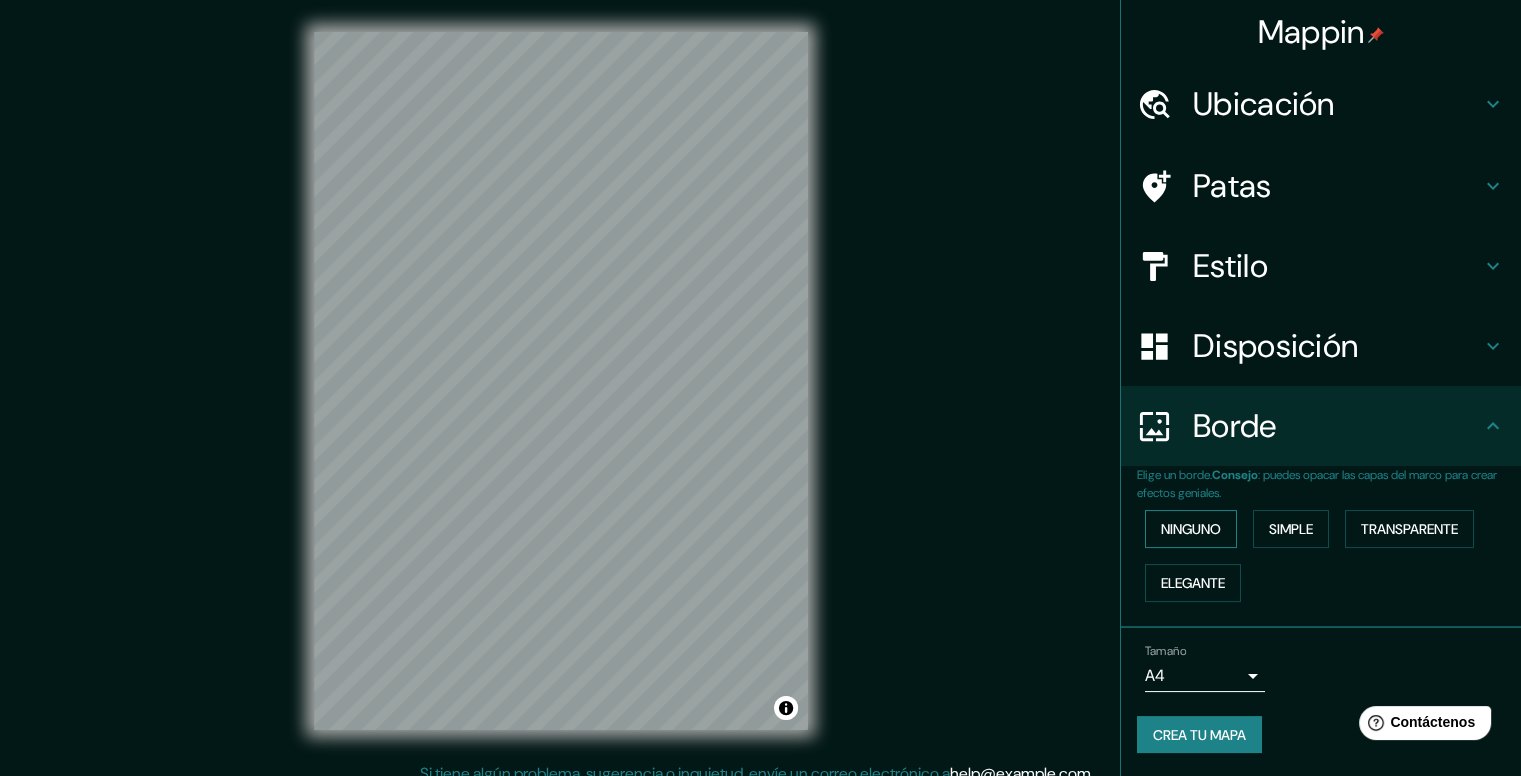 click on "Ninguno" at bounding box center [1191, 529] 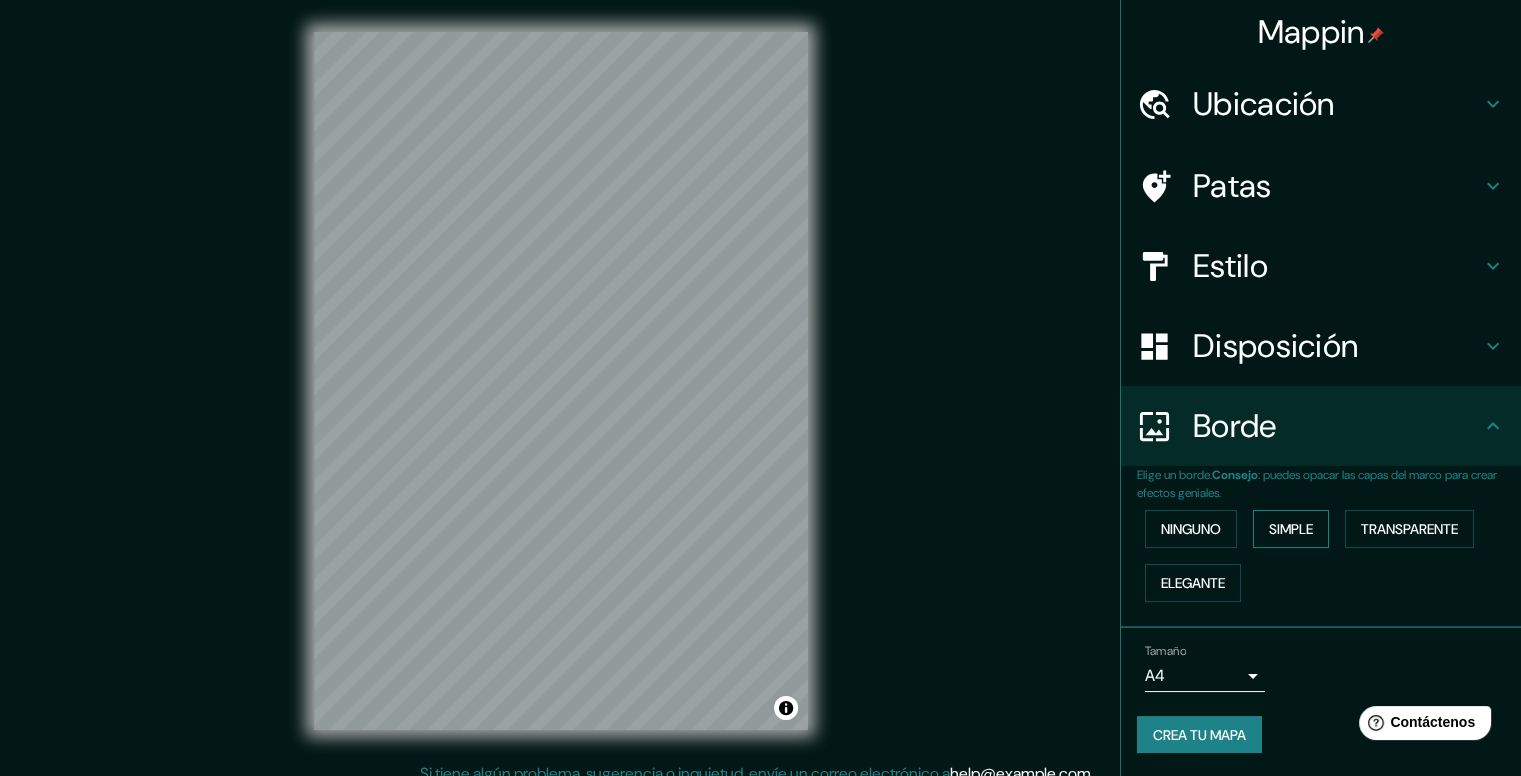 click on "Simple" at bounding box center (1291, 529) 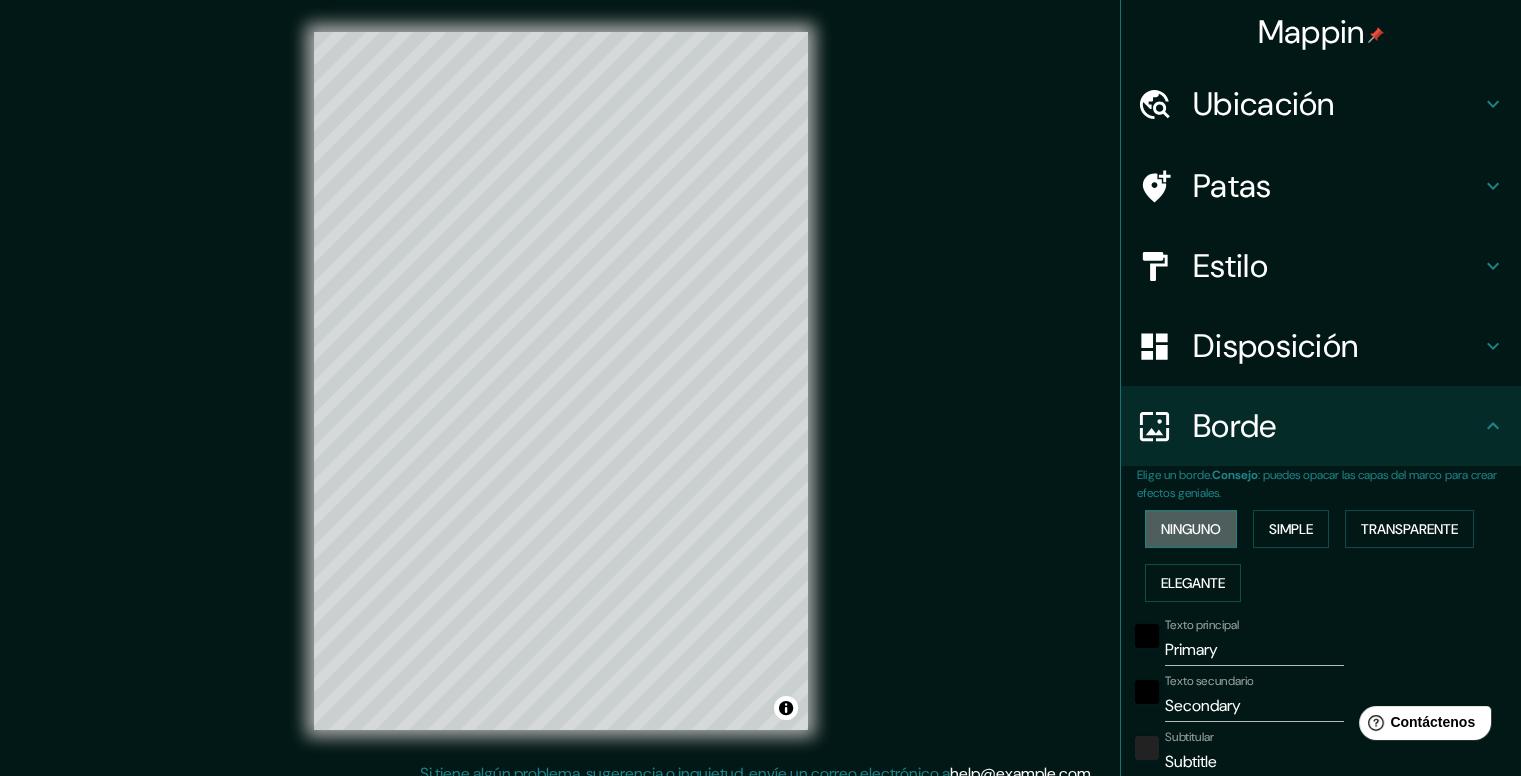 click on "Ninguno" at bounding box center (1191, 529) 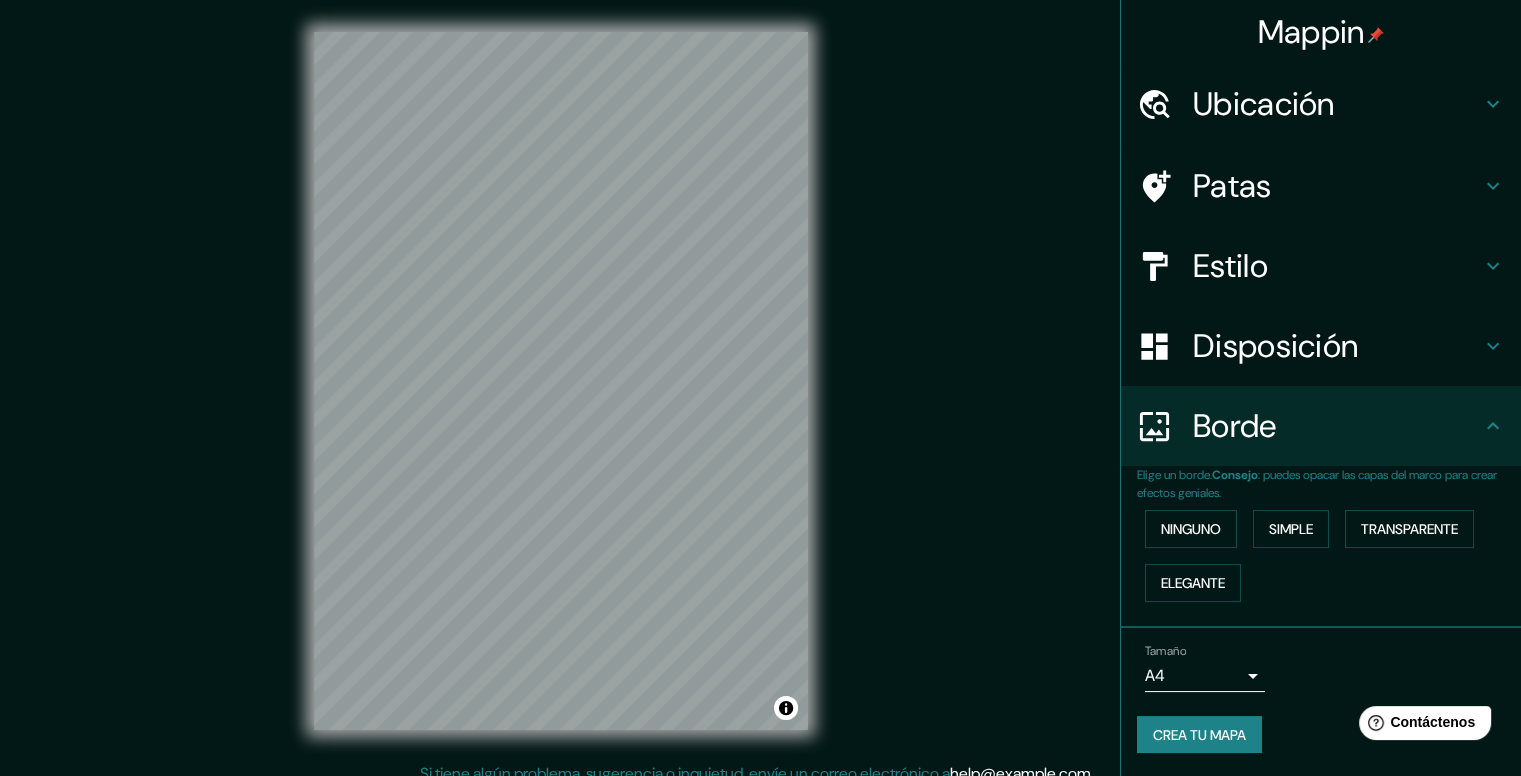 click on "Disposición" at bounding box center (1321, 346) 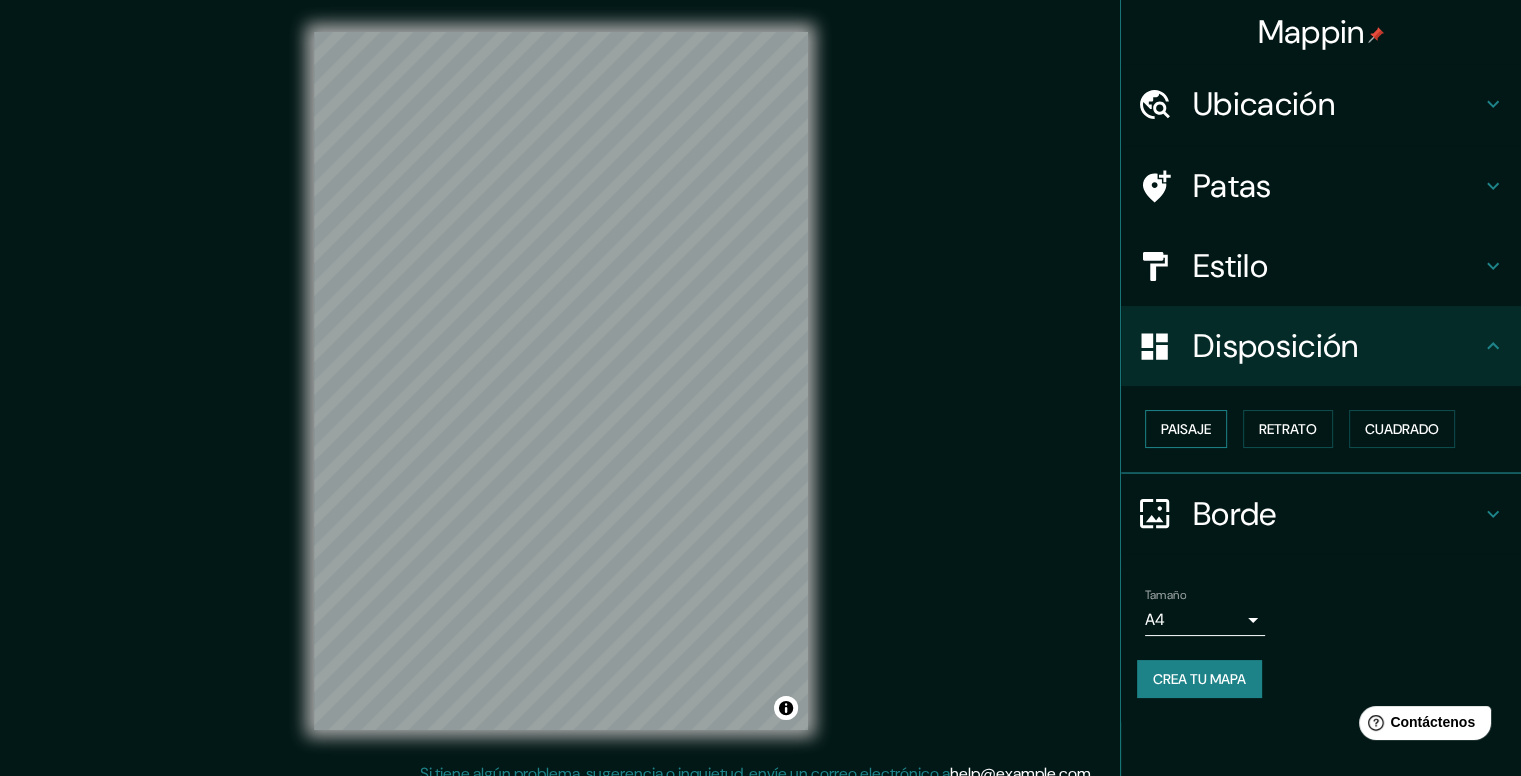 click on "Paisaje" at bounding box center [1186, 429] 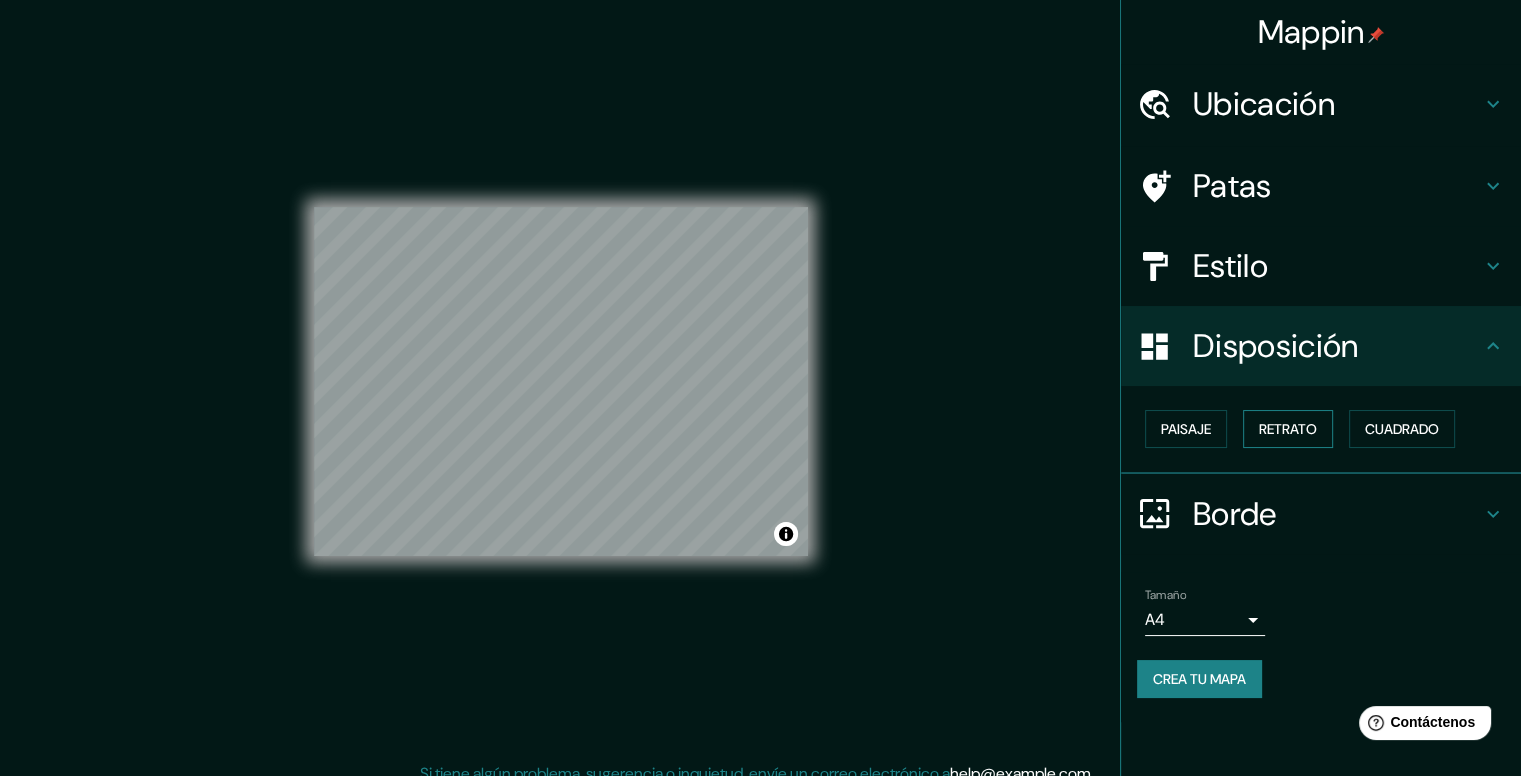 click on "Retrato" at bounding box center [1288, 429] 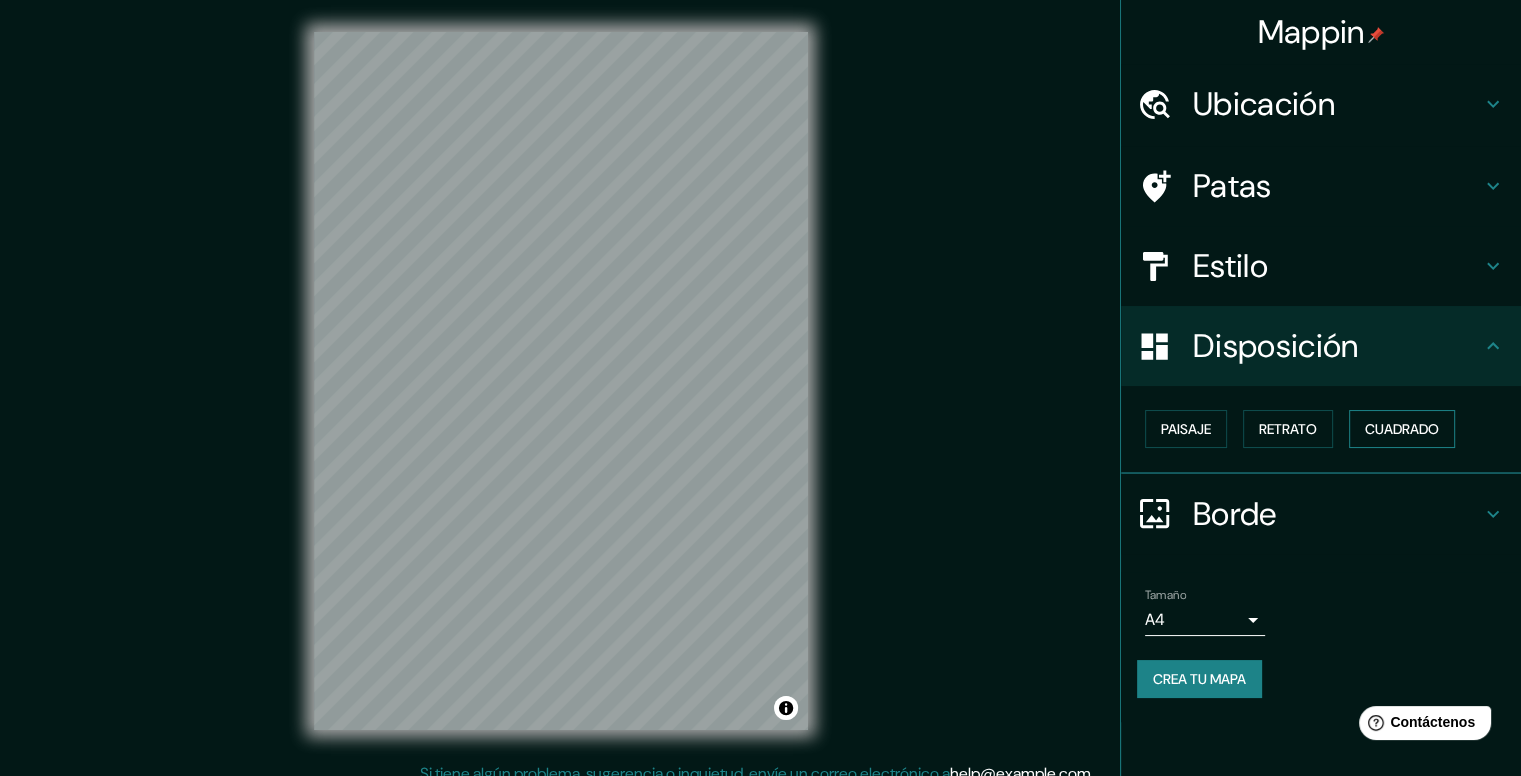 click on "Cuadrado" at bounding box center (1402, 429) 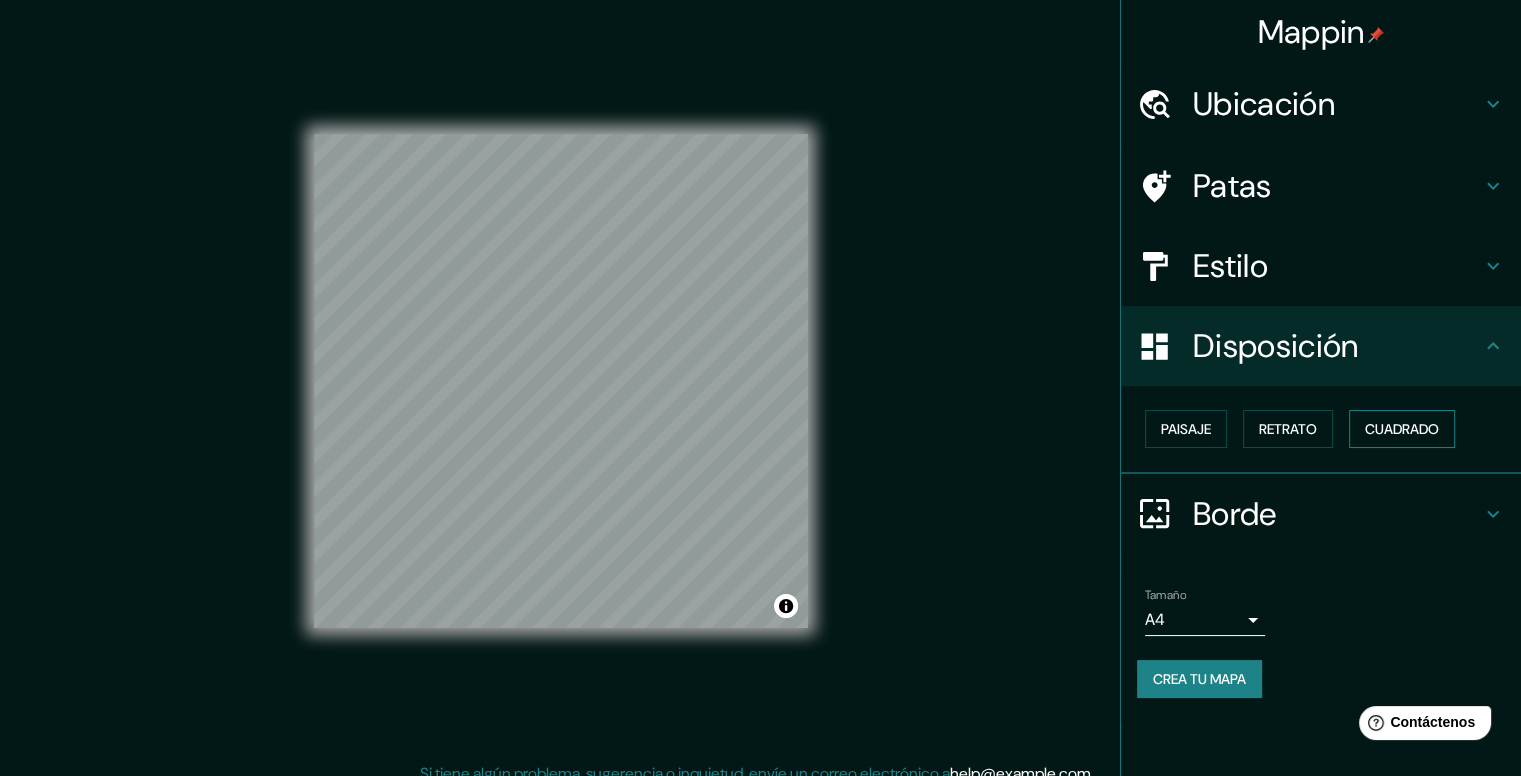 click on "Cuadrado" at bounding box center [1402, 429] 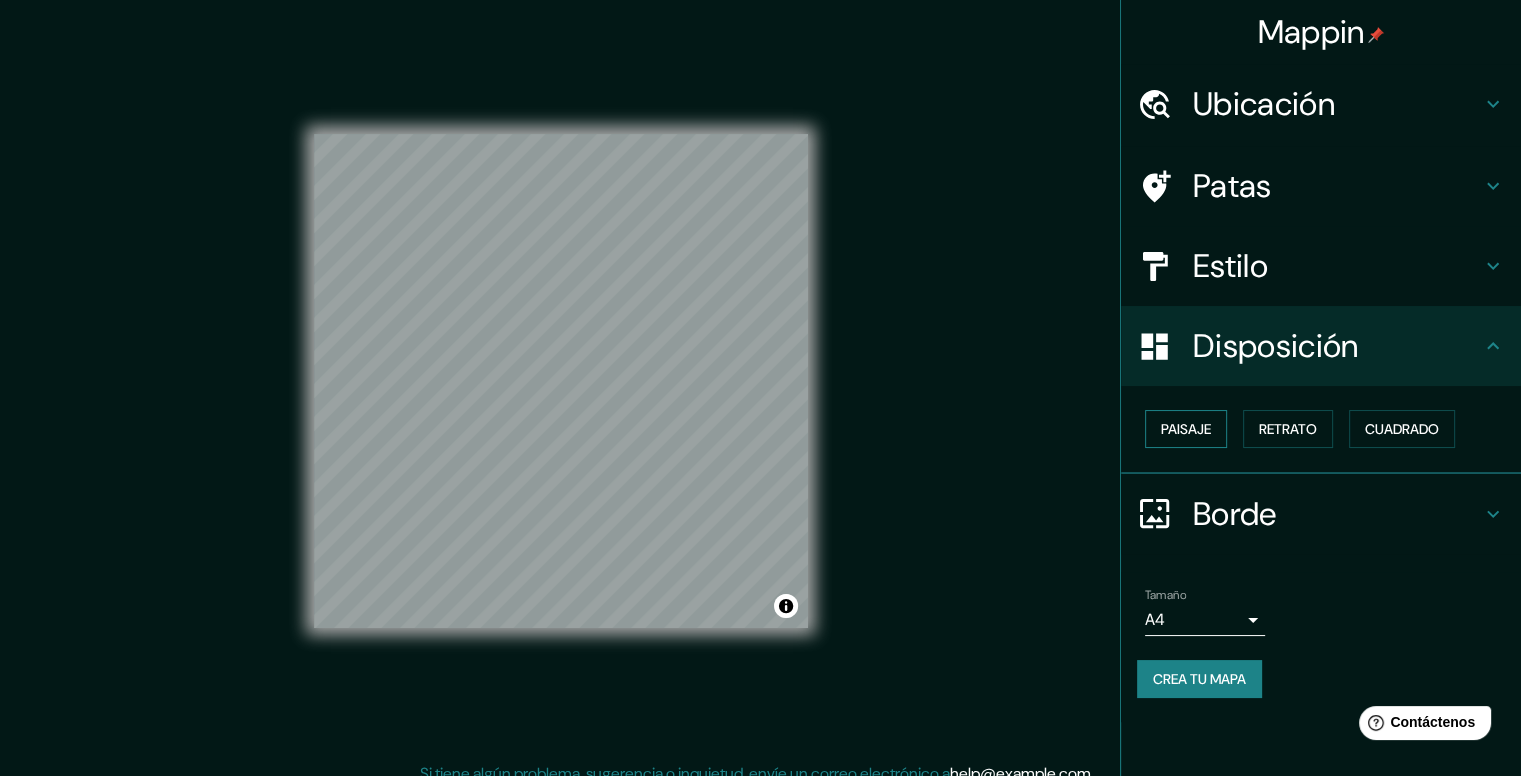 click on "Paisaje" at bounding box center (1186, 429) 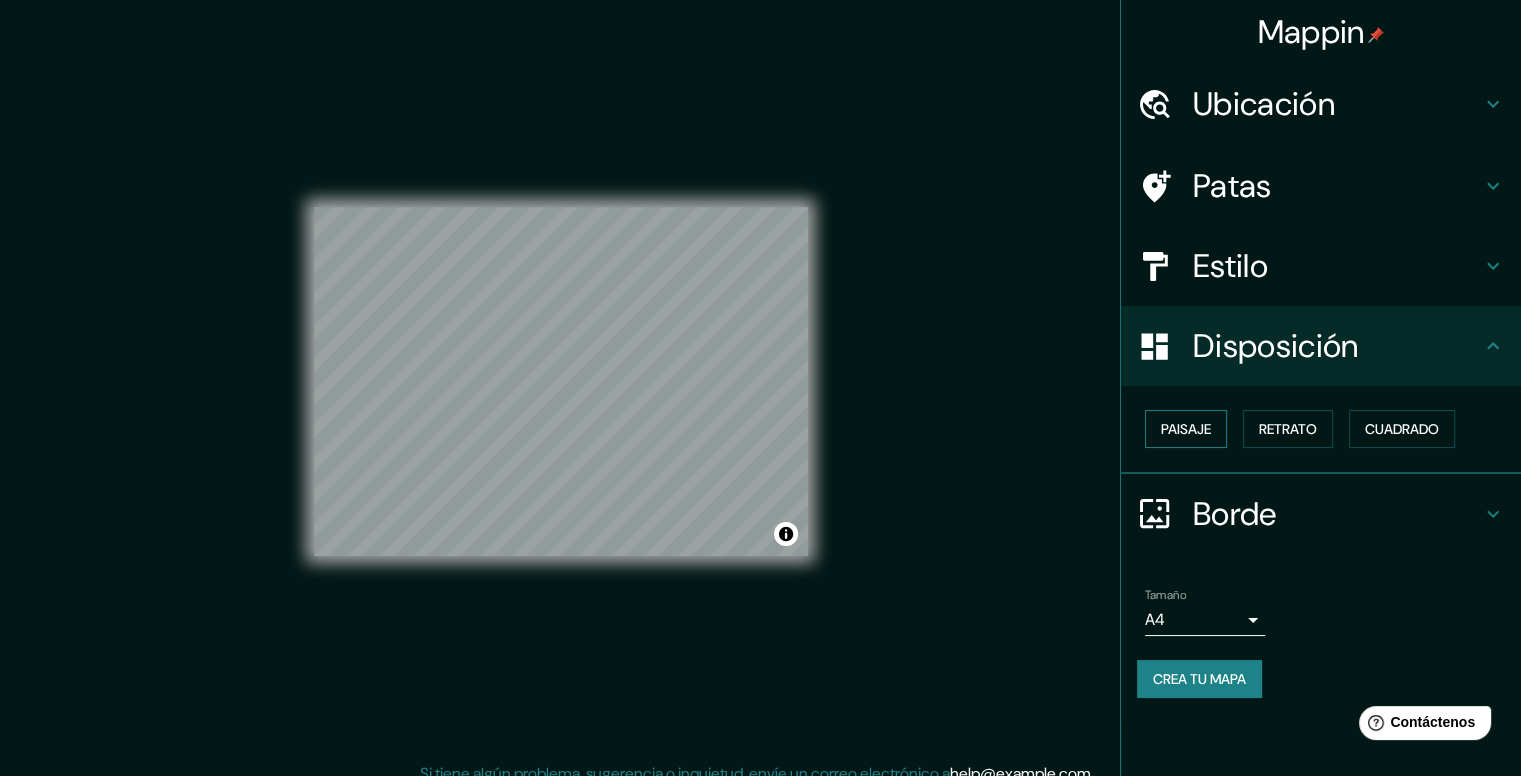 click on "Paisaje" at bounding box center [1186, 429] 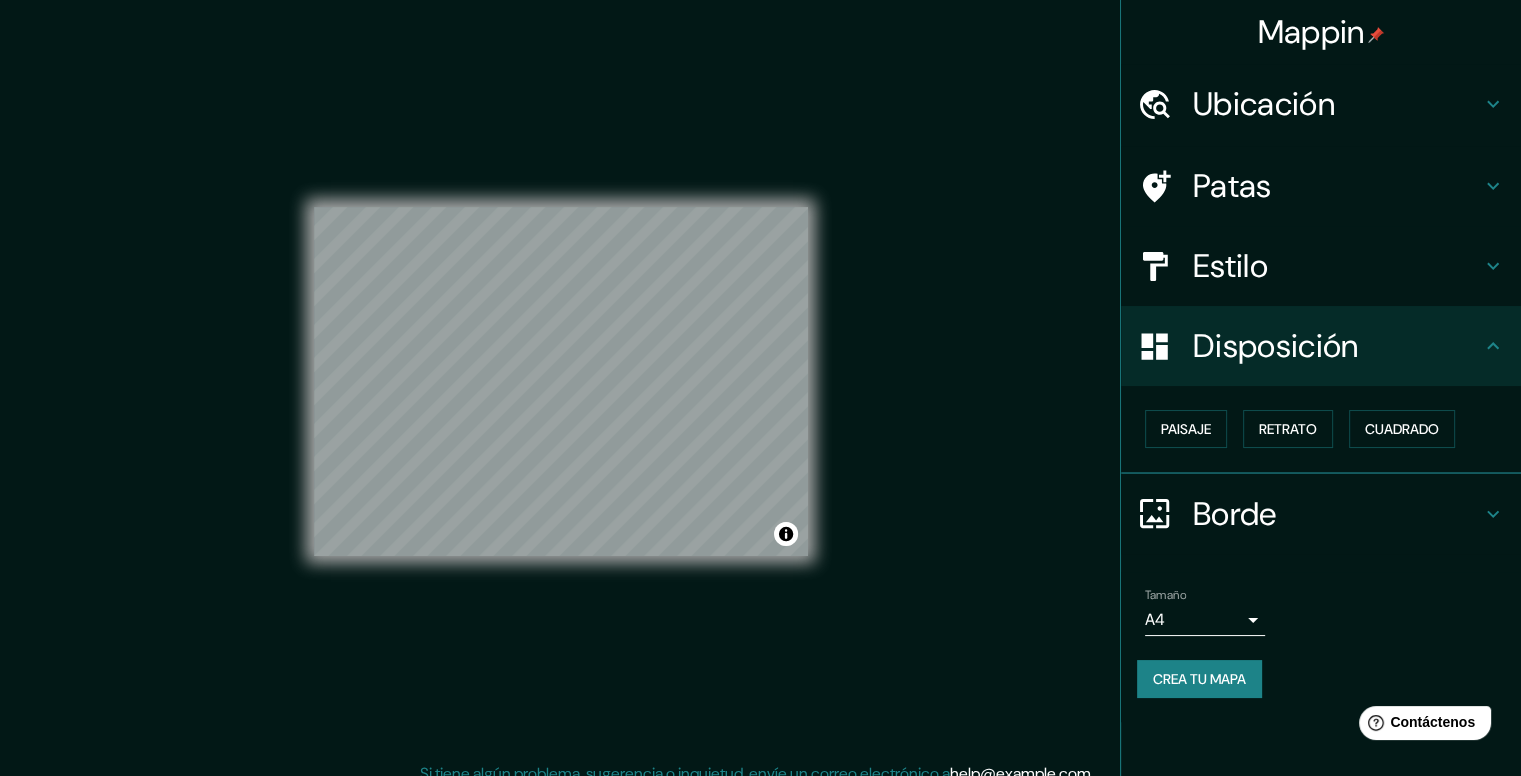 click on "Disposición" at bounding box center (1275, 346) 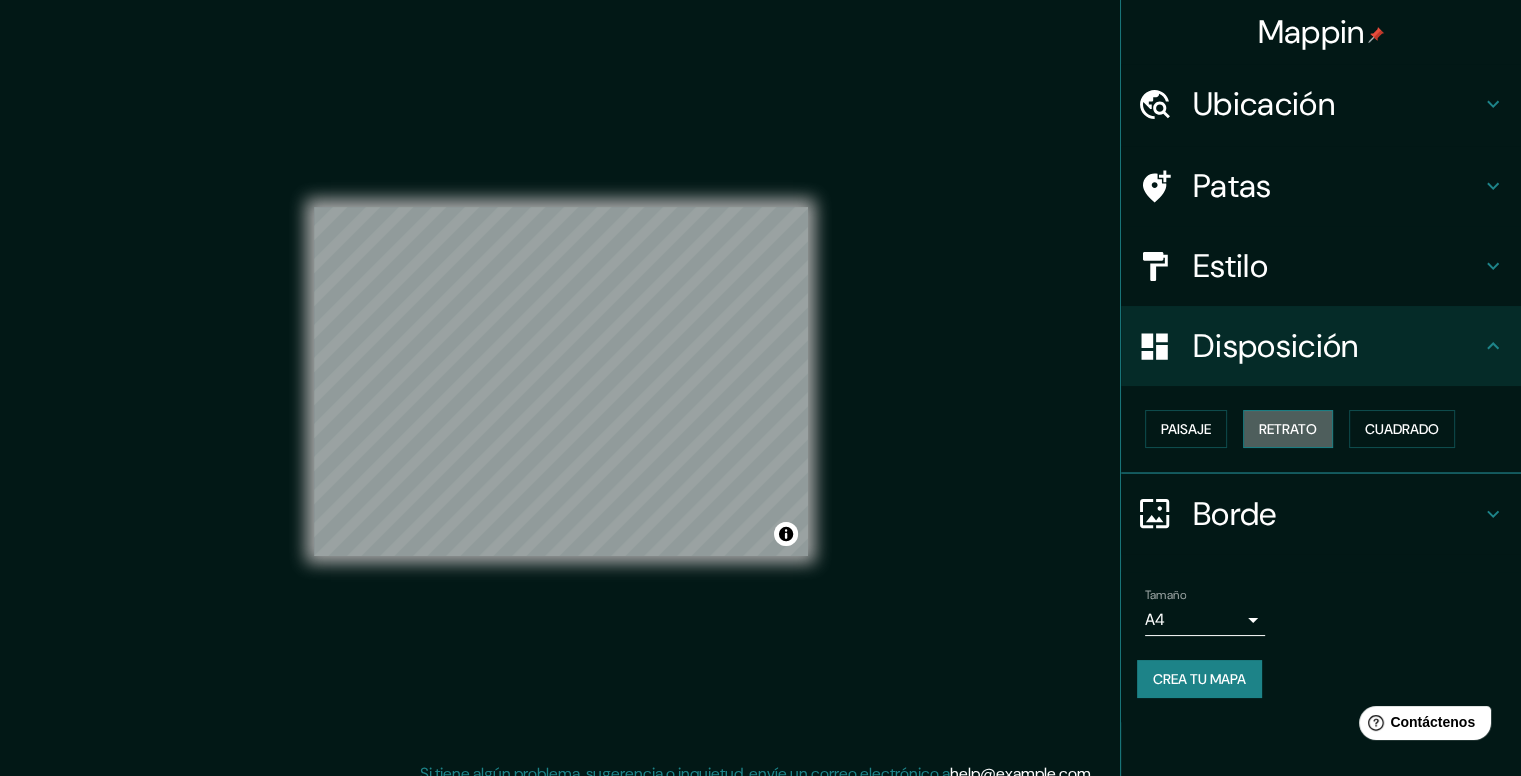 click on "Retrato" at bounding box center (1288, 429) 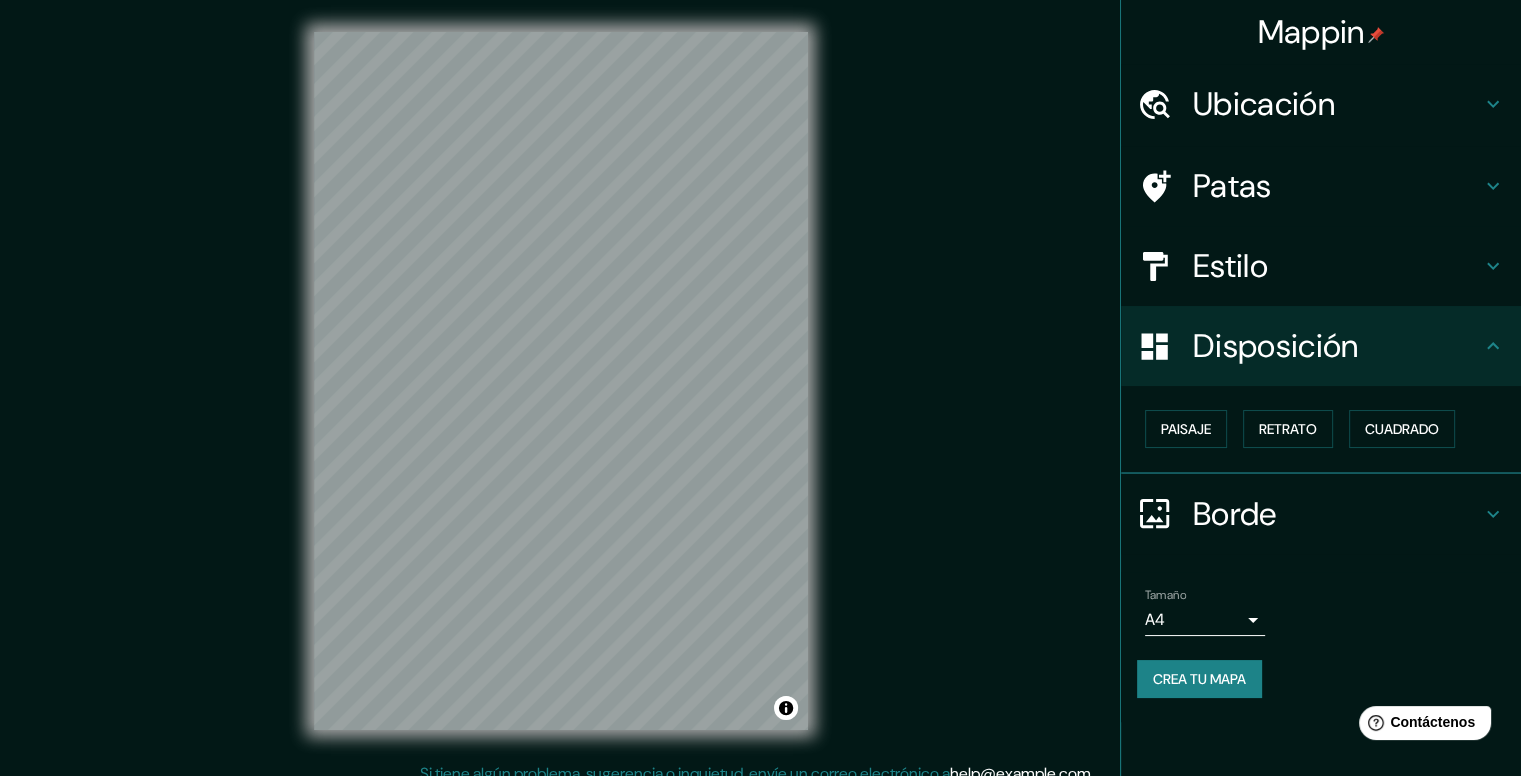 click on "Paisaje Retrato Cuadrado" at bounding box center [1329, 429] 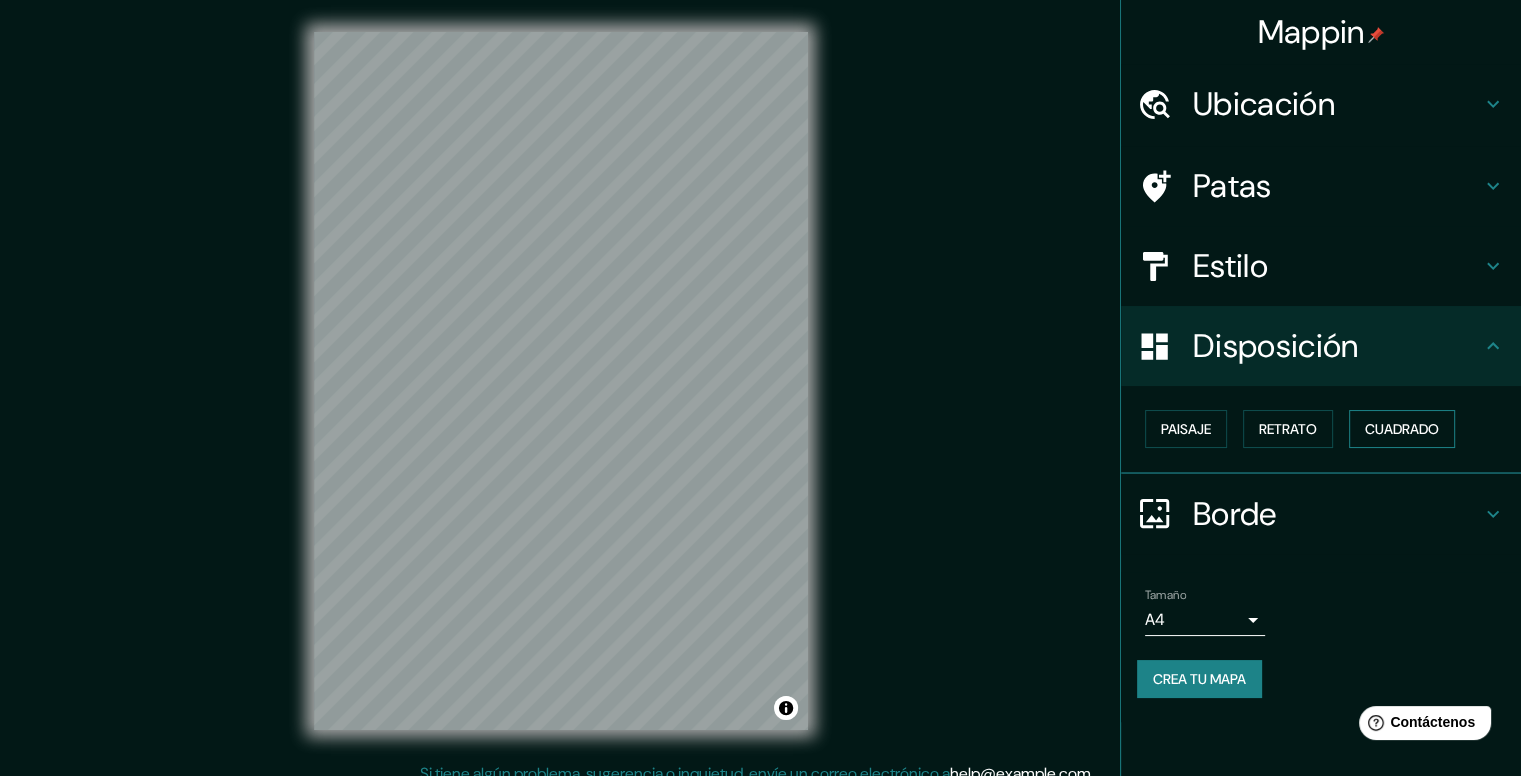click on "Cuadrado" at bounding box center (1402, 429) 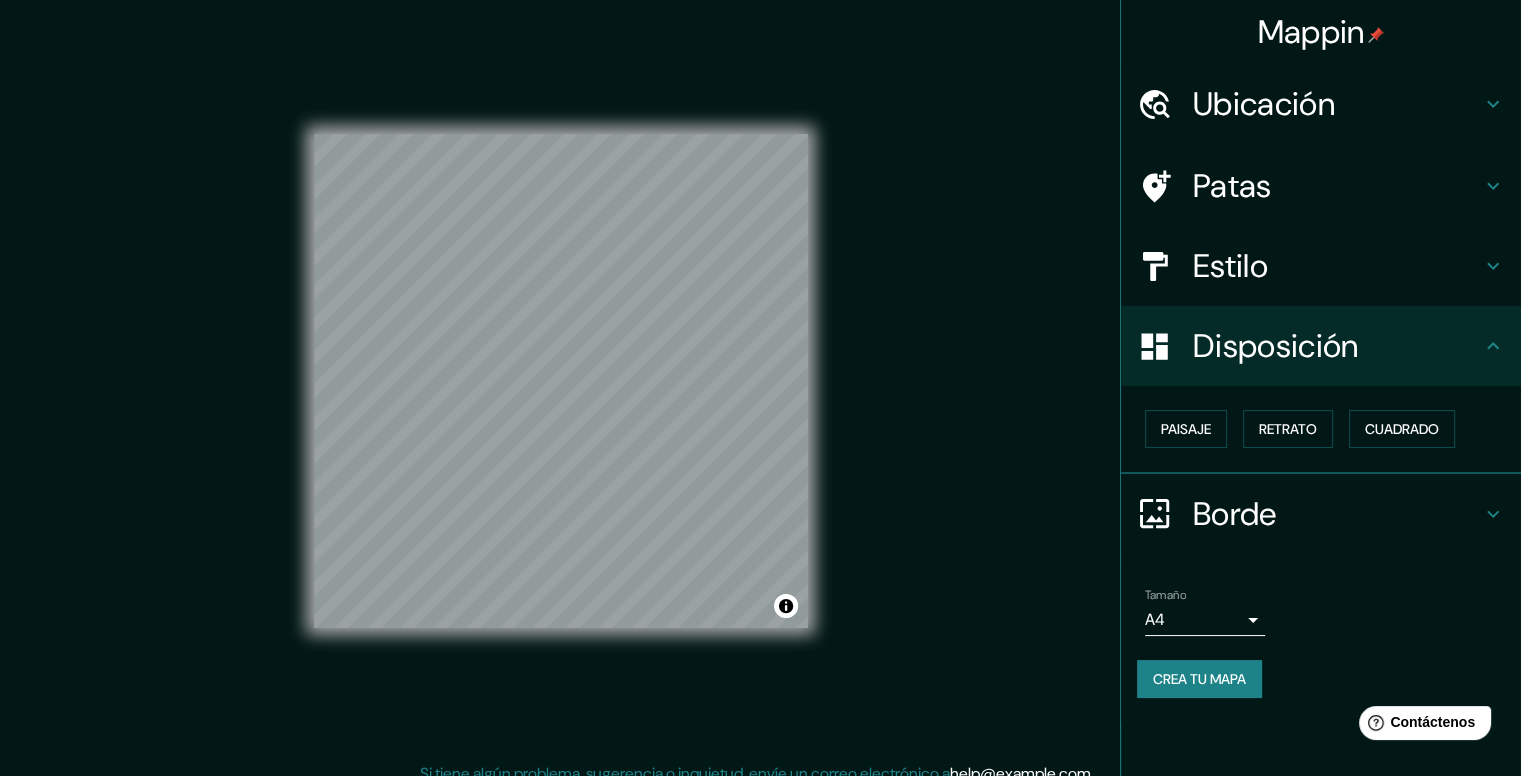 click on "Disposición" at bounding box center (1321, 346) 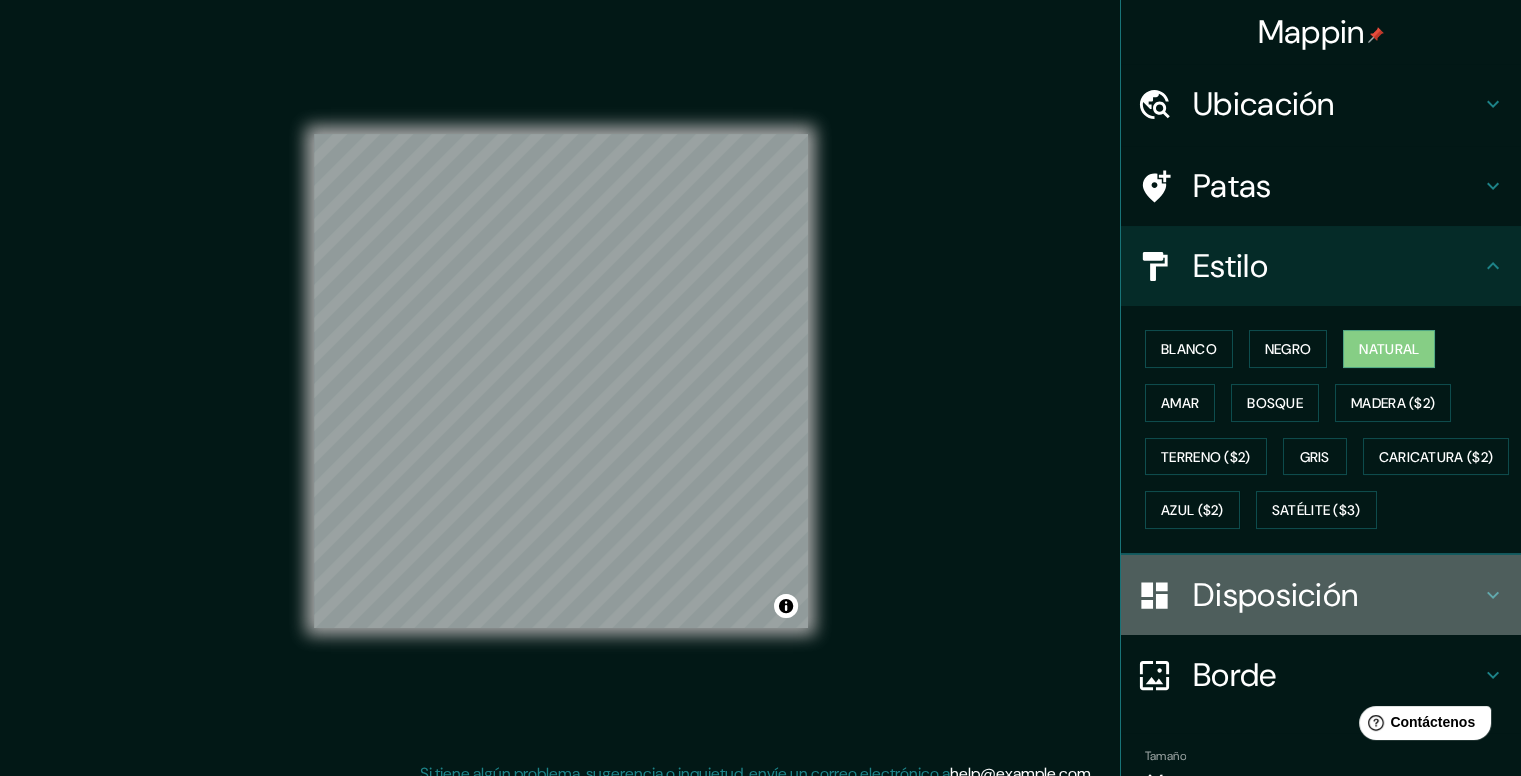 click 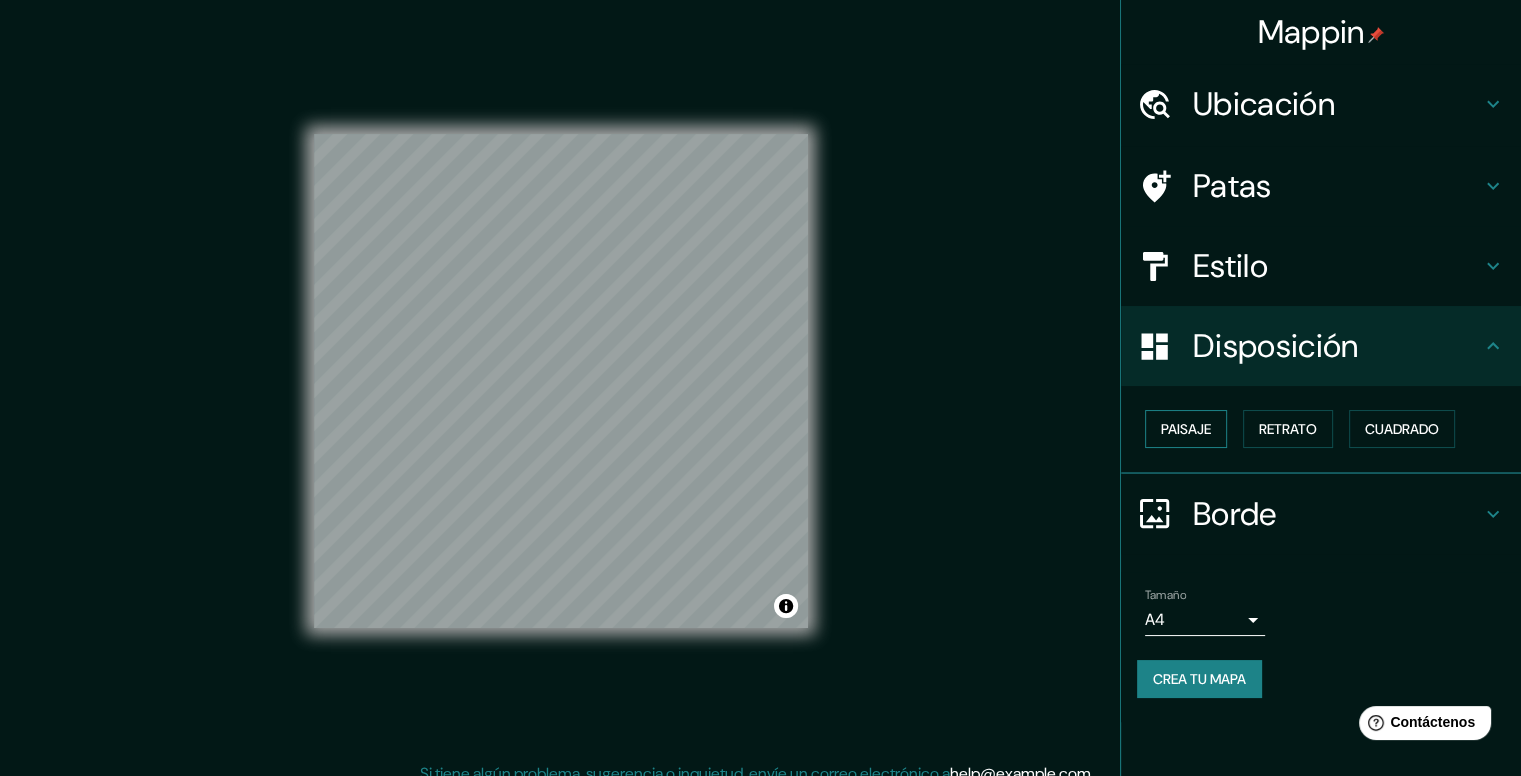 click on "Paisaje" at bounding box center [1186, 429] 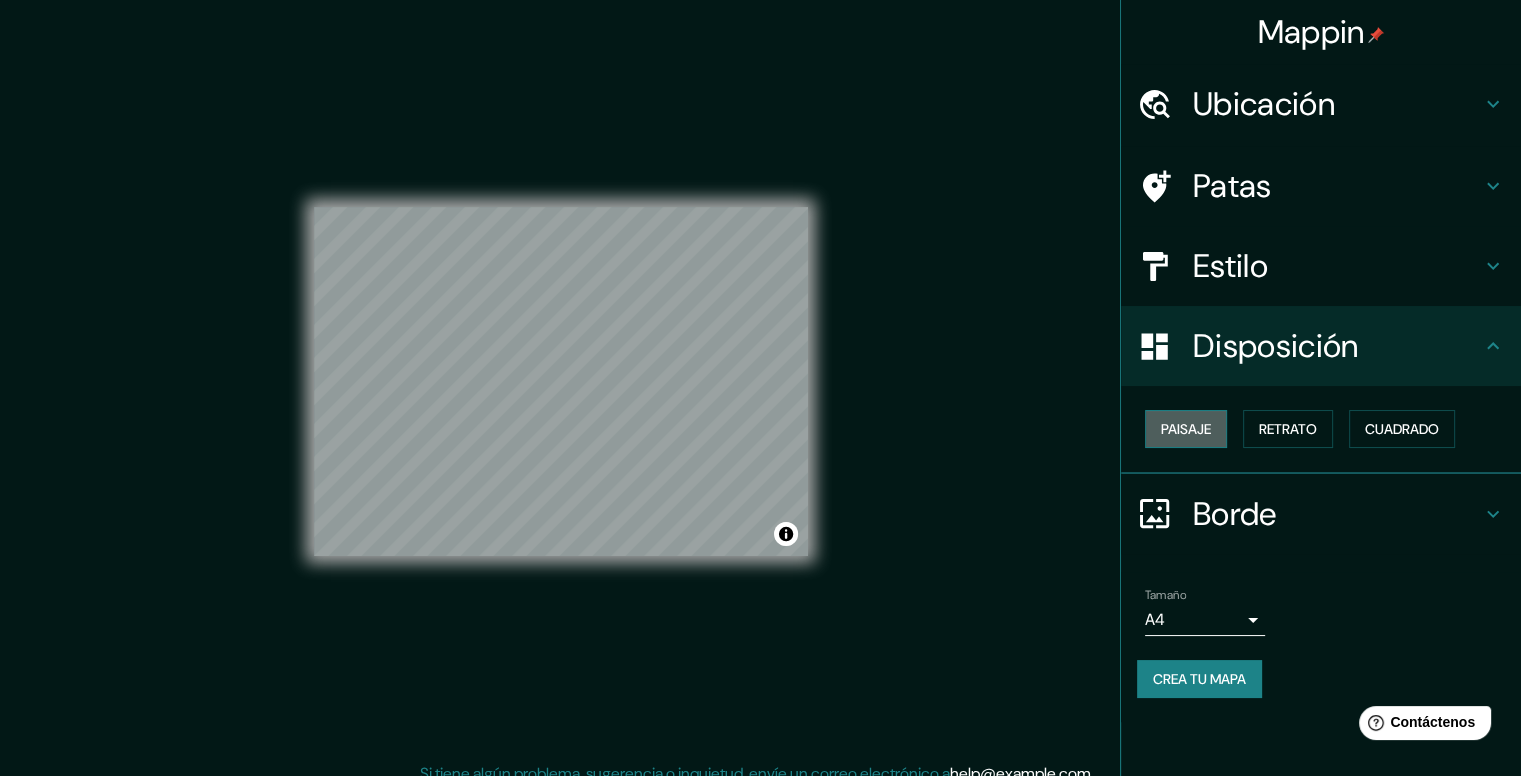 click on "Paisaje" at bounding box center [1186, 429] 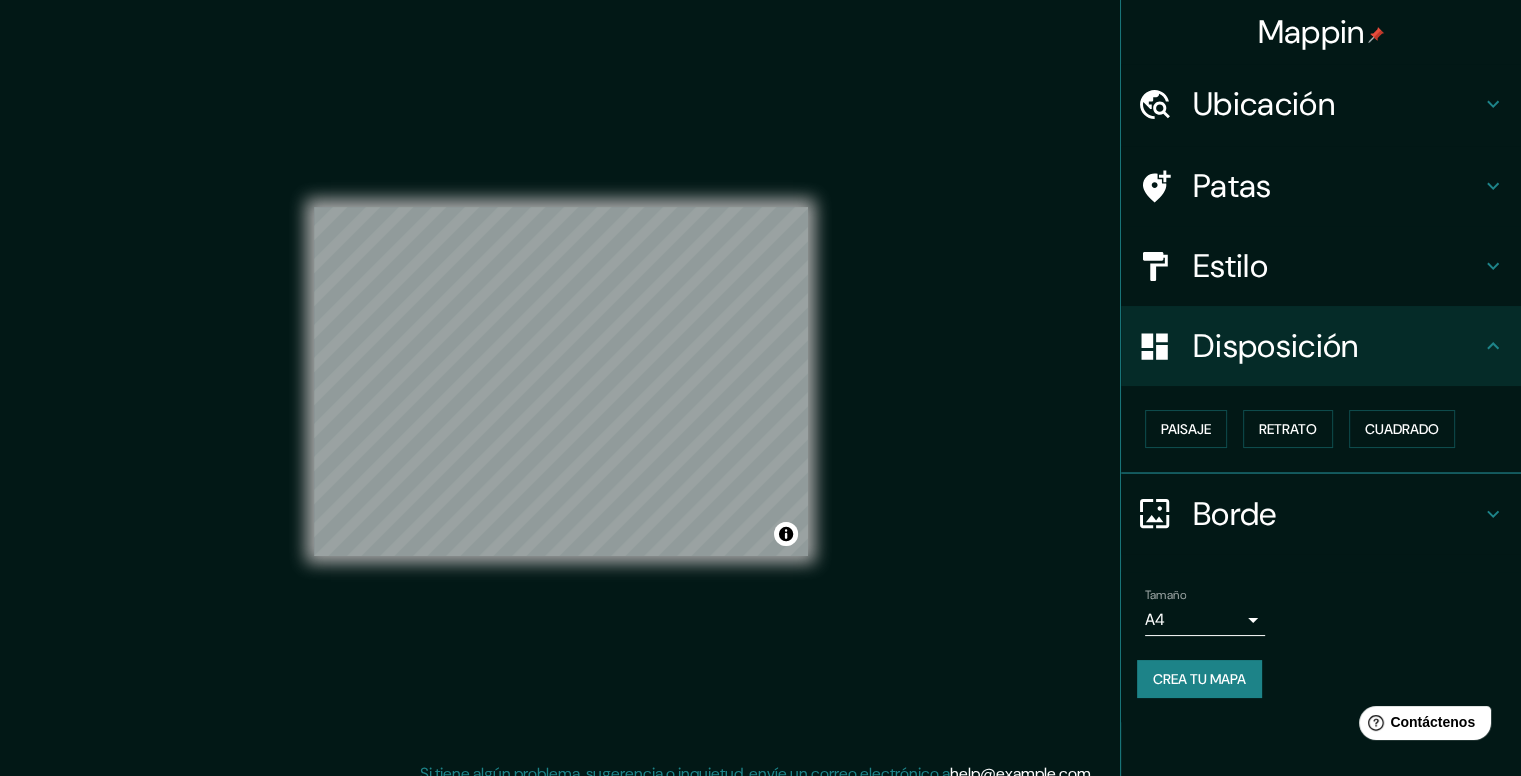 type 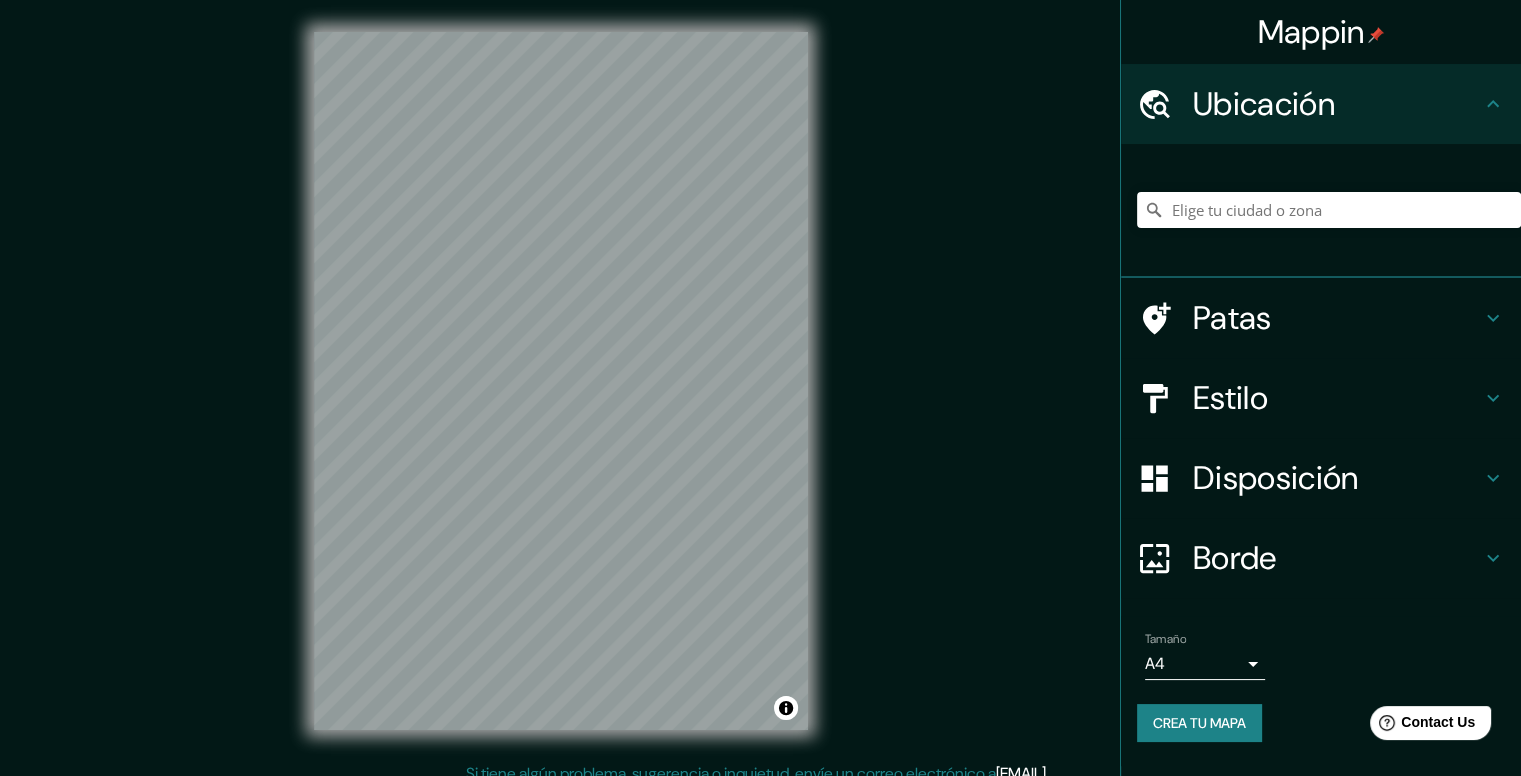 scroll, scrollTop: 0, scrollLeft: 0, axis: both 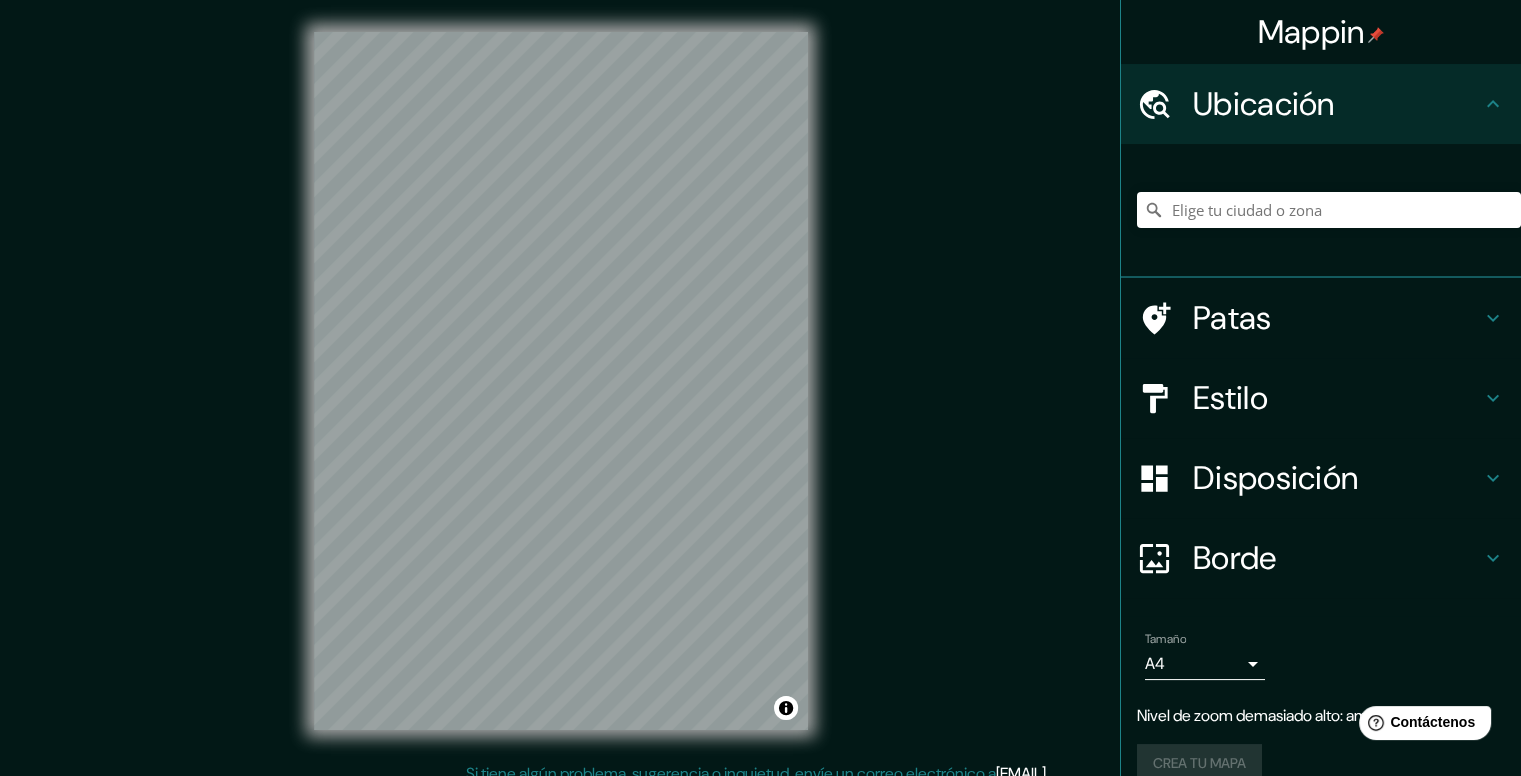 click on "© Mapbox    © OpenStreetMap    Mejorar este mapa" at bounding box center [561, 381] 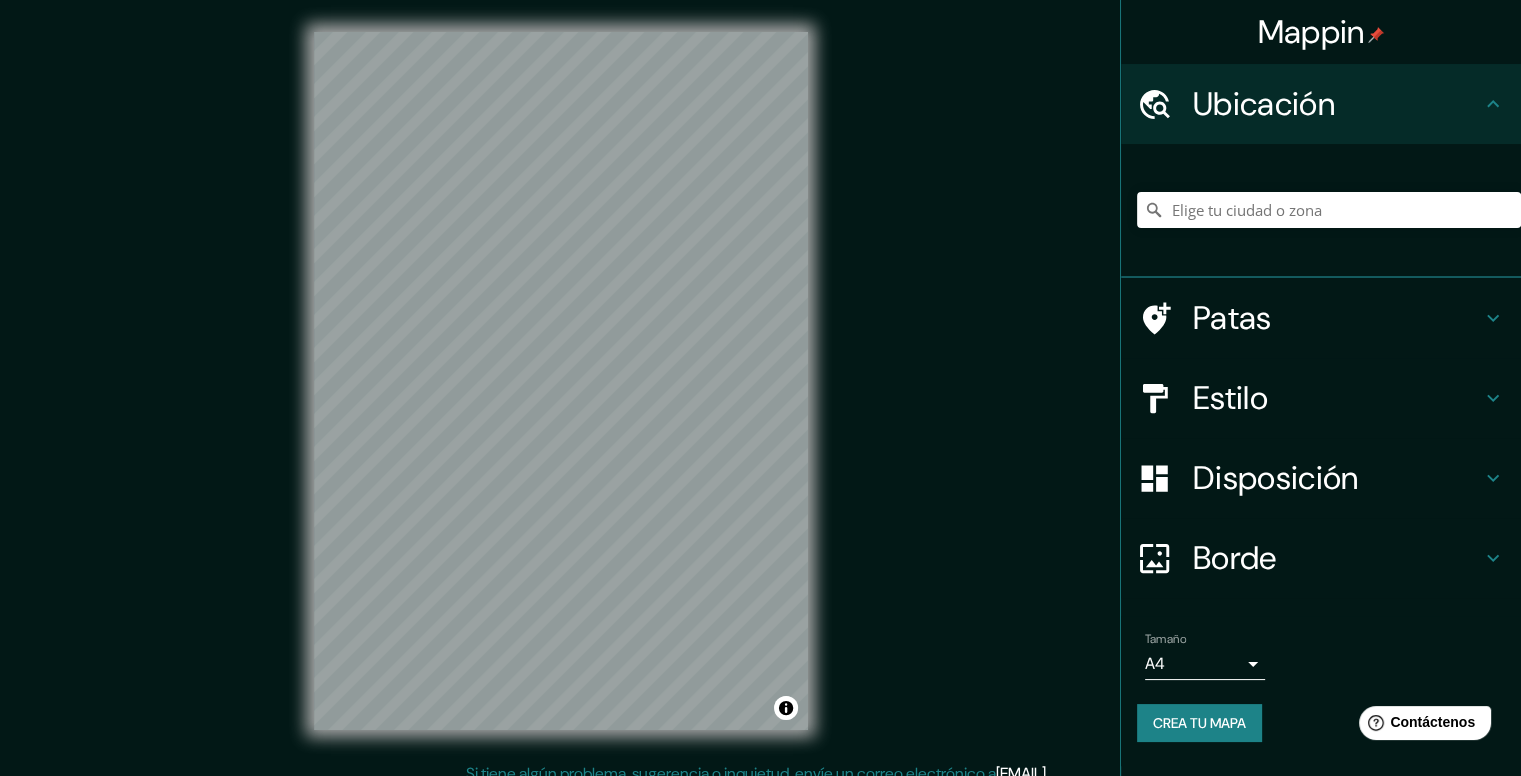 click on "Patas" at bounding box center (1232, 318) 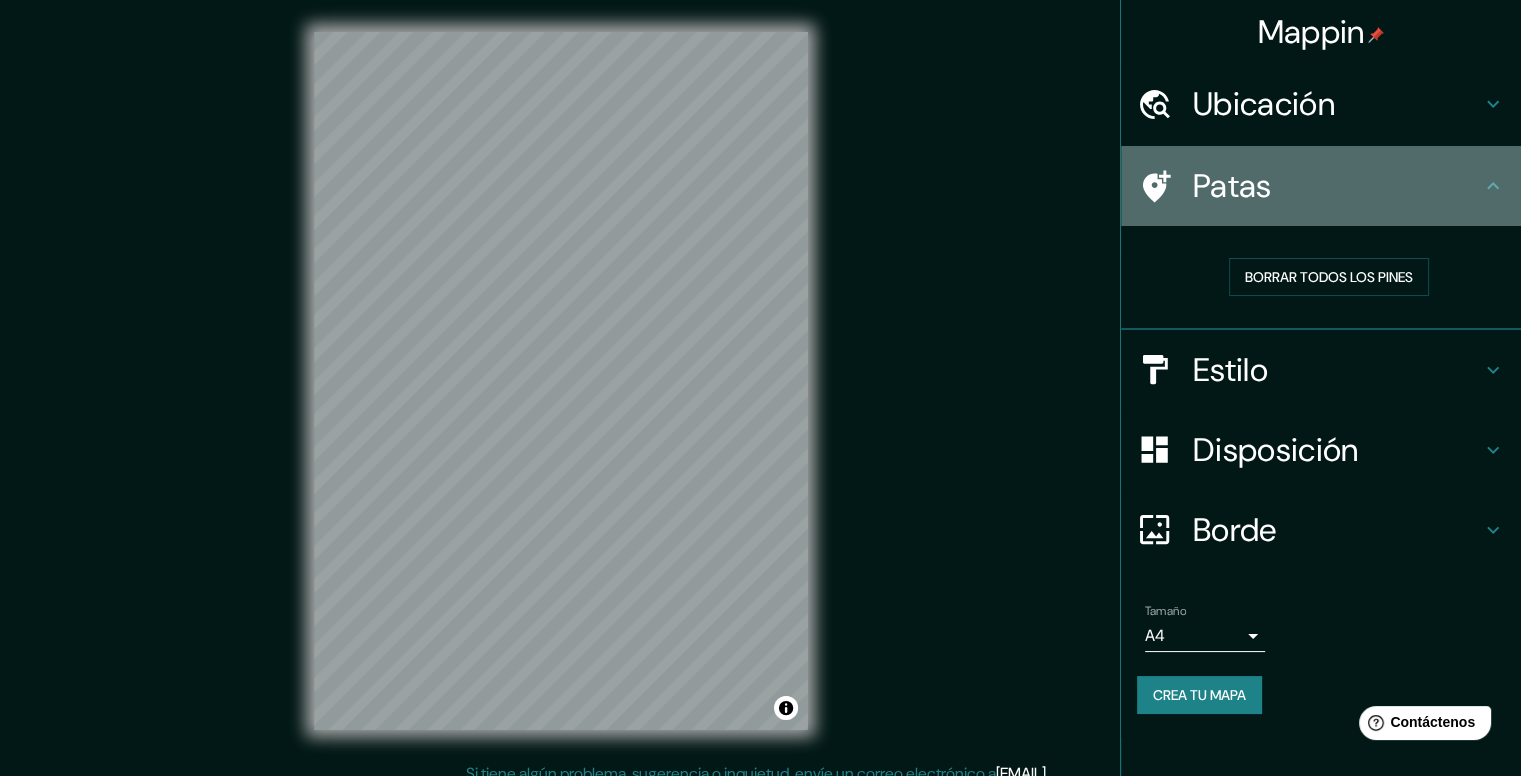 click on "Patas" at bounding box center (1321, 186) 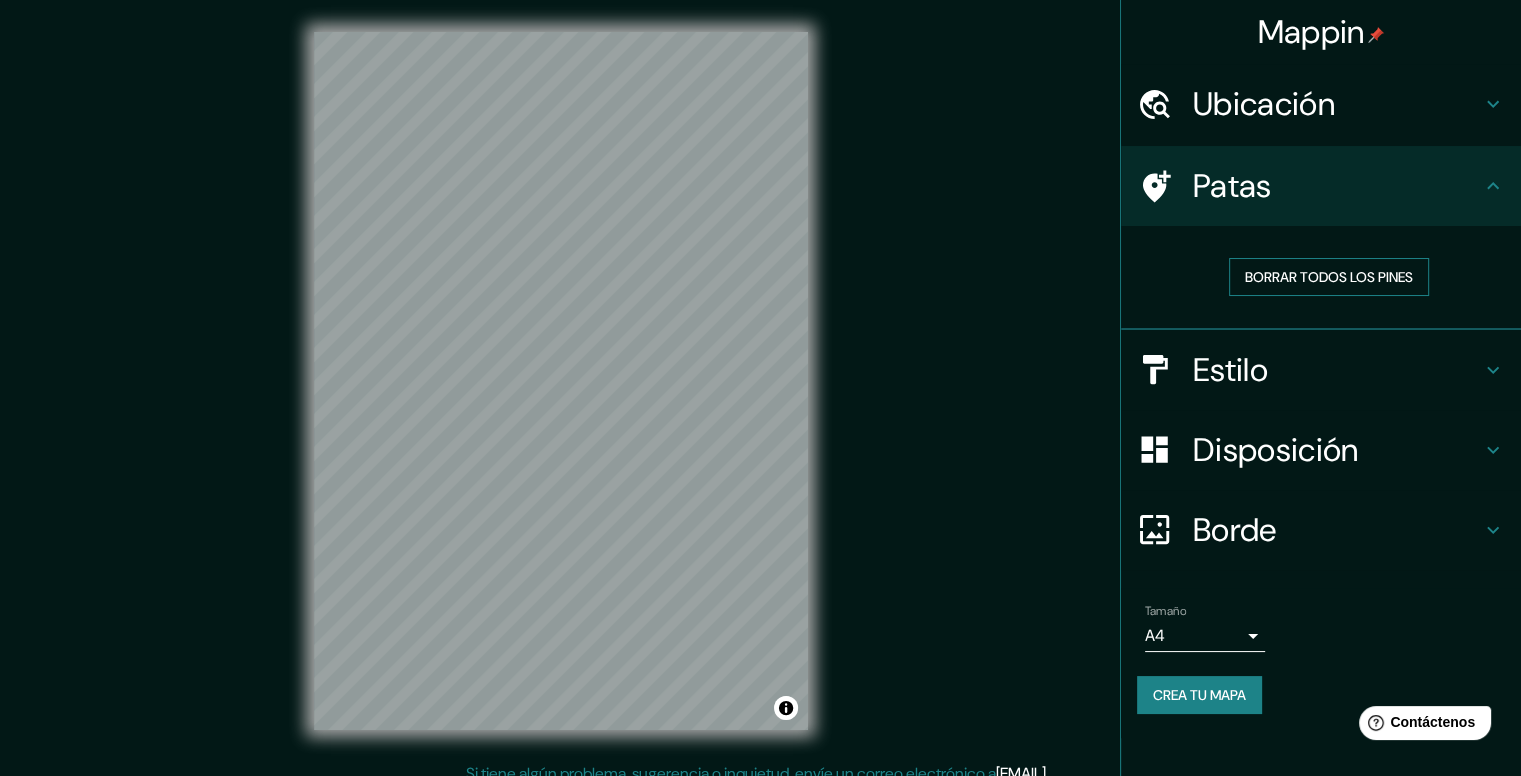click on "Borrar todos los pines" at bounding box center [1329, 277] 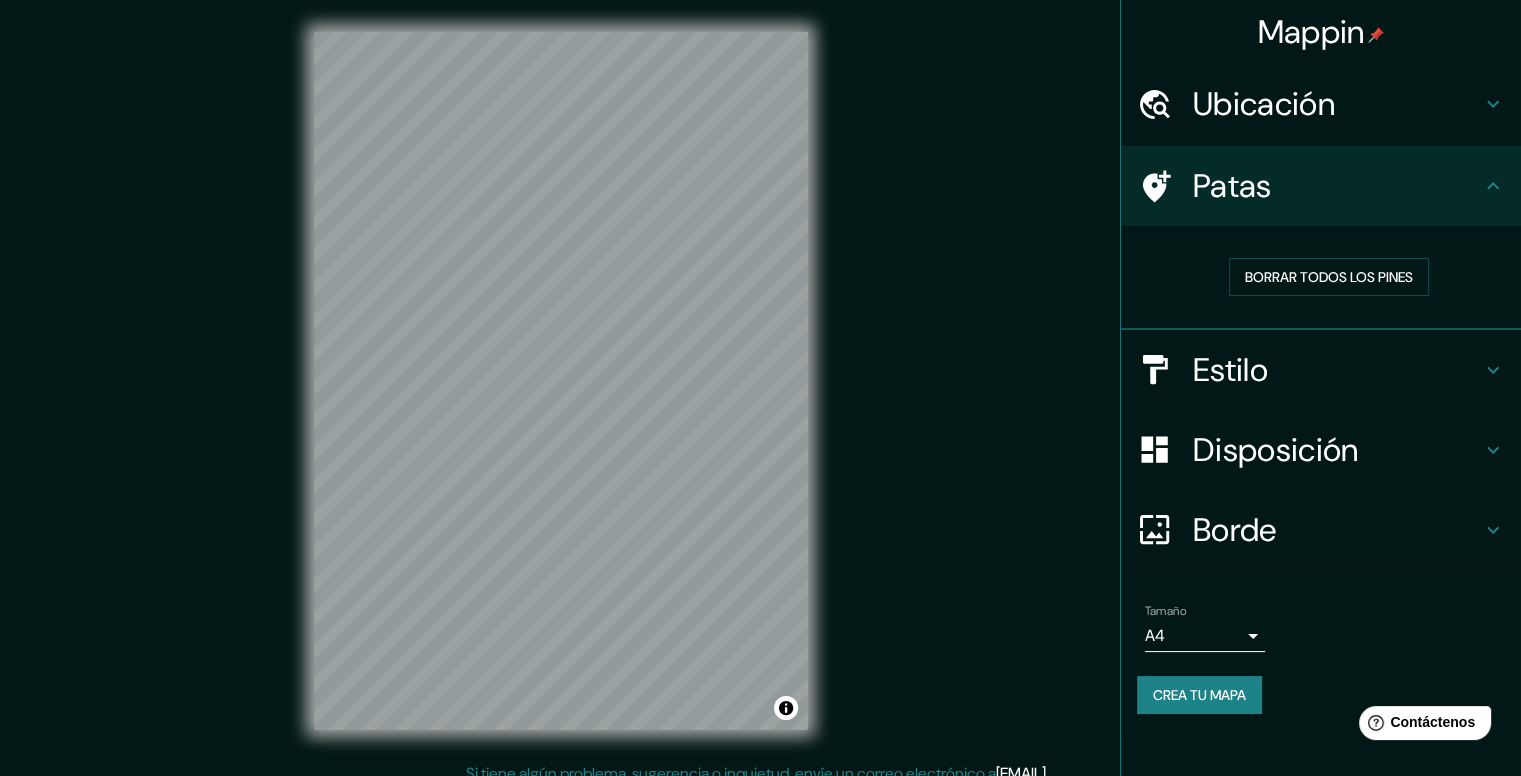 click on "Estilo" at bounding box center [1230, 370] 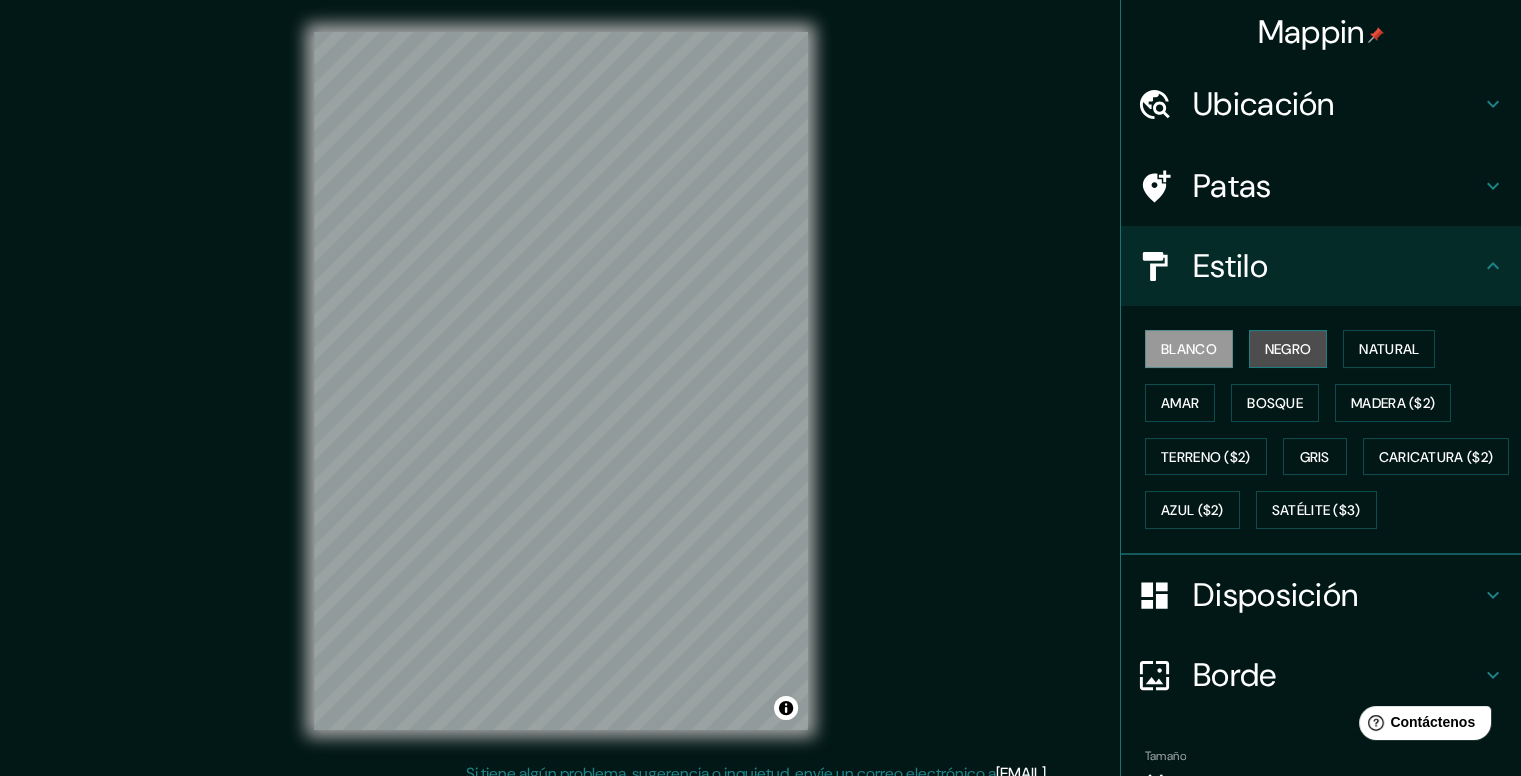 click on "Negro" at bounding box center (1288, 349) 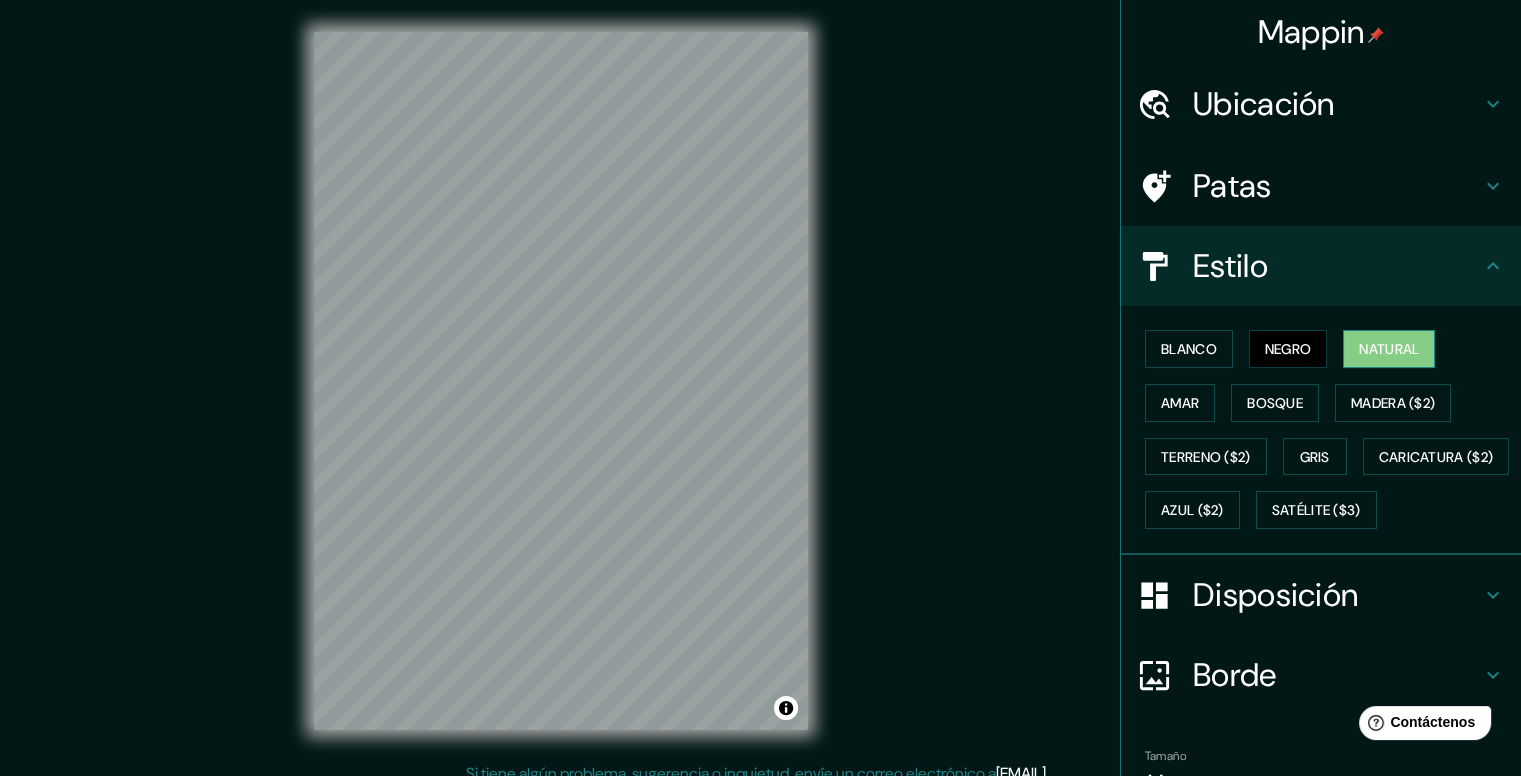 click on "Natural" at bounding box center (1389, 349) 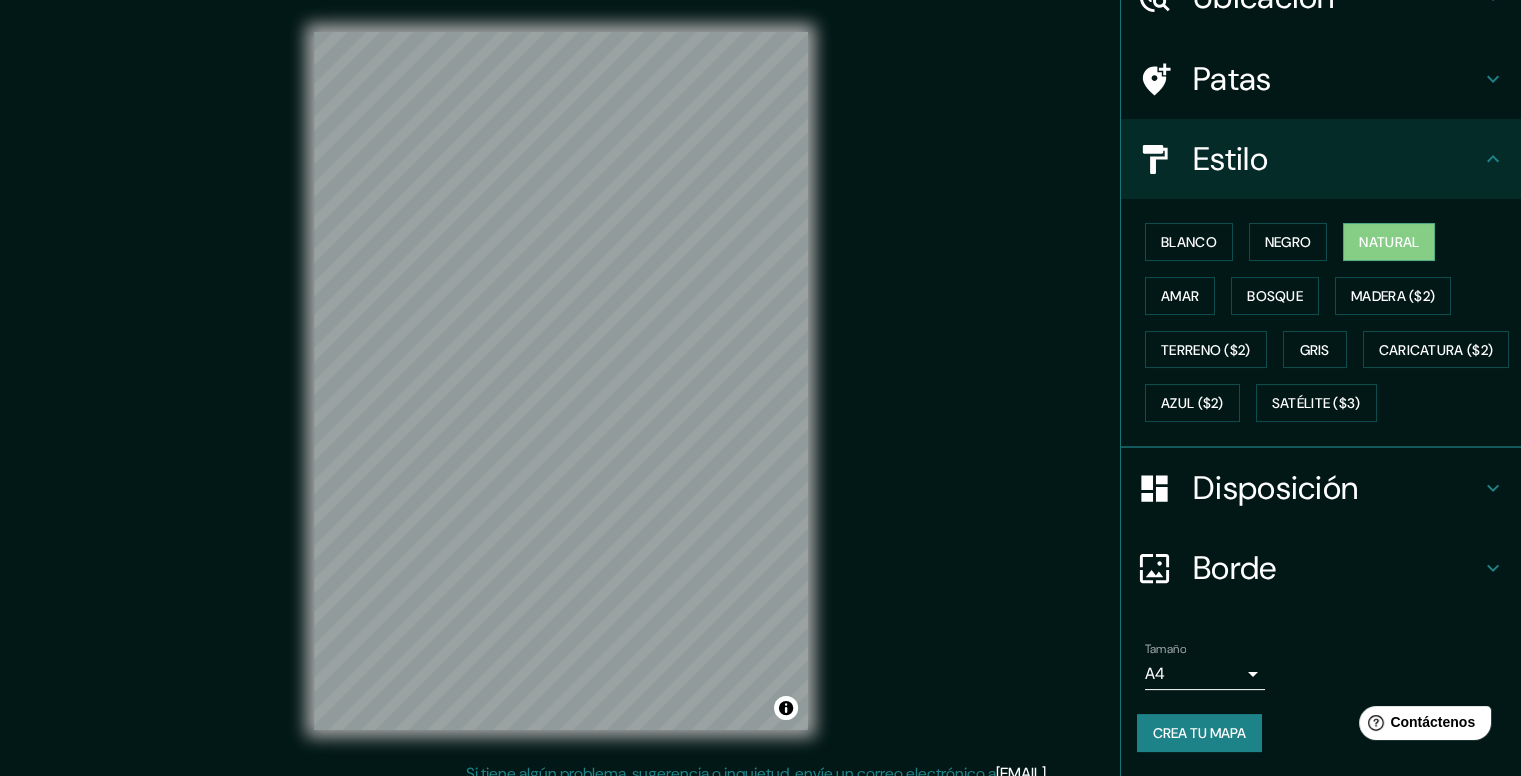 scroll, scrollTop: 156, scrollLeft: 0, axis: vertical 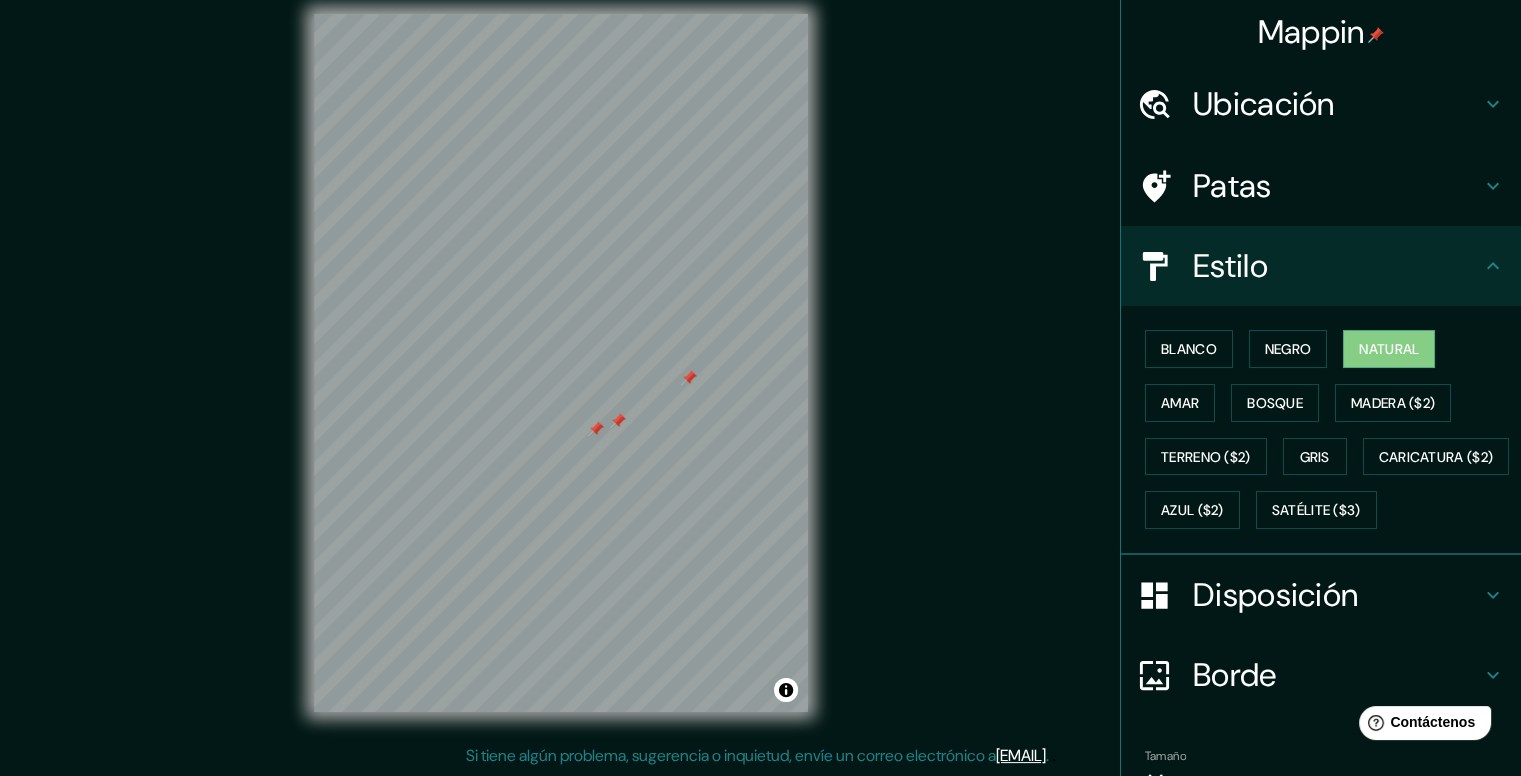 click on "Ubicación" at bounding box center (1264, 104) 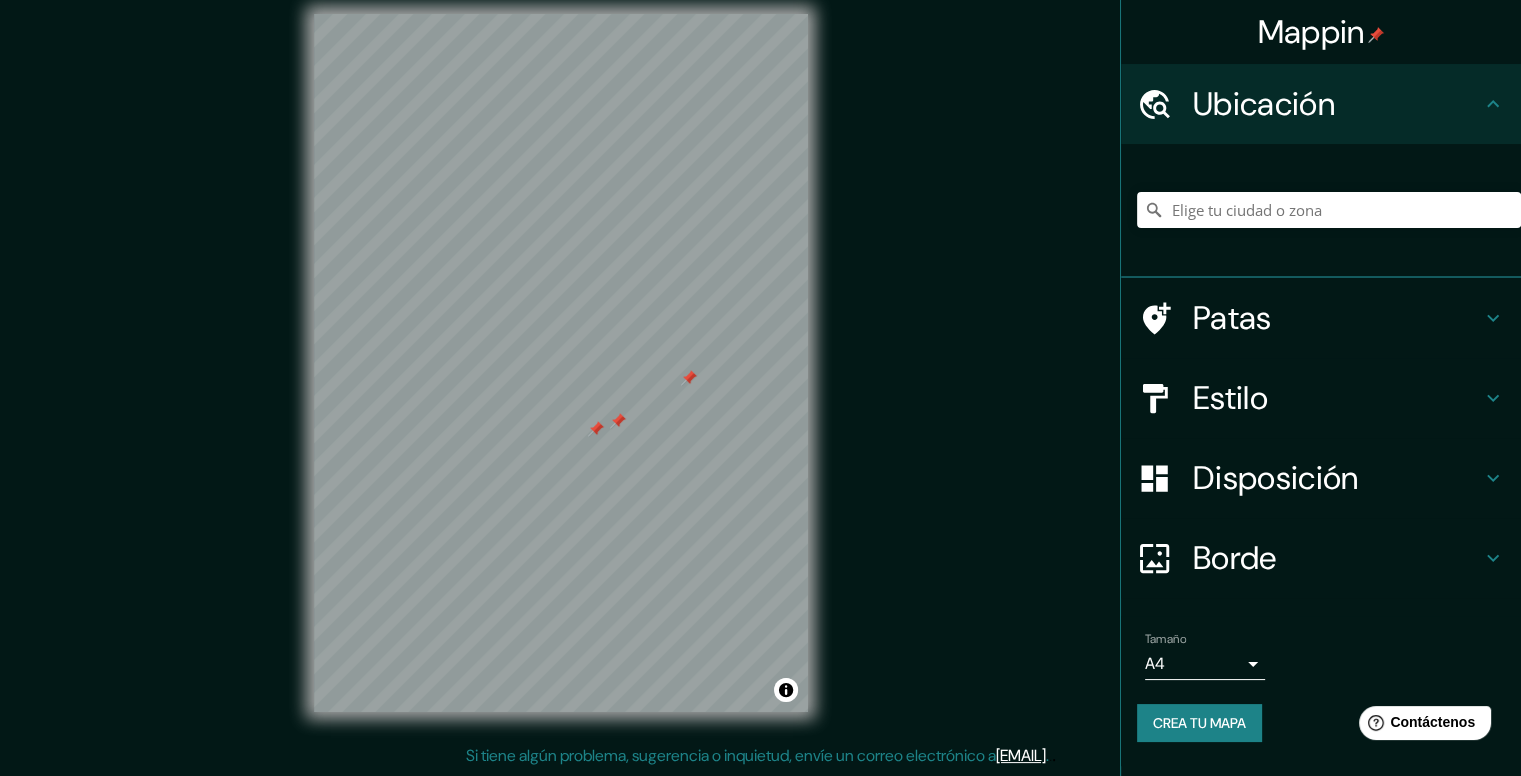 click at bounding box center (1165, 318) 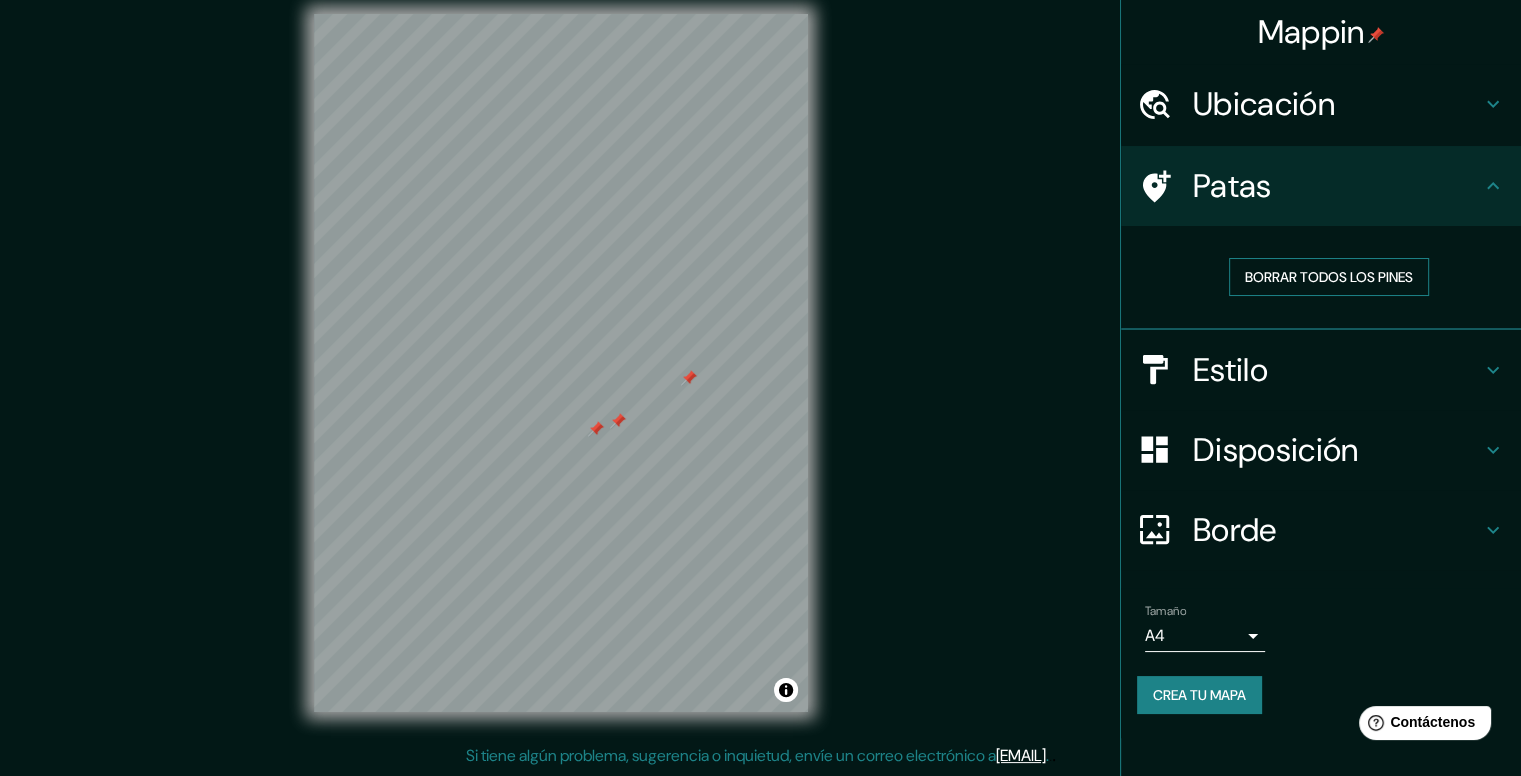 click on "Borrar todos los pines" at bounding box center [1329, 277] 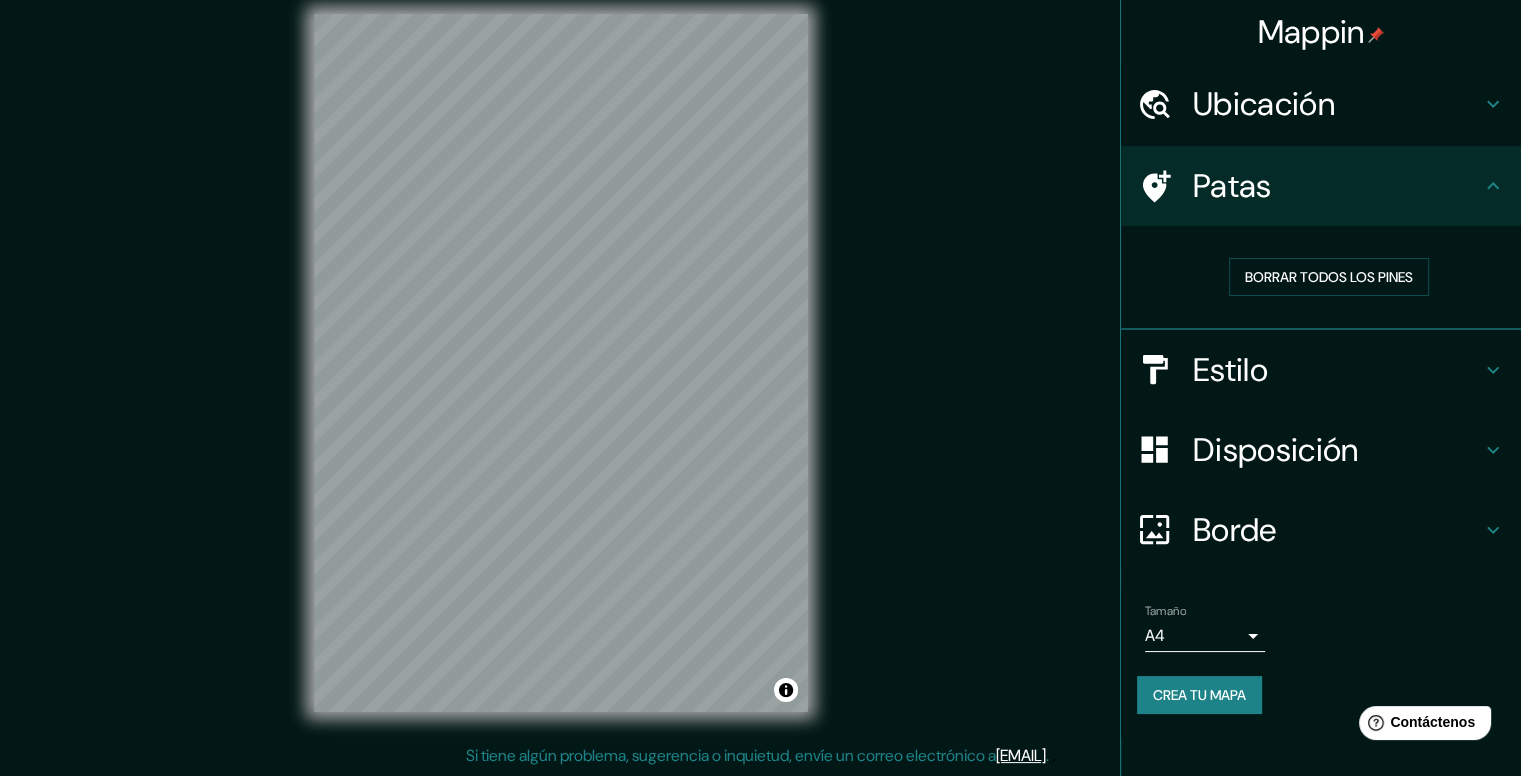 click on "Disposición" at bounding box center [1275, 450] 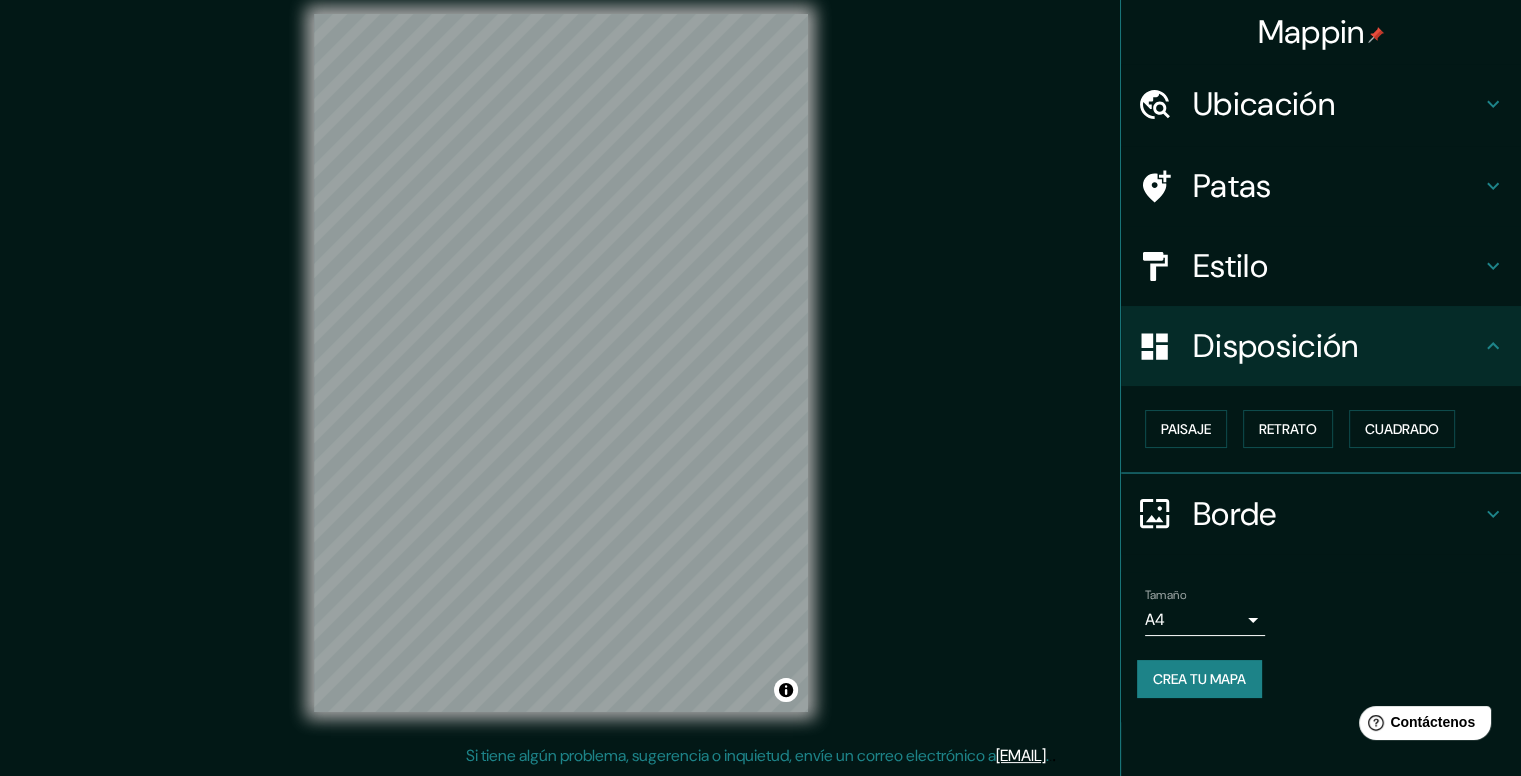 click on "Estilo" at bounding box center [1230, 266] 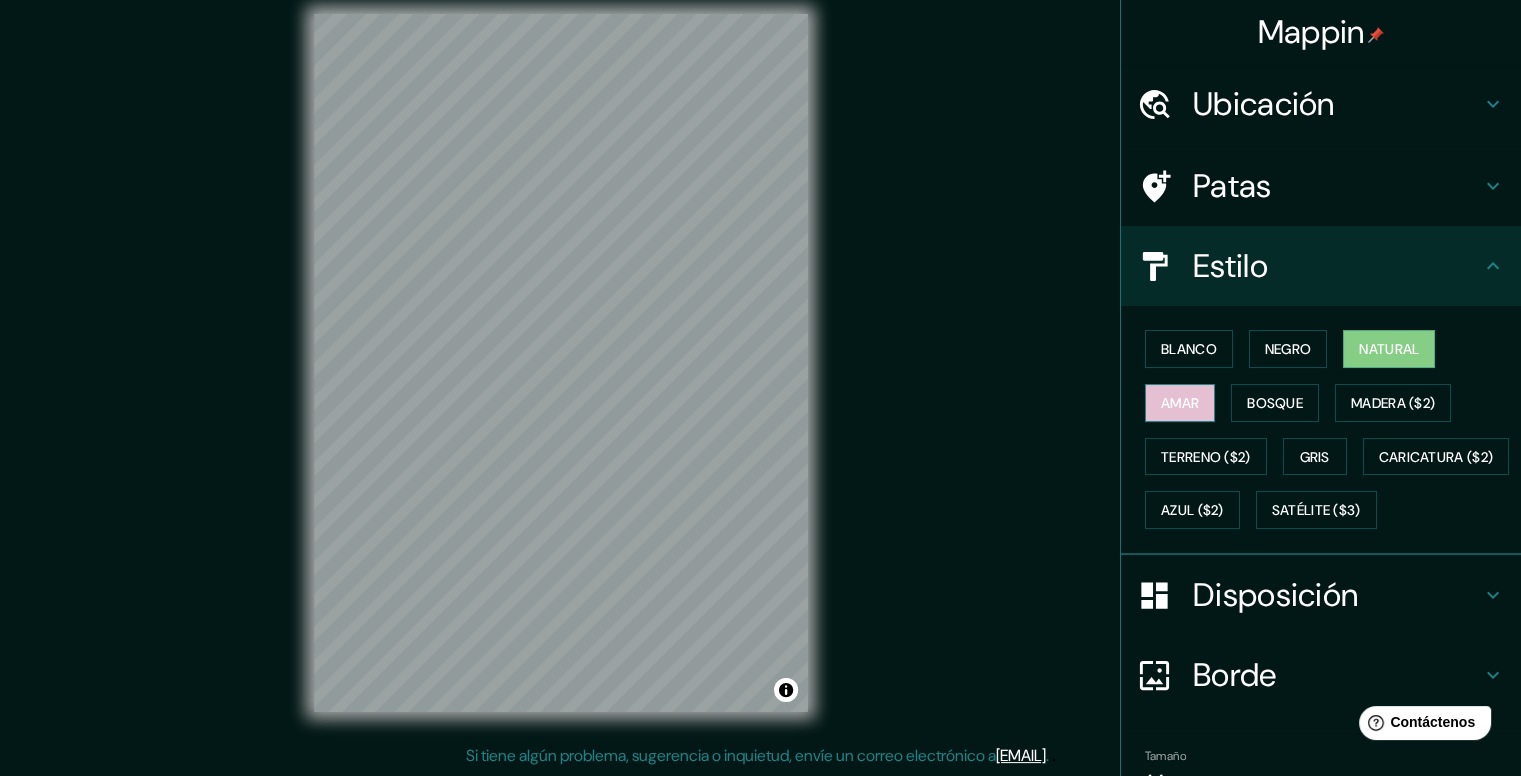 click on "Amar" at bounding box center (1180, 403) 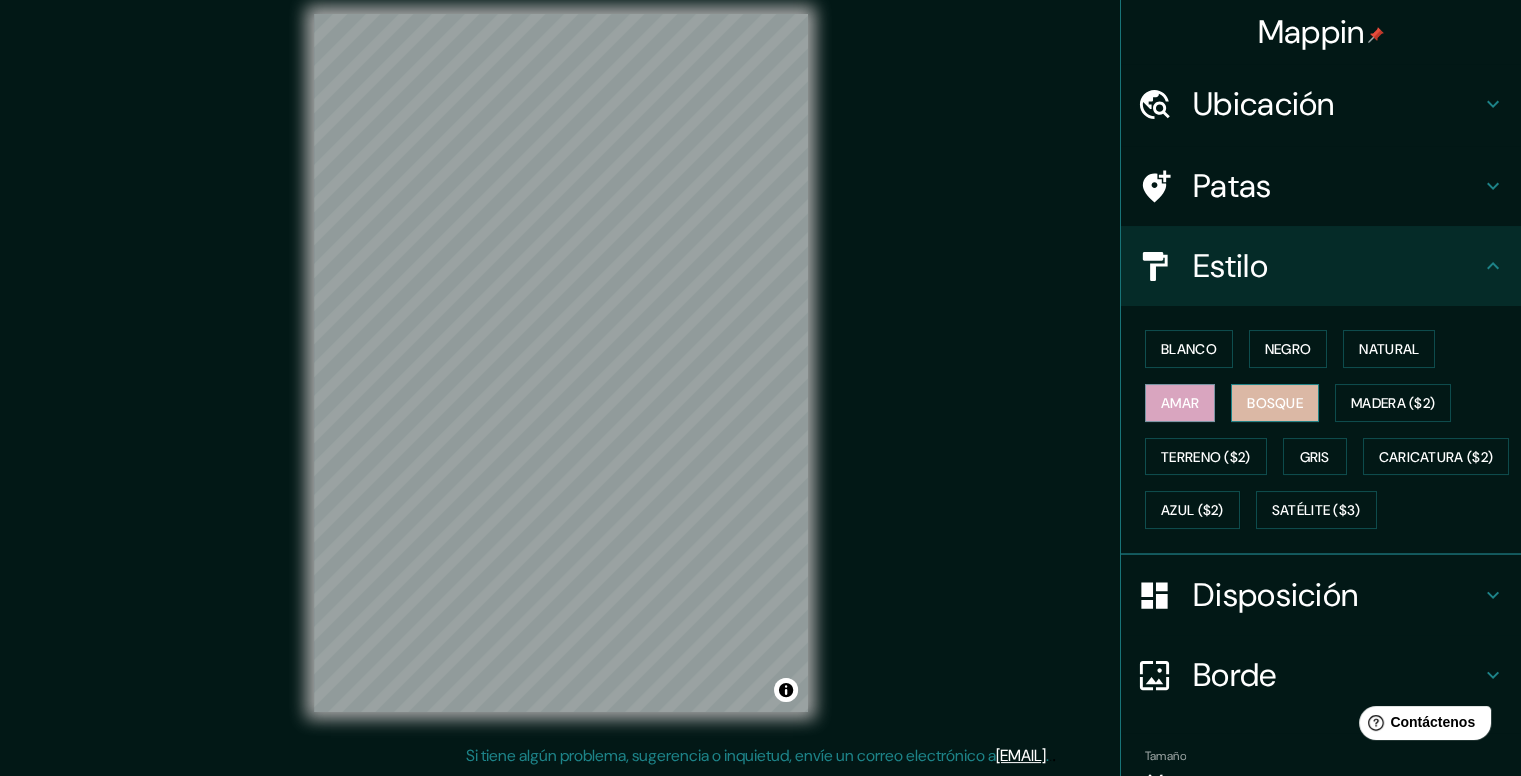 click on "Bosque" at bounding box center [1275, 403] 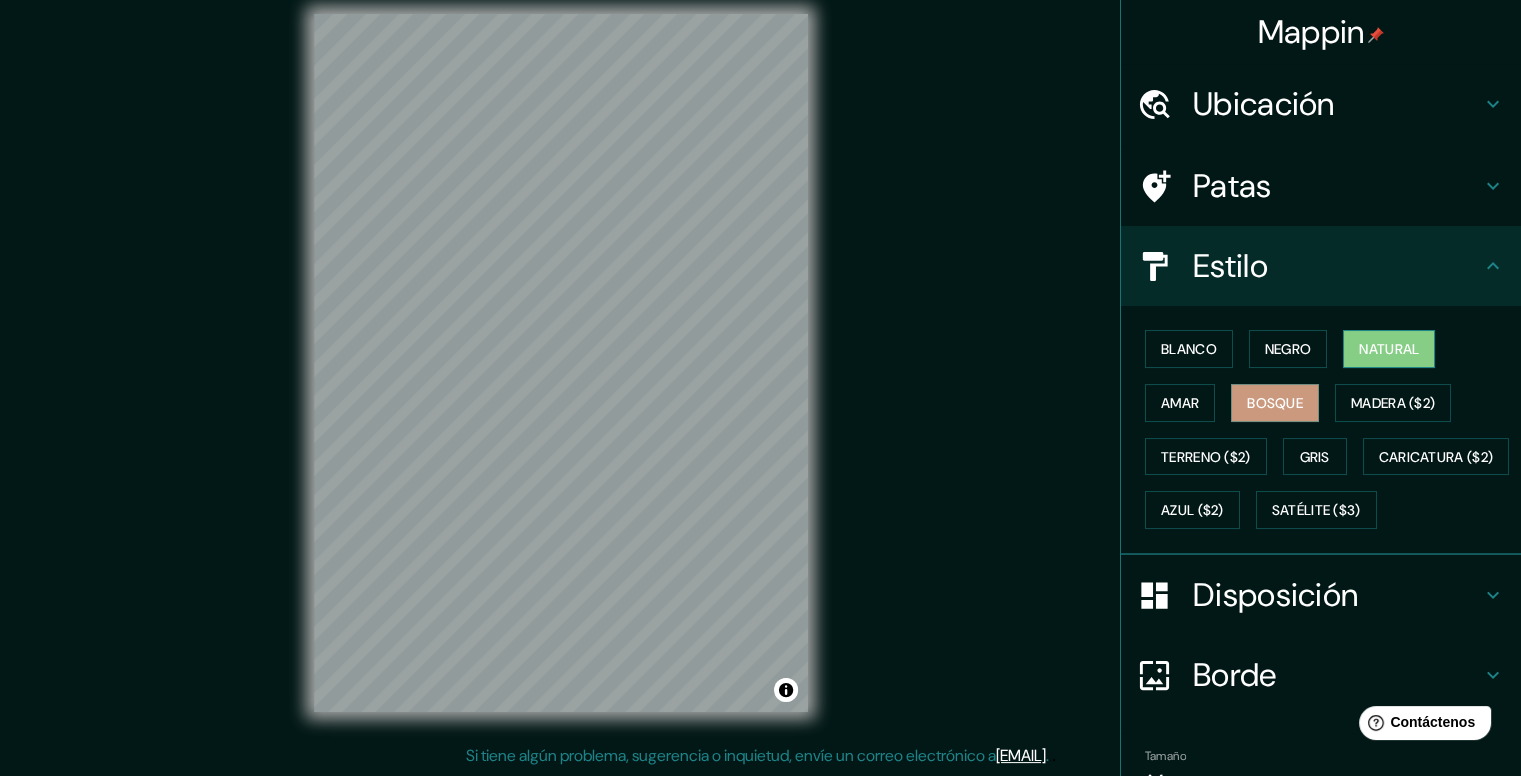 click on "Natural" at bounding box center [1389, 349] 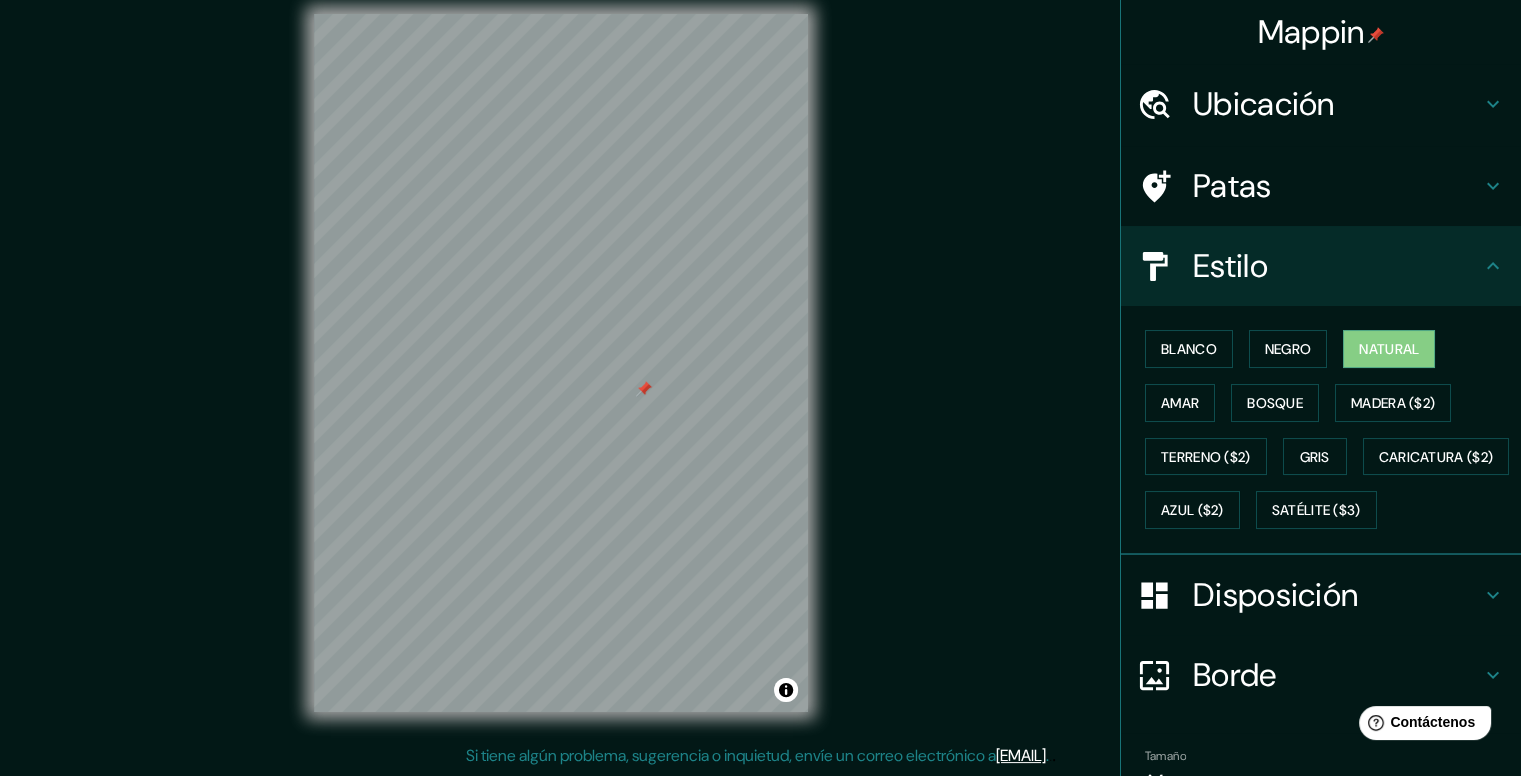click at bounding box center (644, 389) 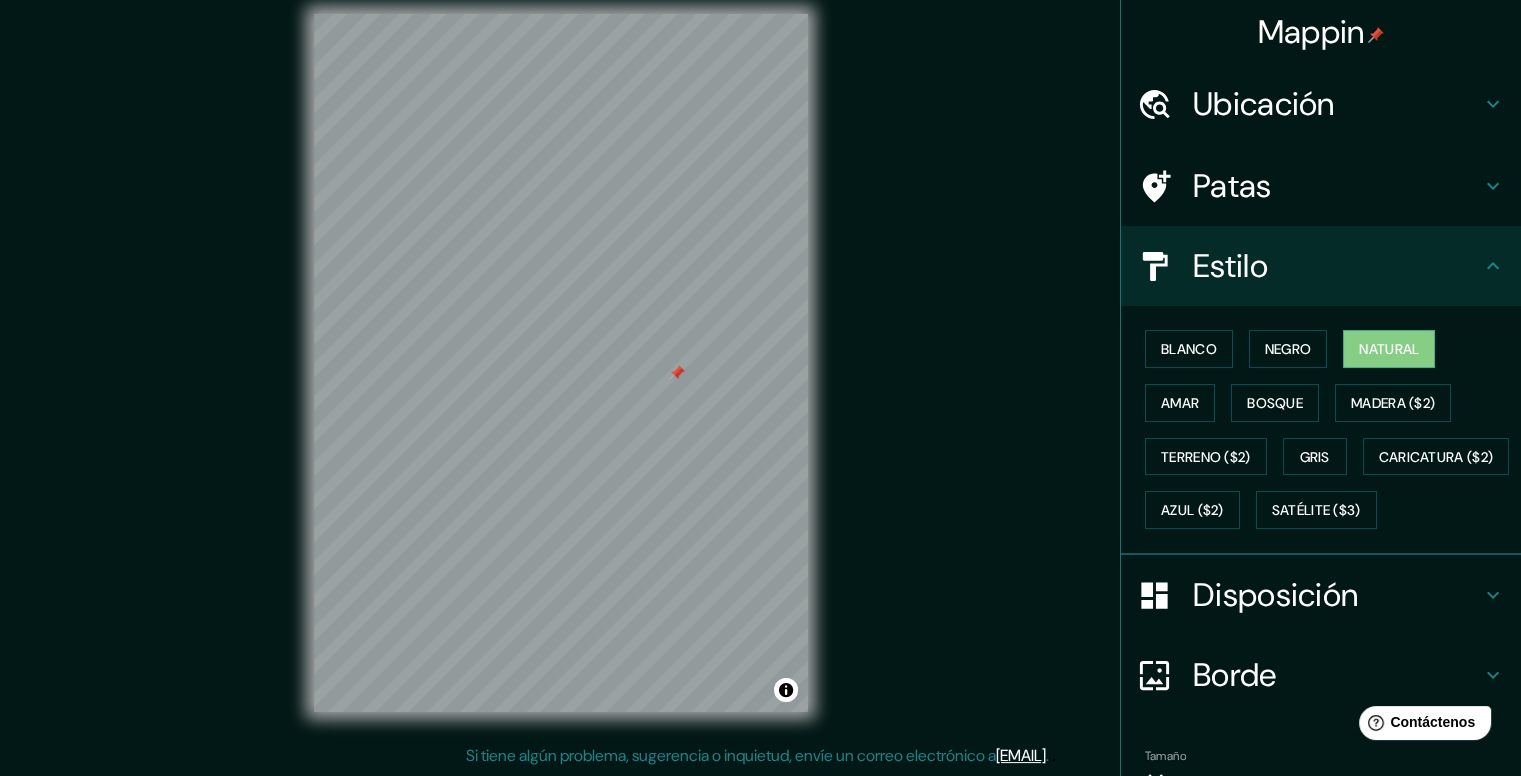 click on "Ubicación" at bounding box center (1321, 104) 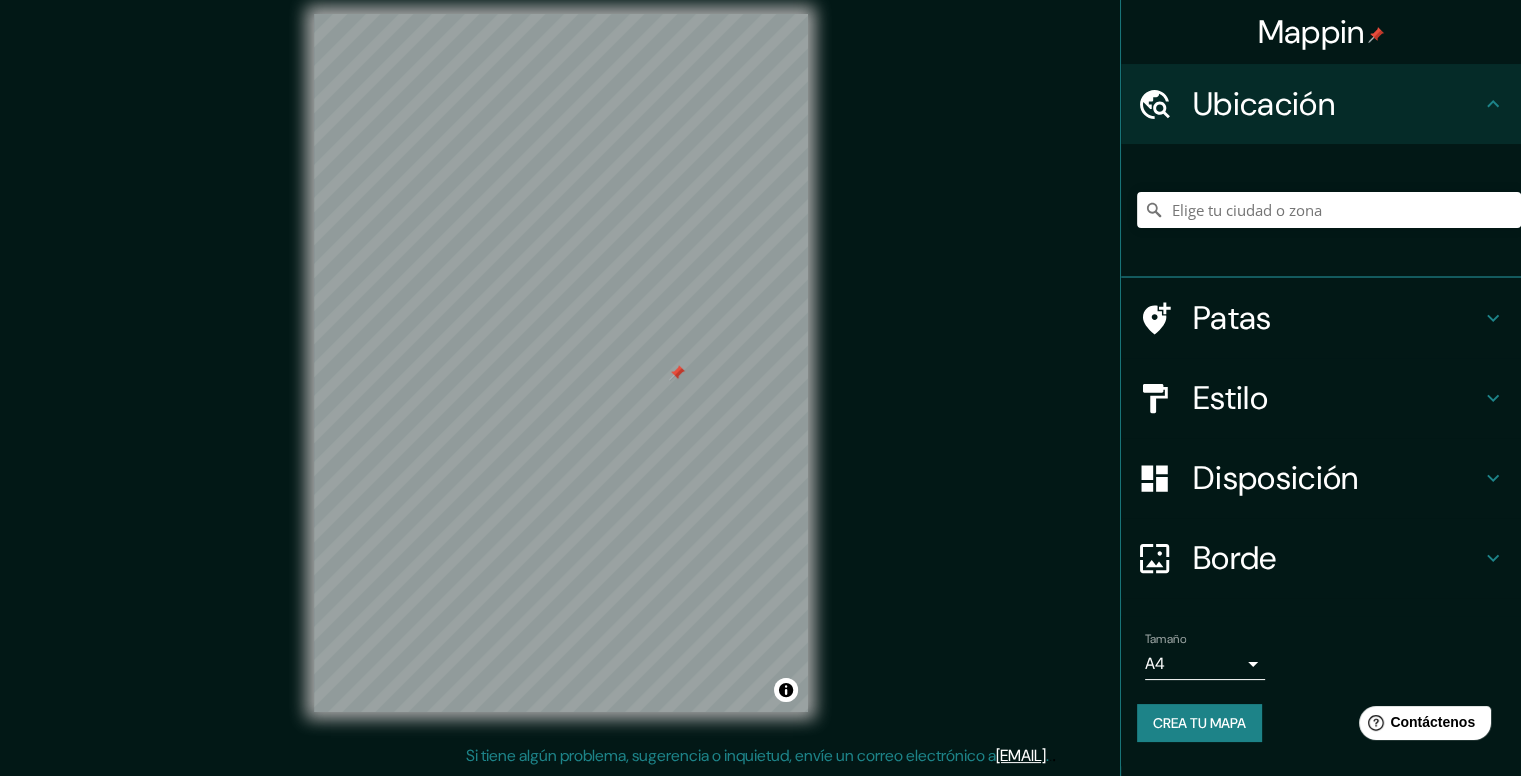 click on "Patas" at bounding box center [1232, 318] 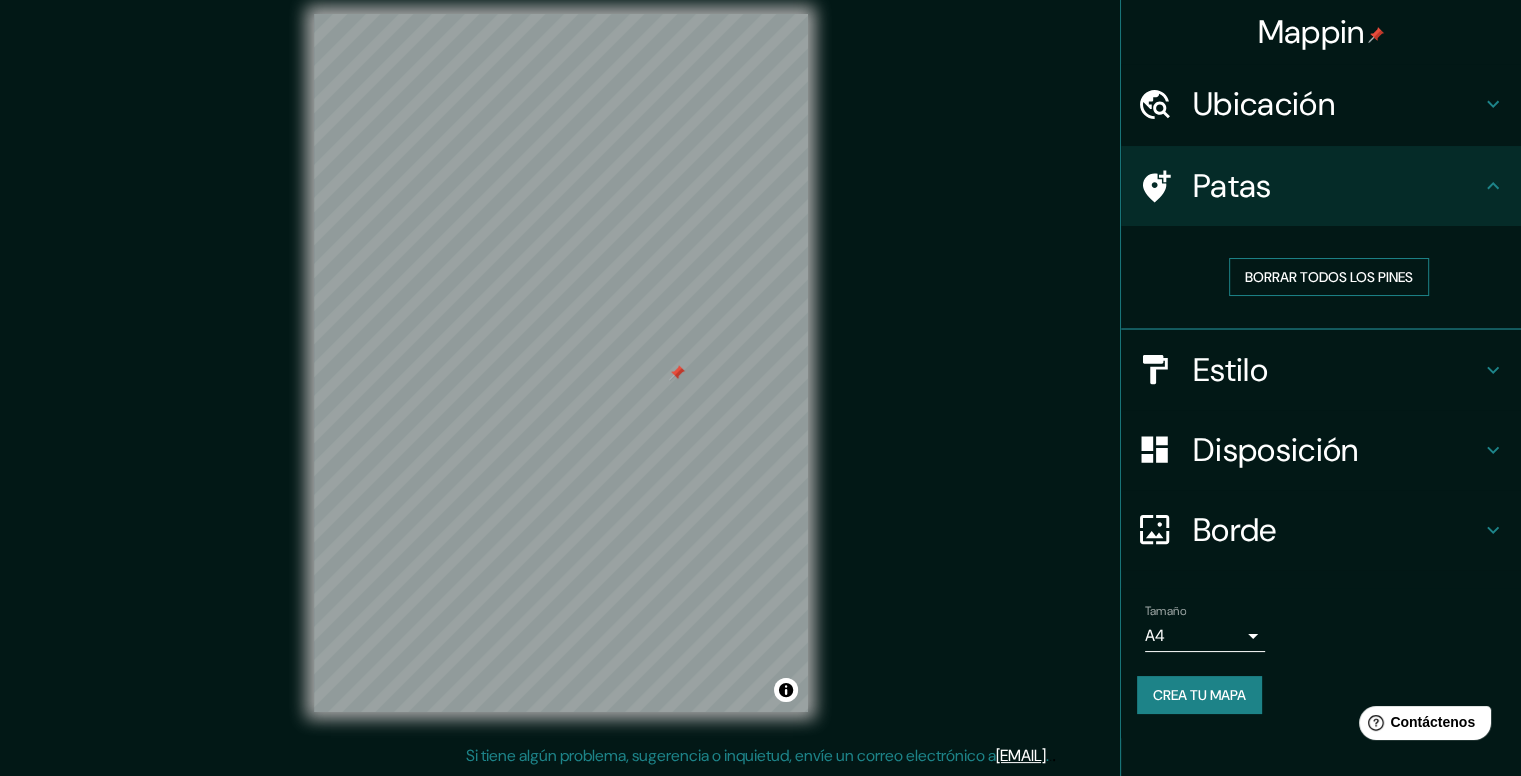 click on "Borrar todos los pines" at bounding box center (1329, 277) 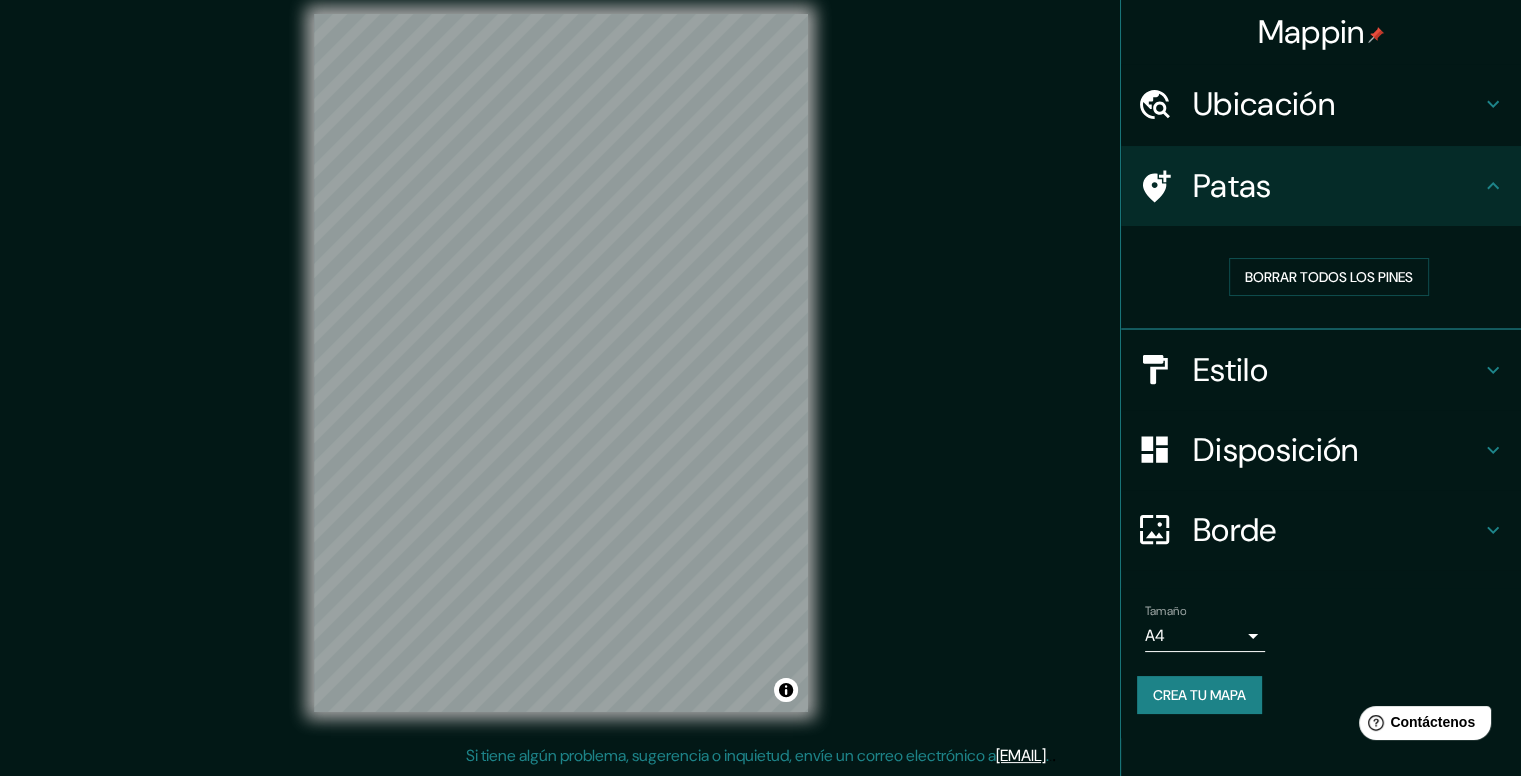 click on "Disposición" at bounding box center (1275, 450) 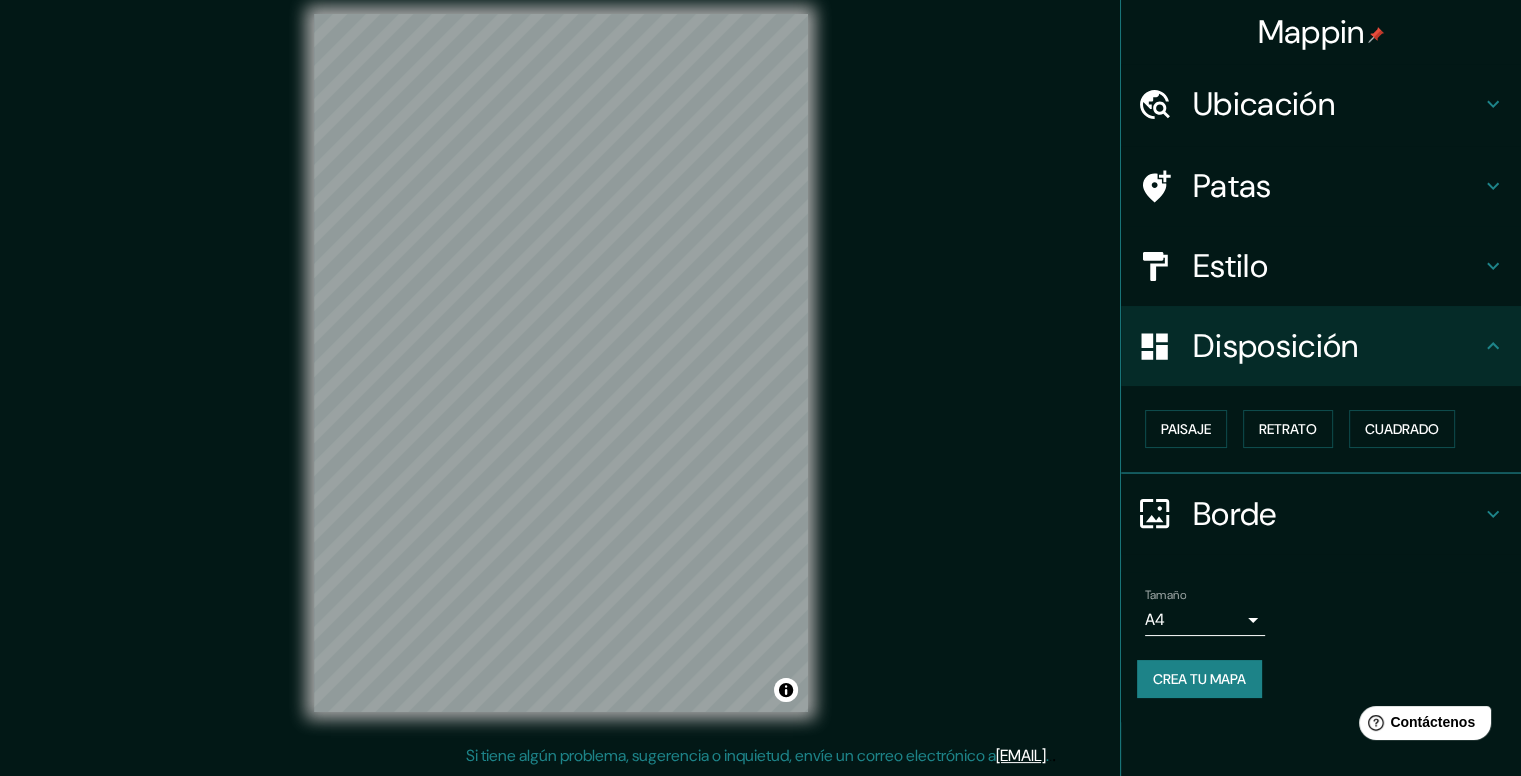 click on "Disposición" at bounding box center [1321, 346] 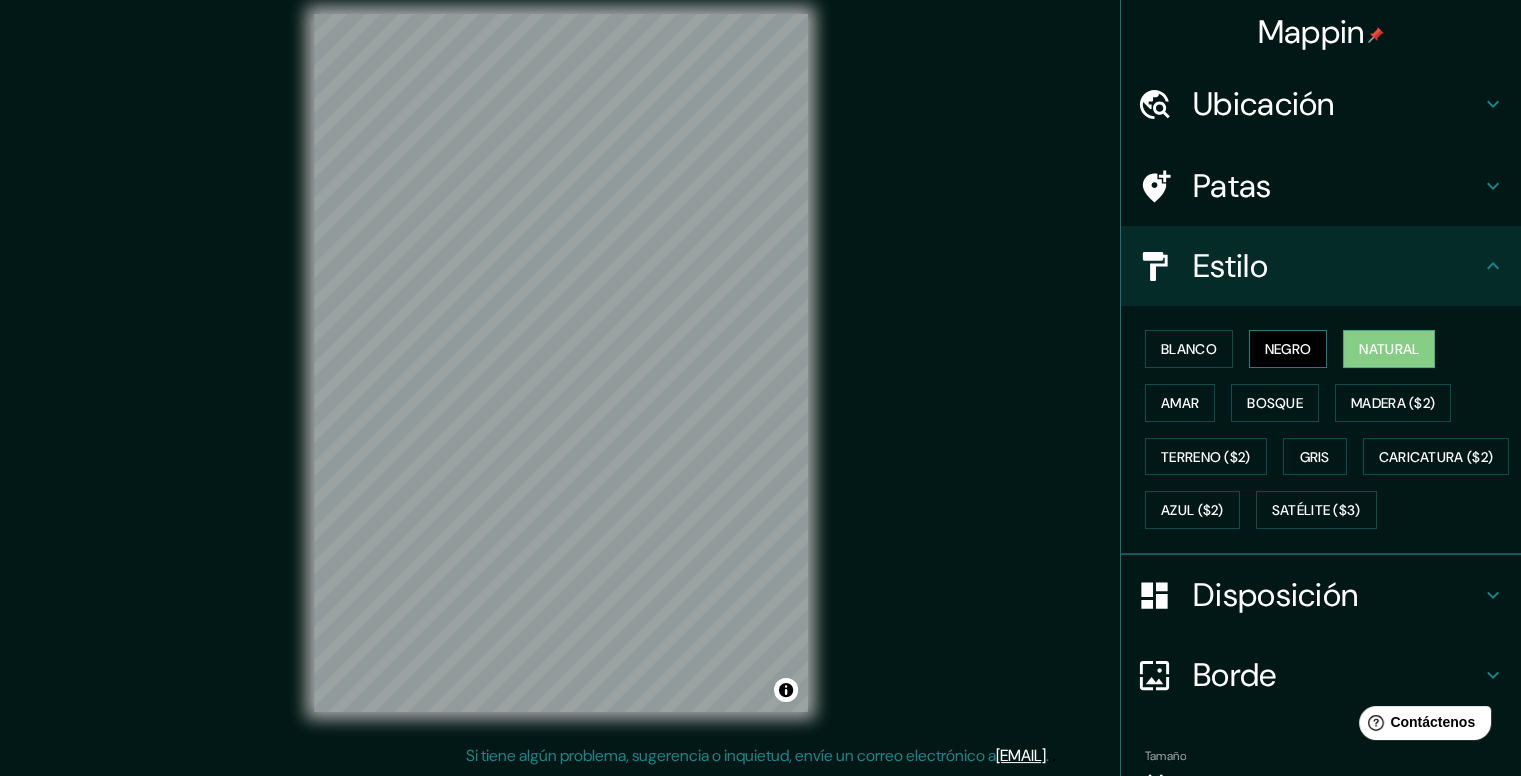 click on "Negro" at bounding box center [1288, 349] 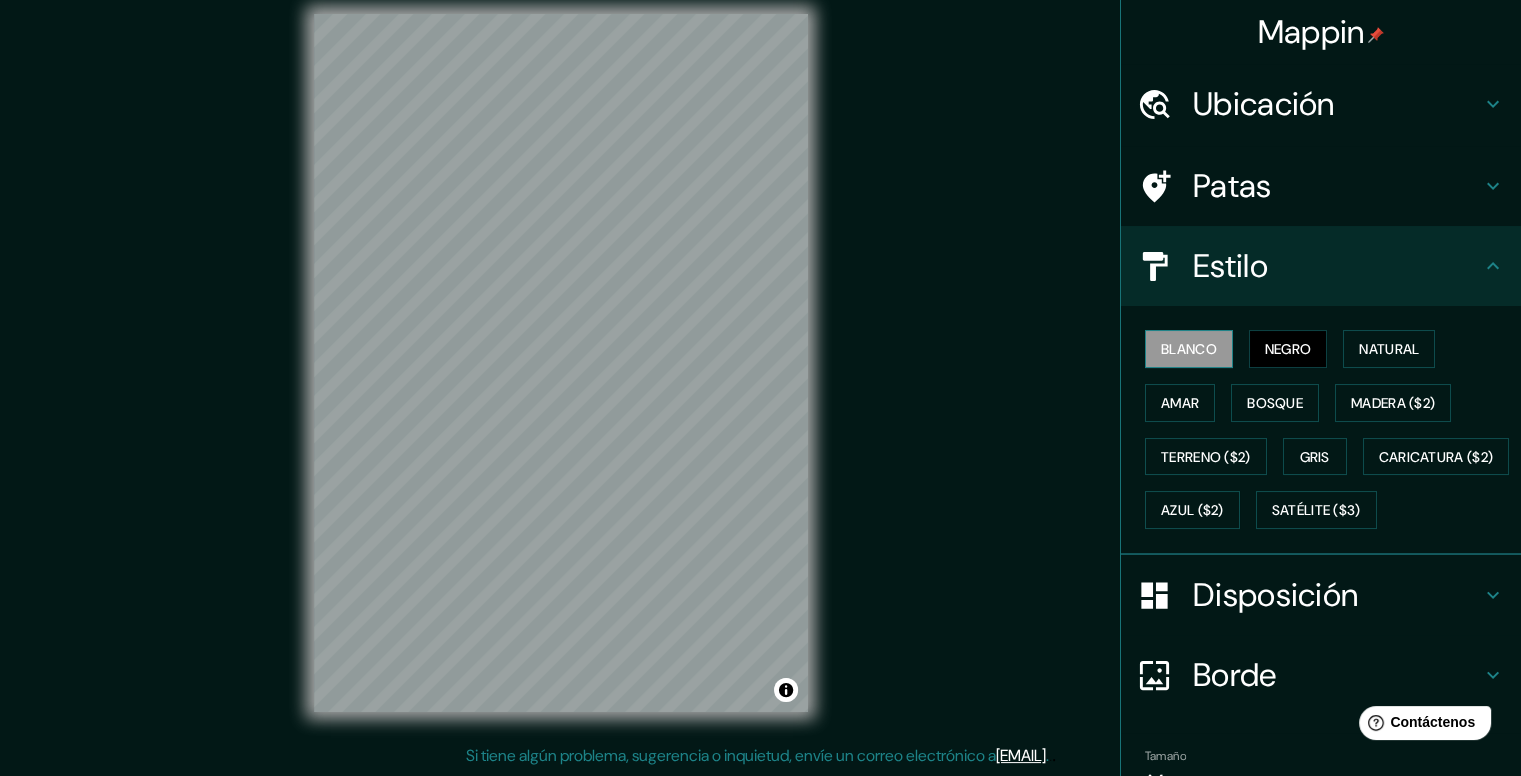 click on "Blanco" at bounding box center [1189, 349] 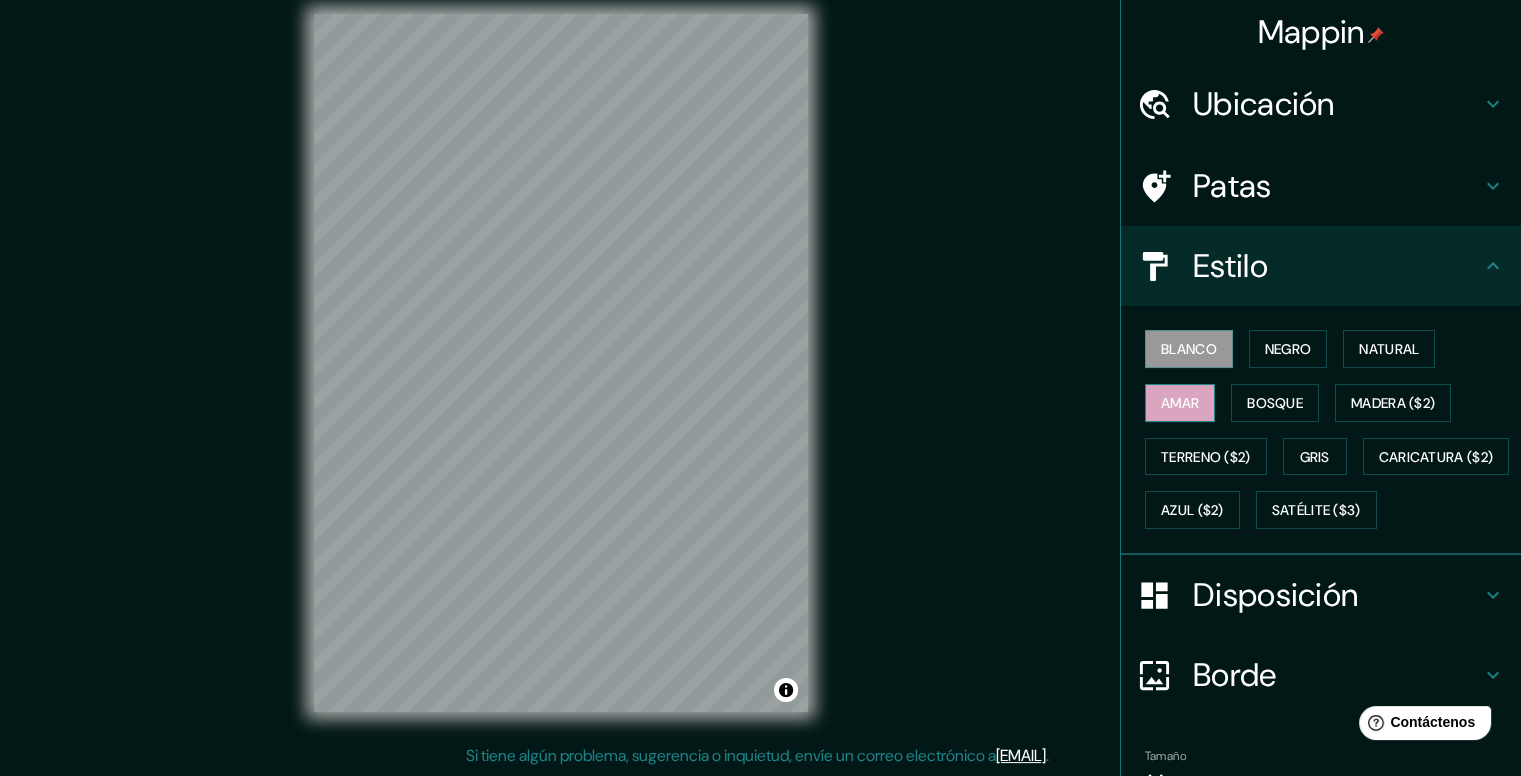 click on "Amar" at bounding box center [1180, 403] 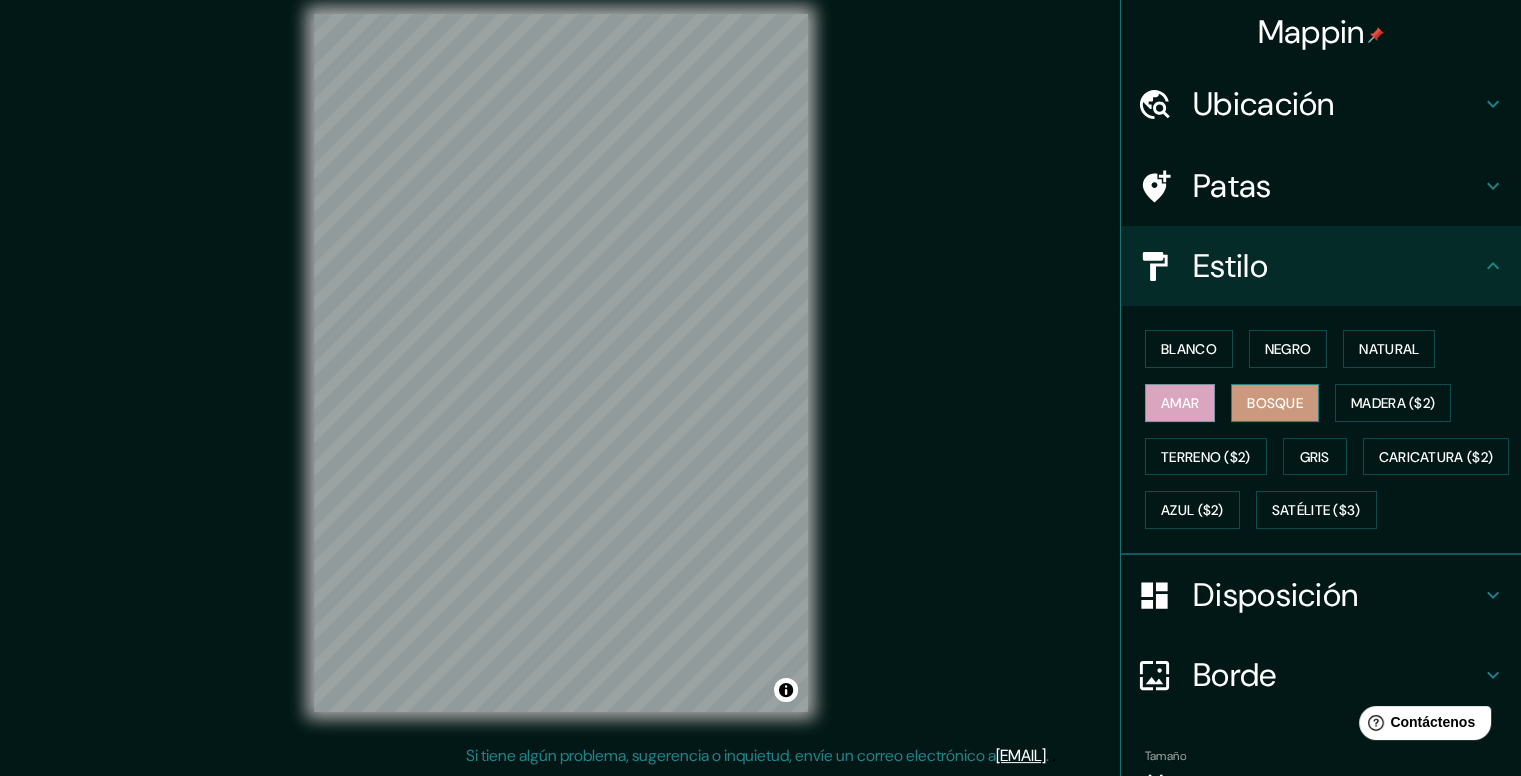 click on "Bosque" at bounding box center [1275, 403] 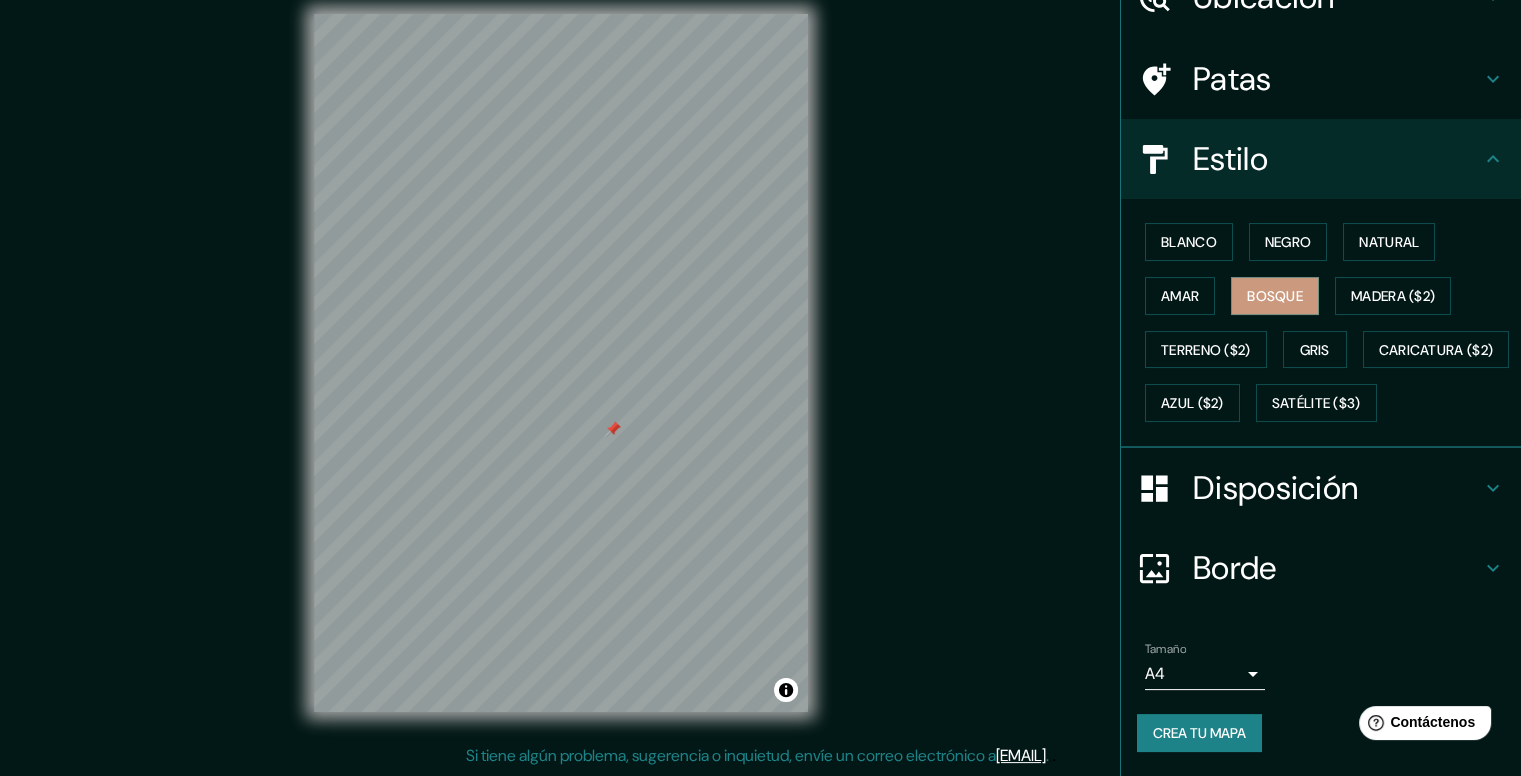scroll, scrollTop: 156, scrollLeft: 0, axis: vertical 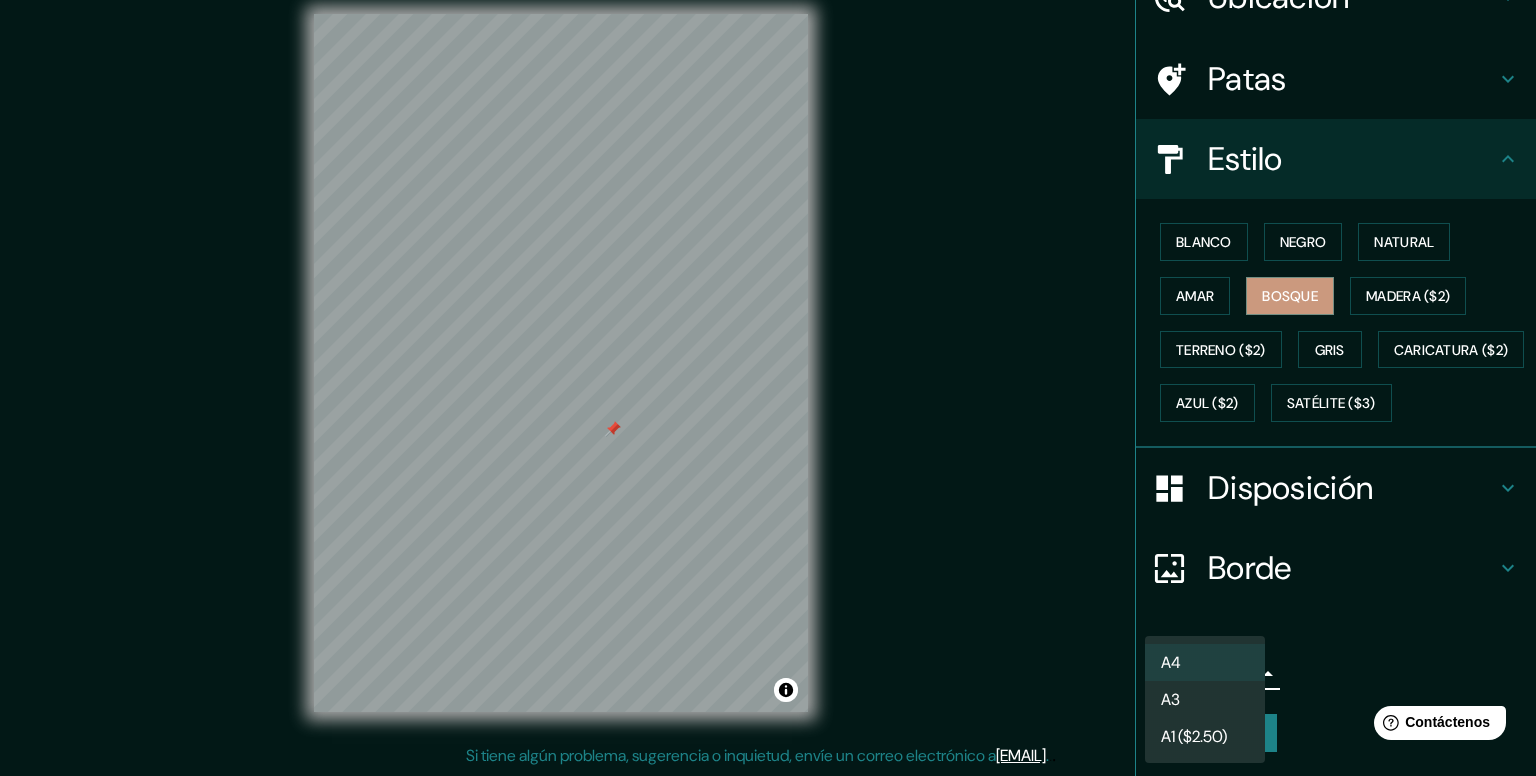 click on "A4" at bounding box center (1205, 662) 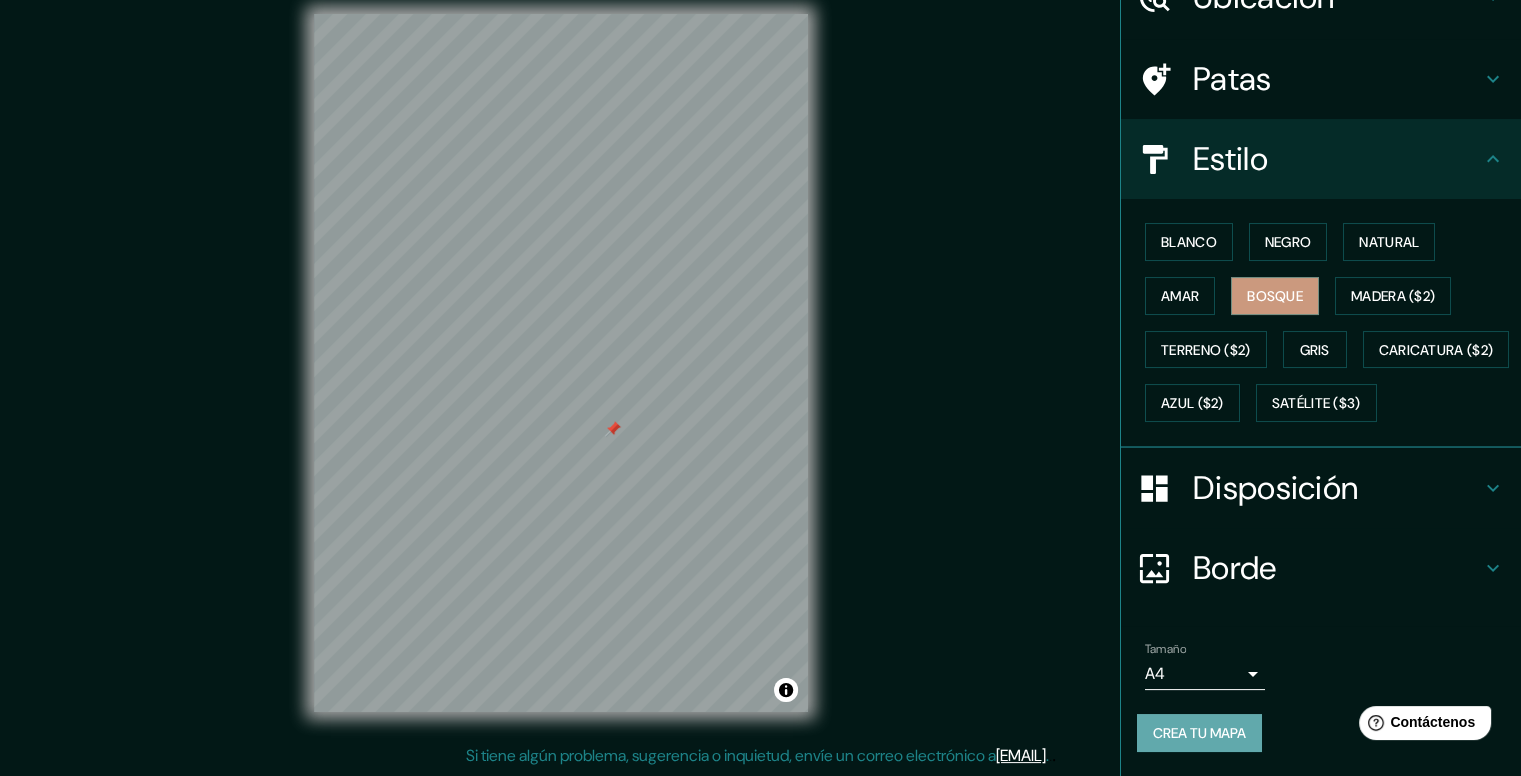 click on "Crea tu mapa" at bounding box center [1199, 733] 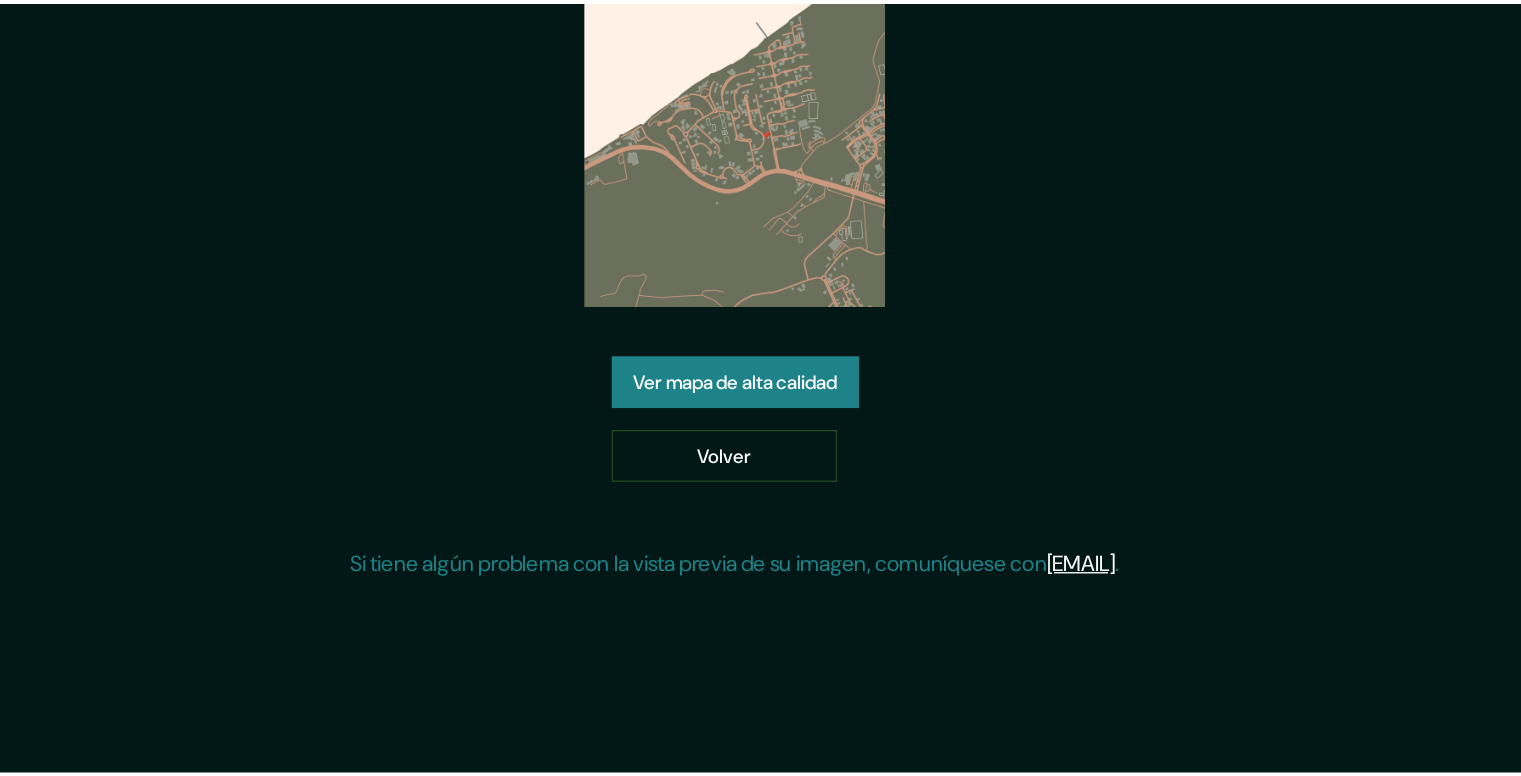 scroll, scrollTop: 0, scrollLeft: 0, axis: both 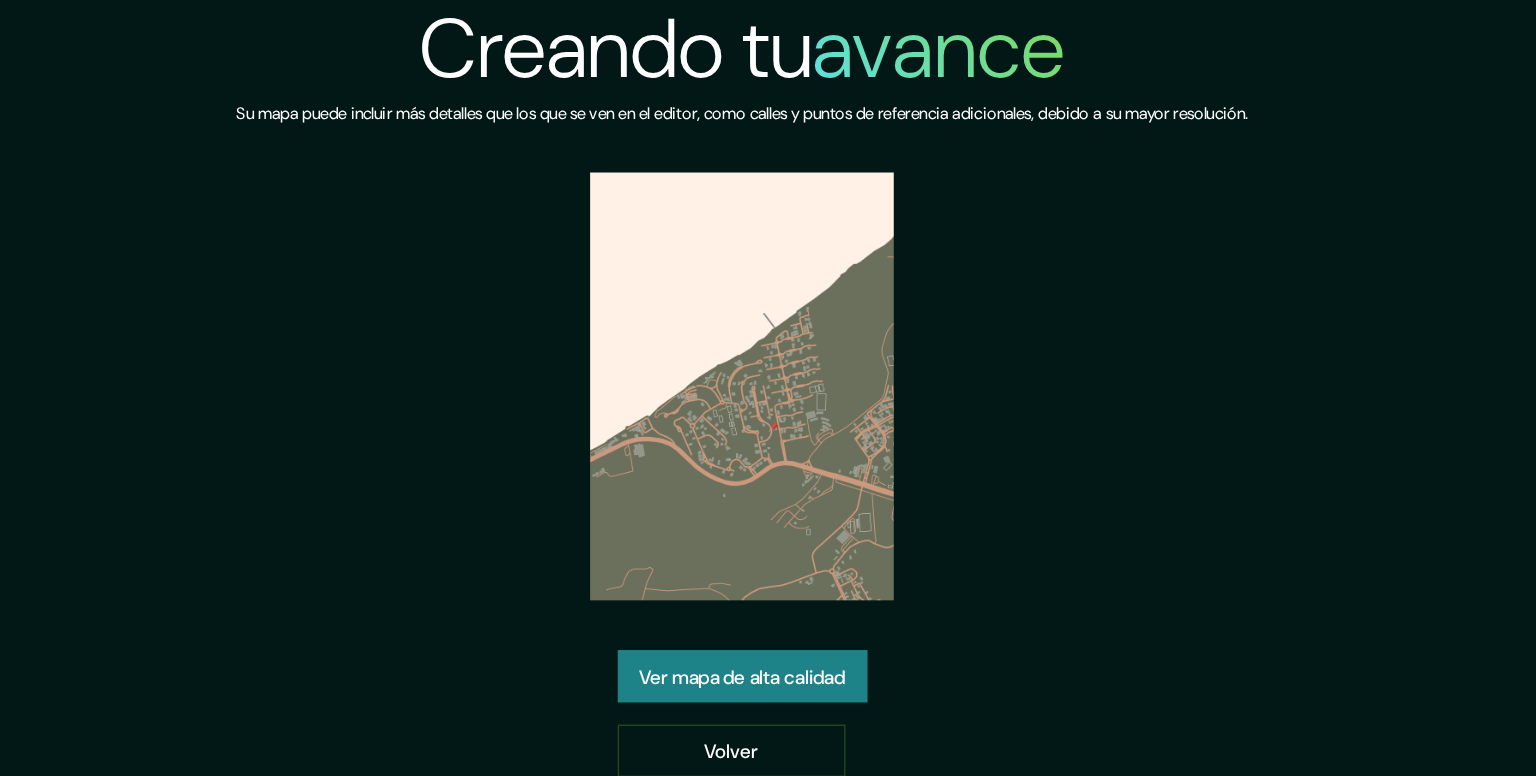 click on "Ver mapa de alta calidad" at bounding box center (768, 491) 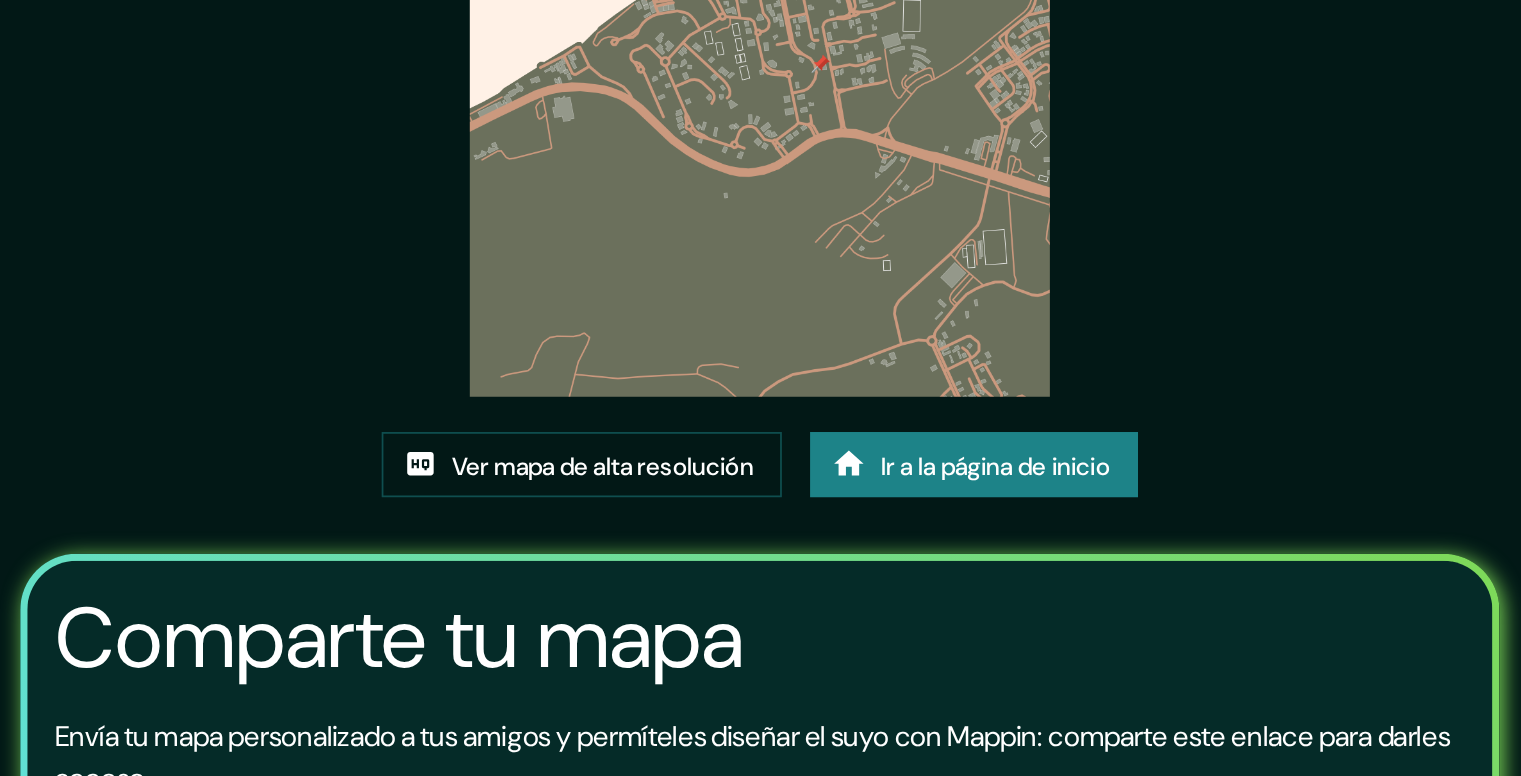 click on "Ir a la página de inicio" at bounding box center (894, 593) 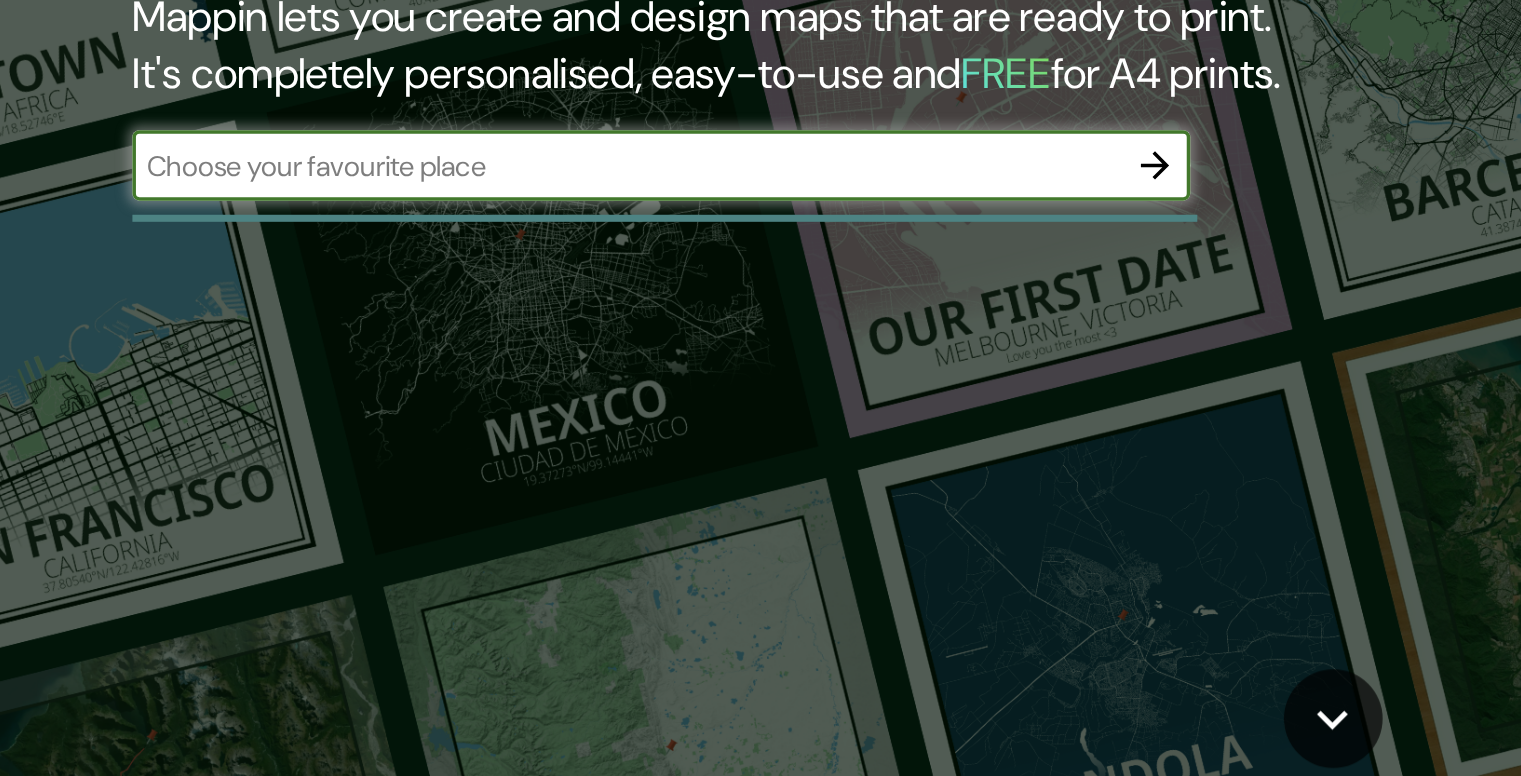 scroll, scrollTop: 84, scrollLeft: 0, axis: vertical 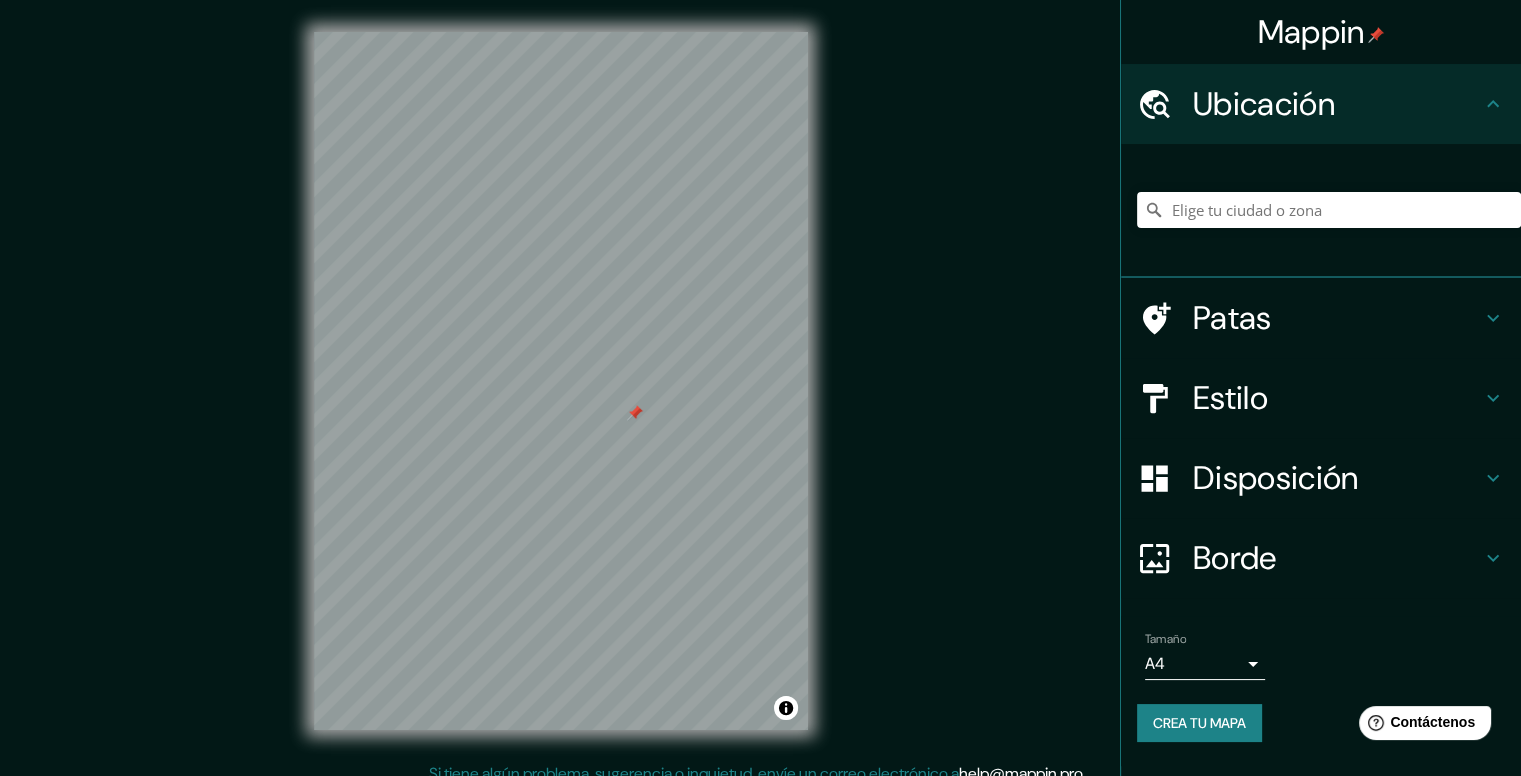 click on "Patas" at bounding box center (1337, 318) 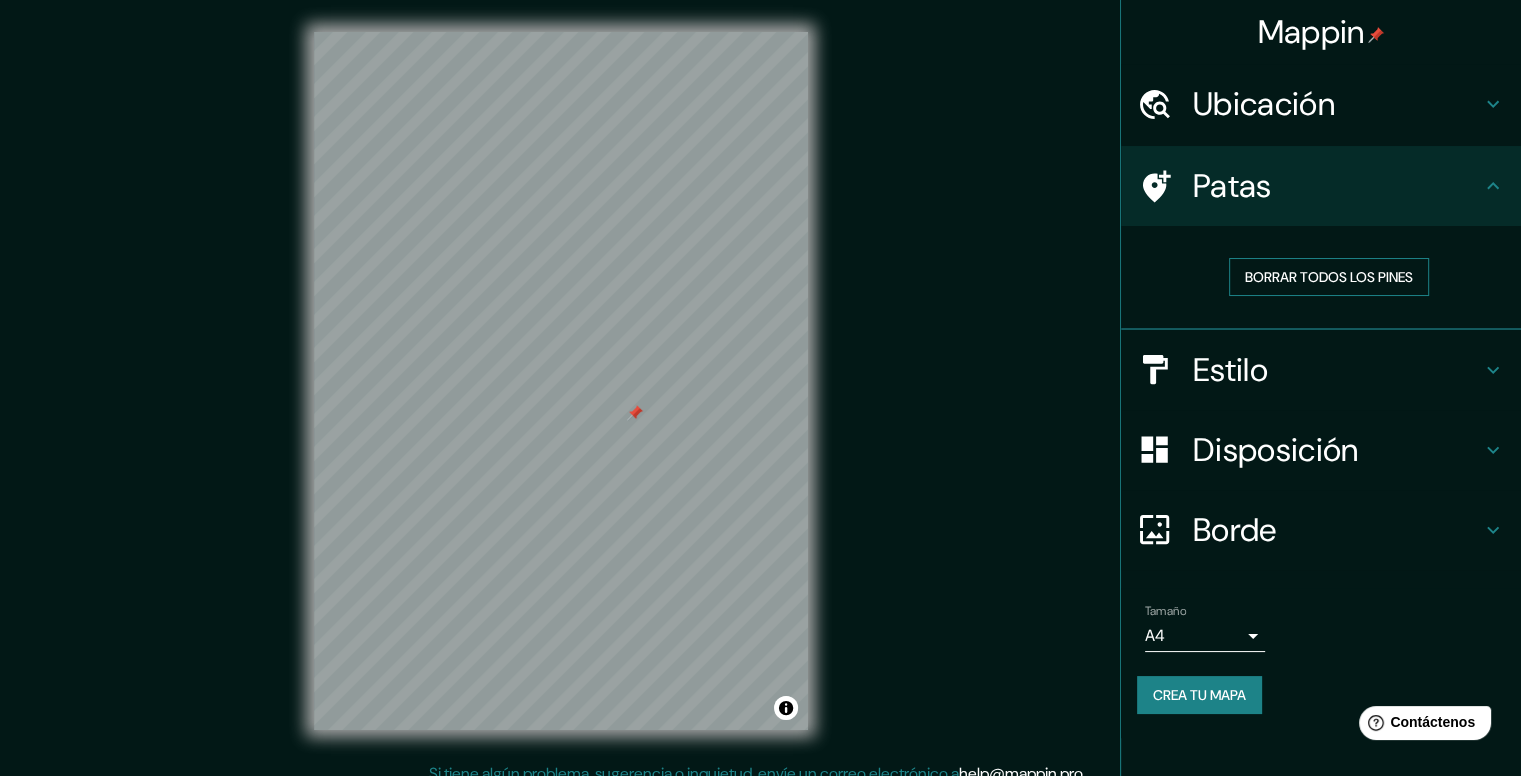 click on "Borrar todos los pines" at bounding box center [1329, 277] 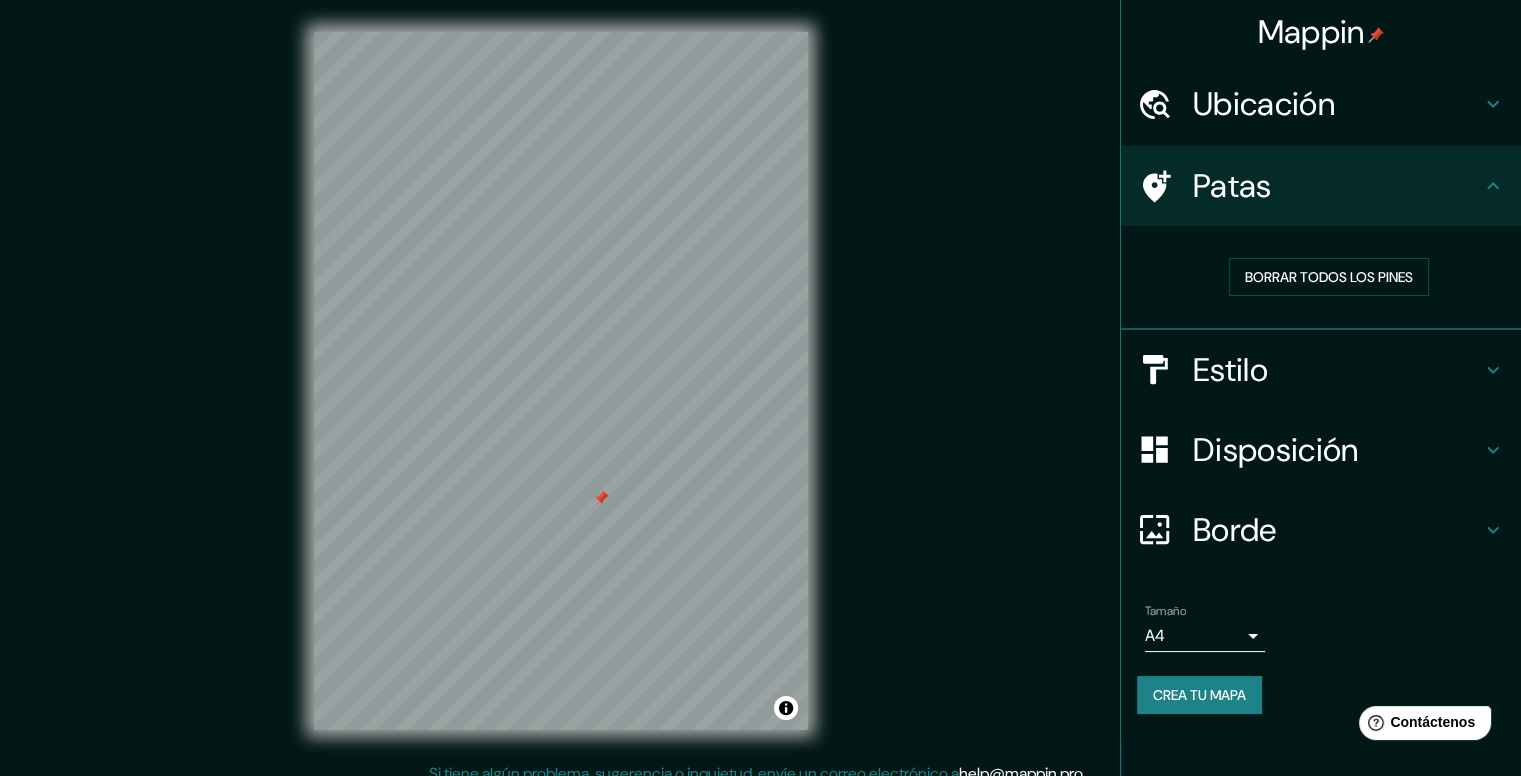 click on "Estilo" at bounding box center (1230, 370) 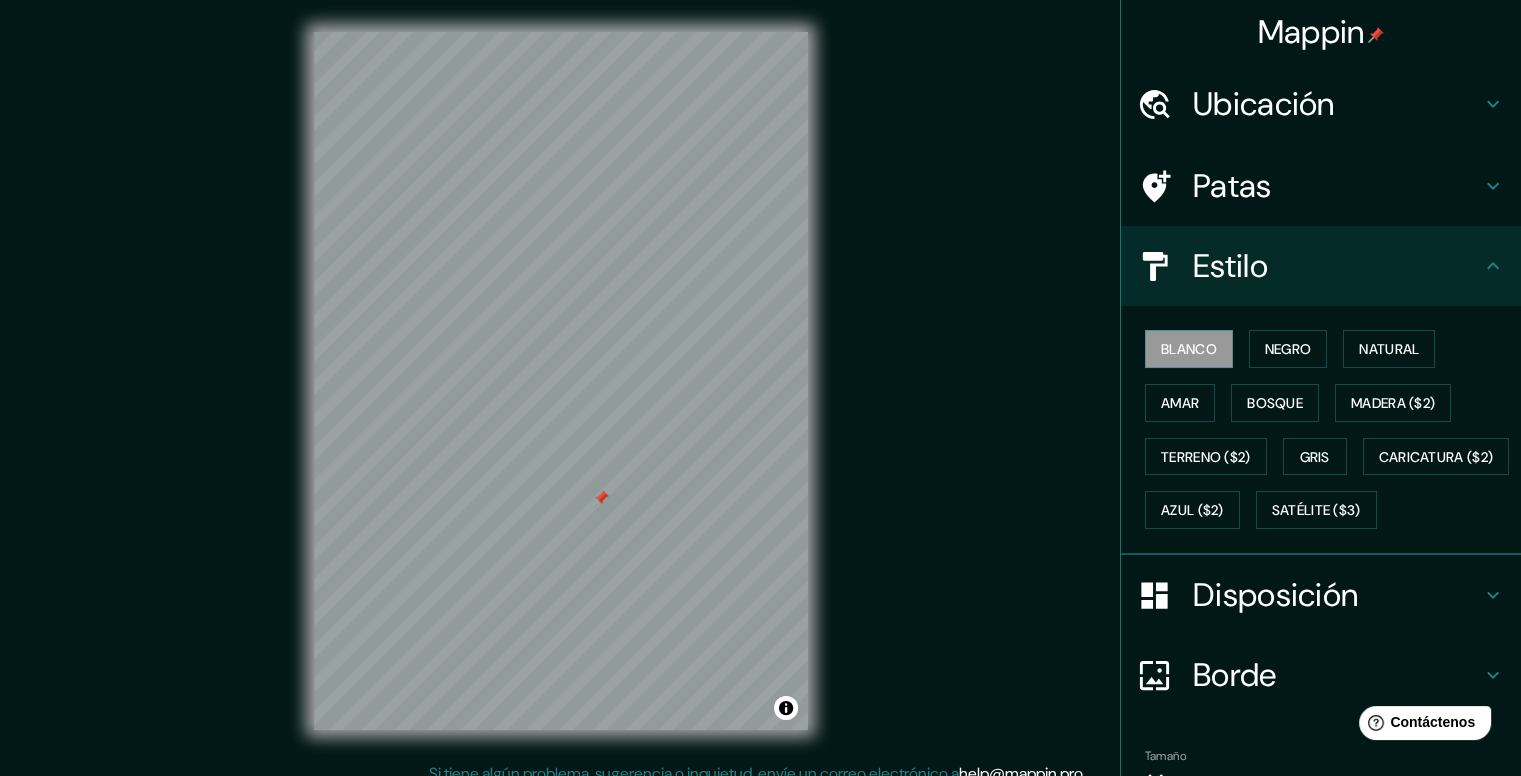 click on "Estilo" at bounding box center [1230, 266] 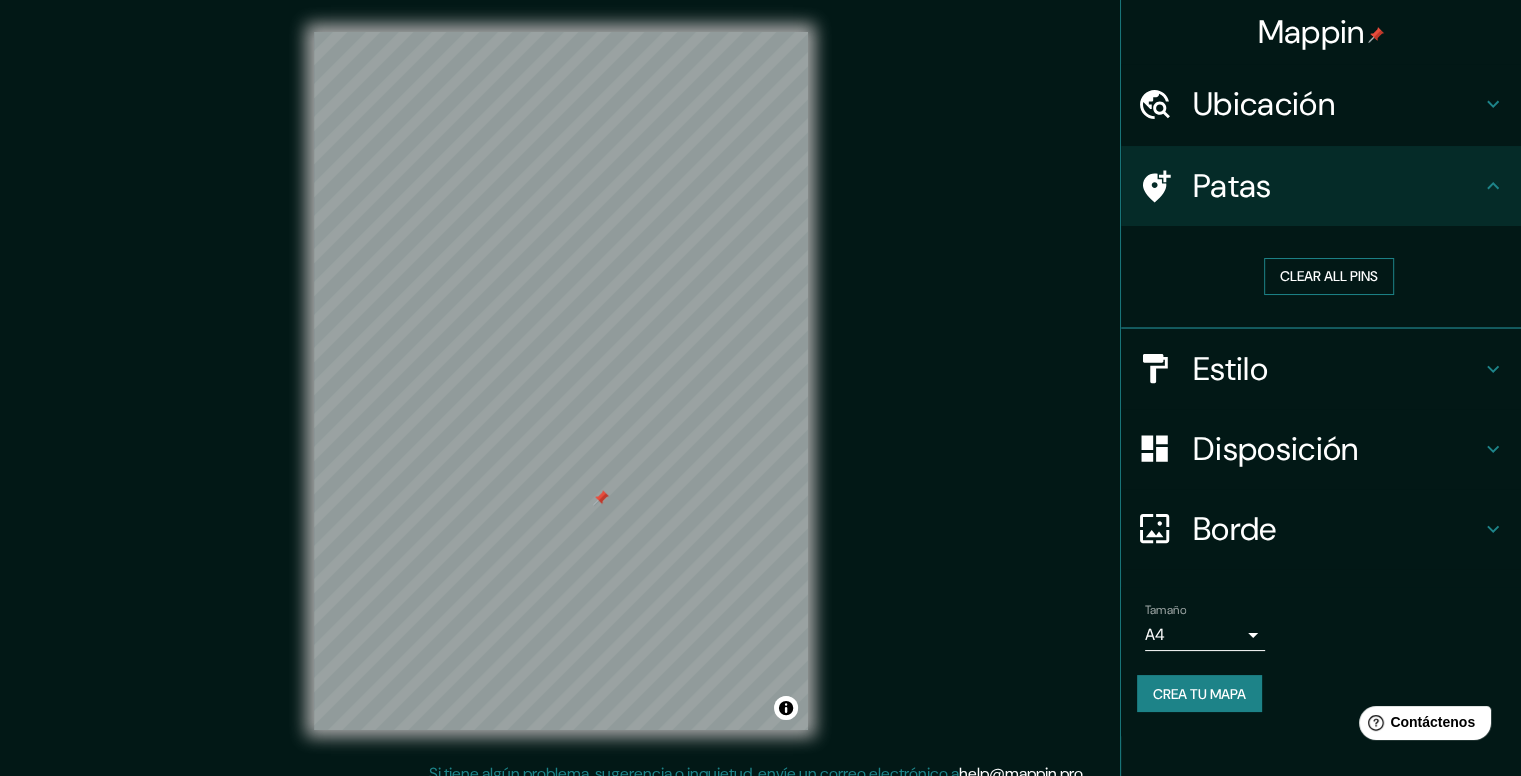 click on "Clear all pins" at bounding box center [1329, 276] 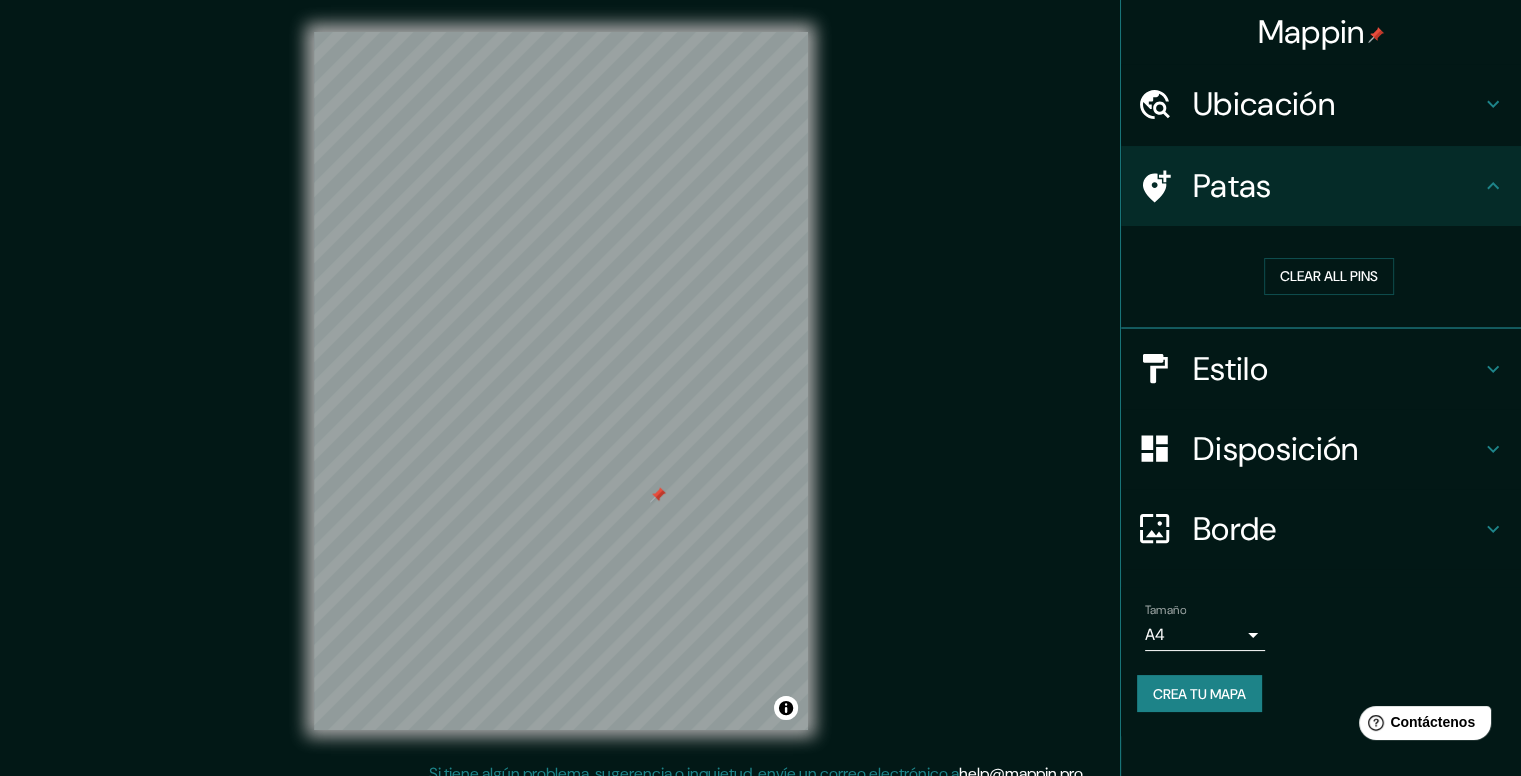 drag, startPoint x: 652, startPoint y: 479, endPoint x: 655, endPoint y: 491, distance: 12.369317 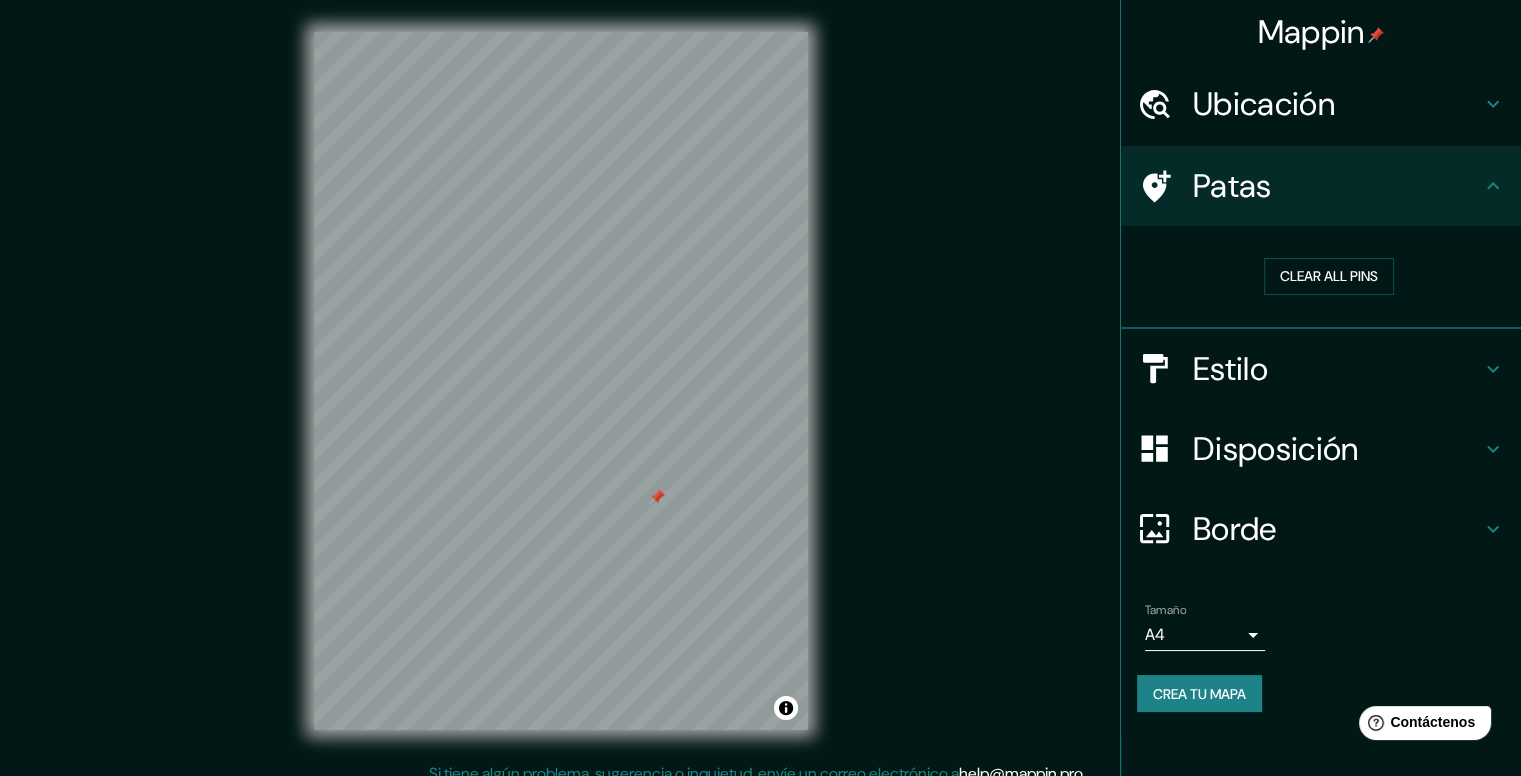 click on "Estilo" at bounding box center (1230, 369) 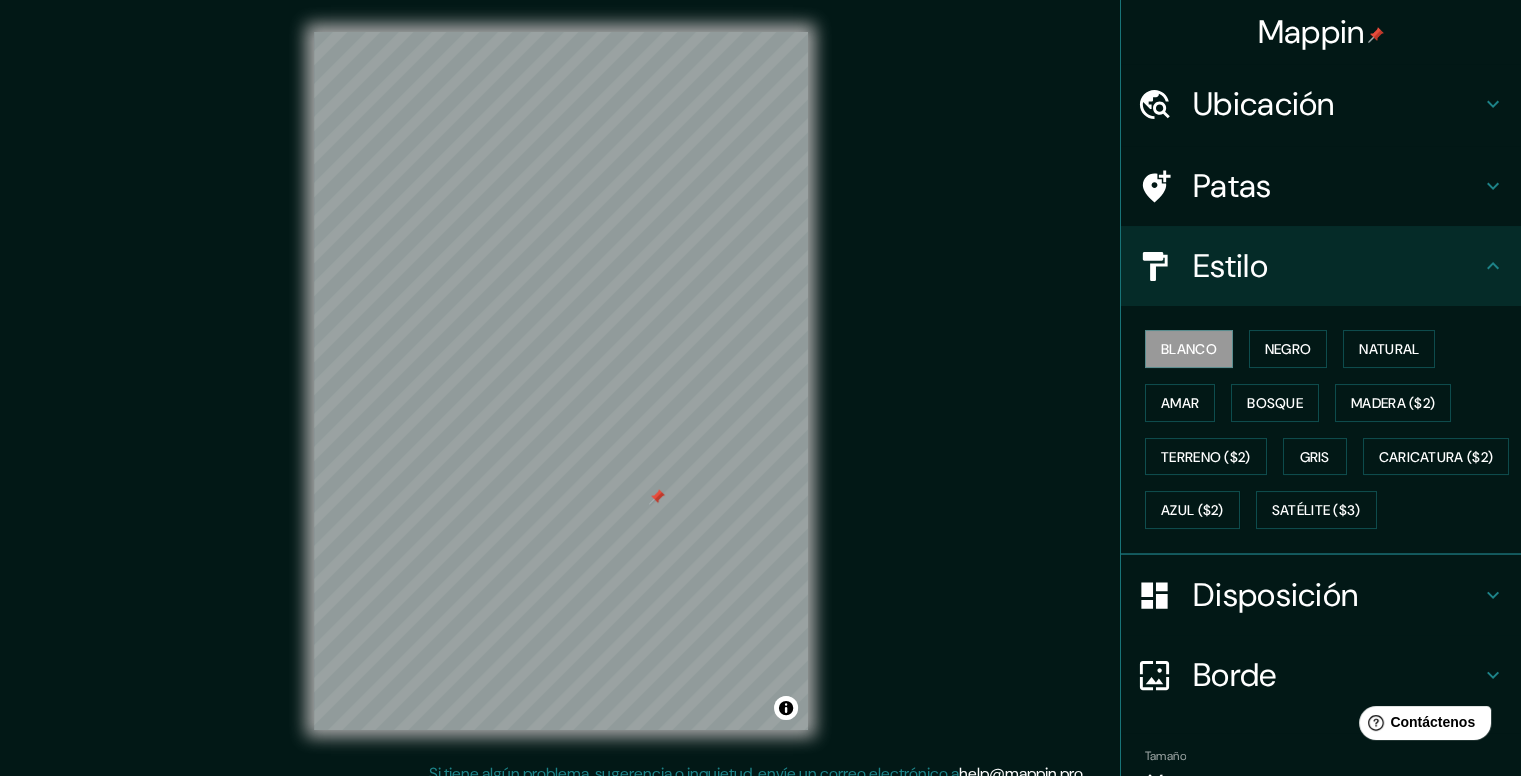 click on "Estilo" at bounding box center (1230, 266) 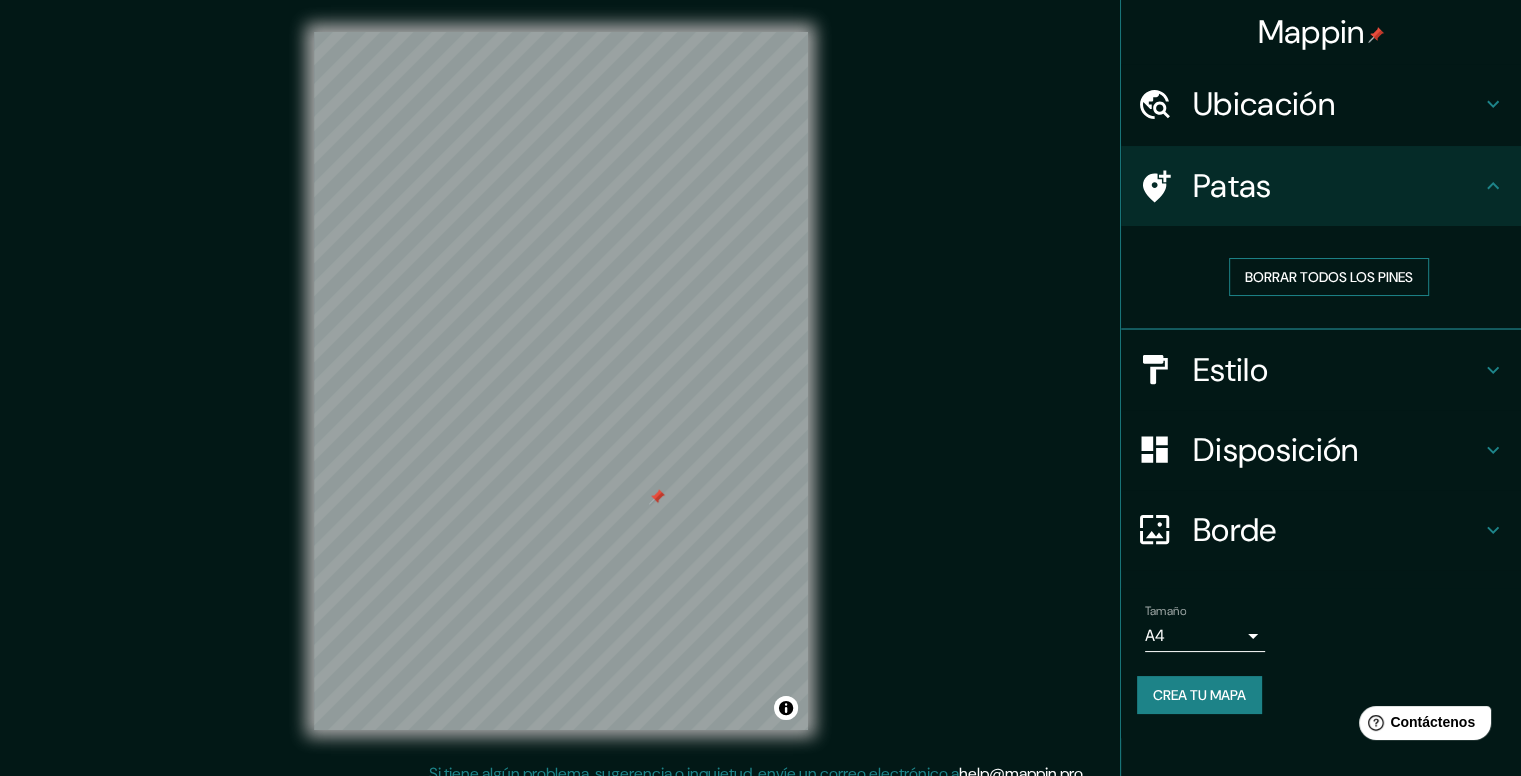 click on "Borrar todos los pines" at bounding box center (1329, 277) 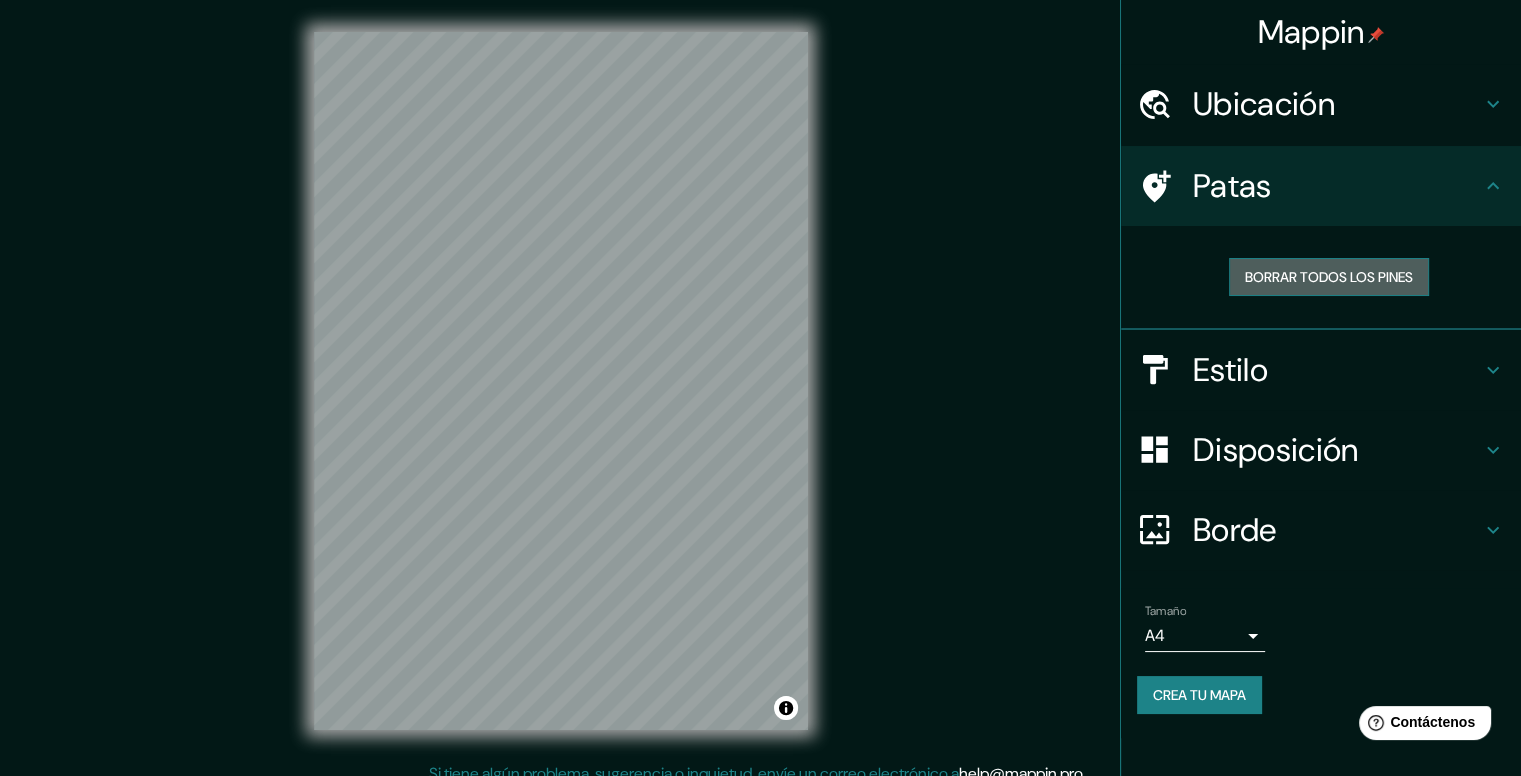 click on "Borrar todos los pines" at bounding box center [1329, 277] 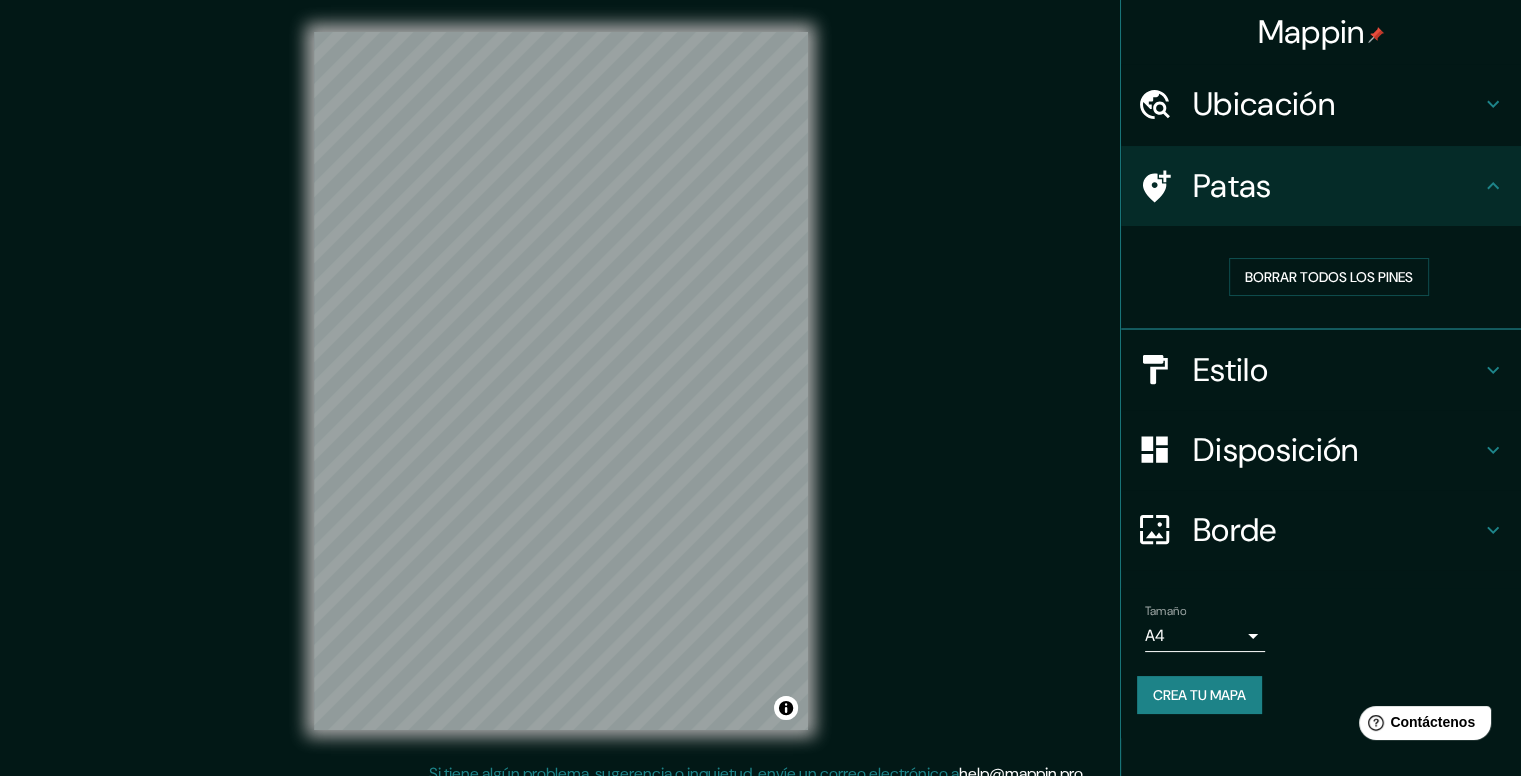 click on "Crea tu mapa" at bounding box center [1199, 695] 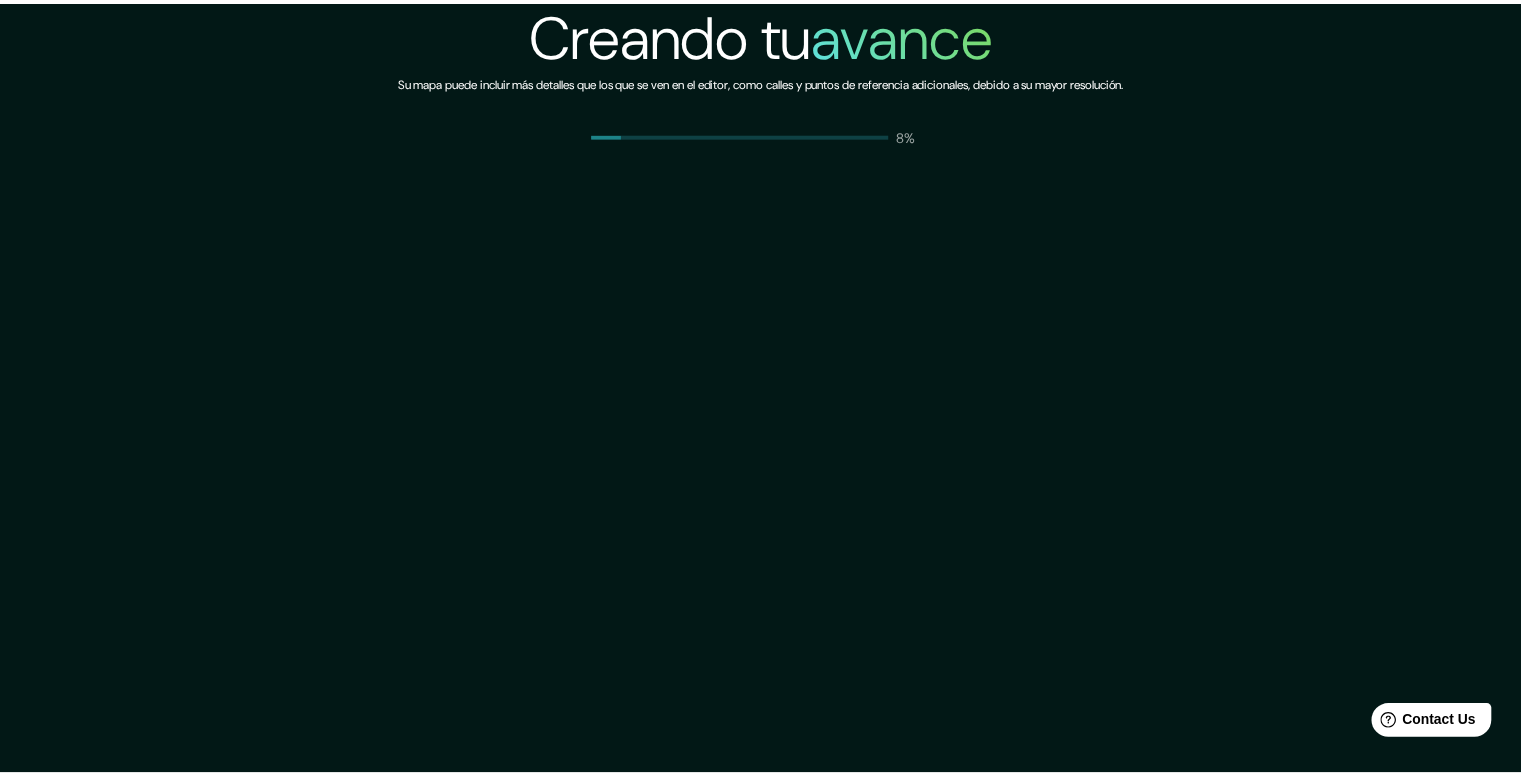 scroll, scrollTop: 0, scrollLeft: 0, axis: both 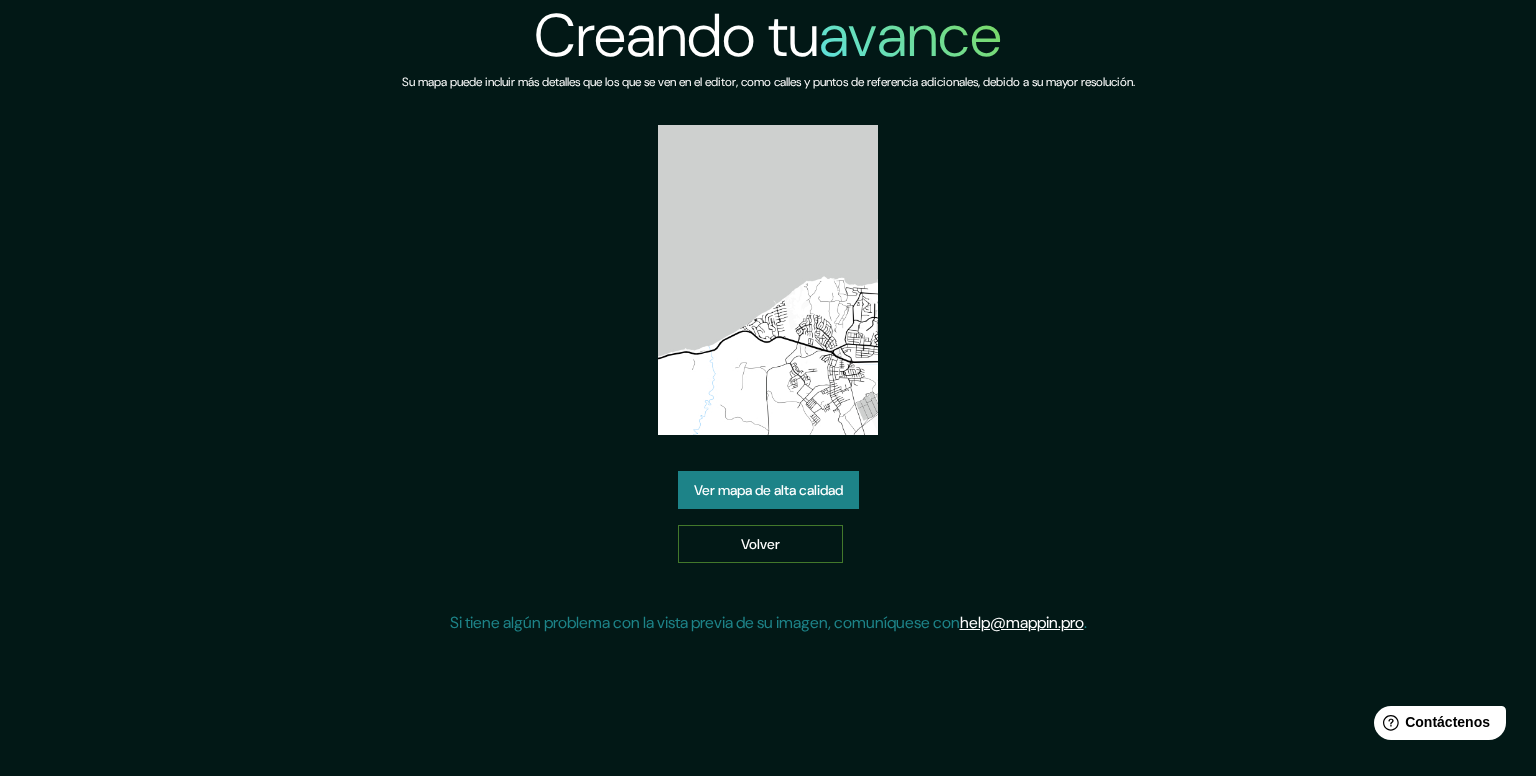 click on "Volver" at bounding box center [760, 544] 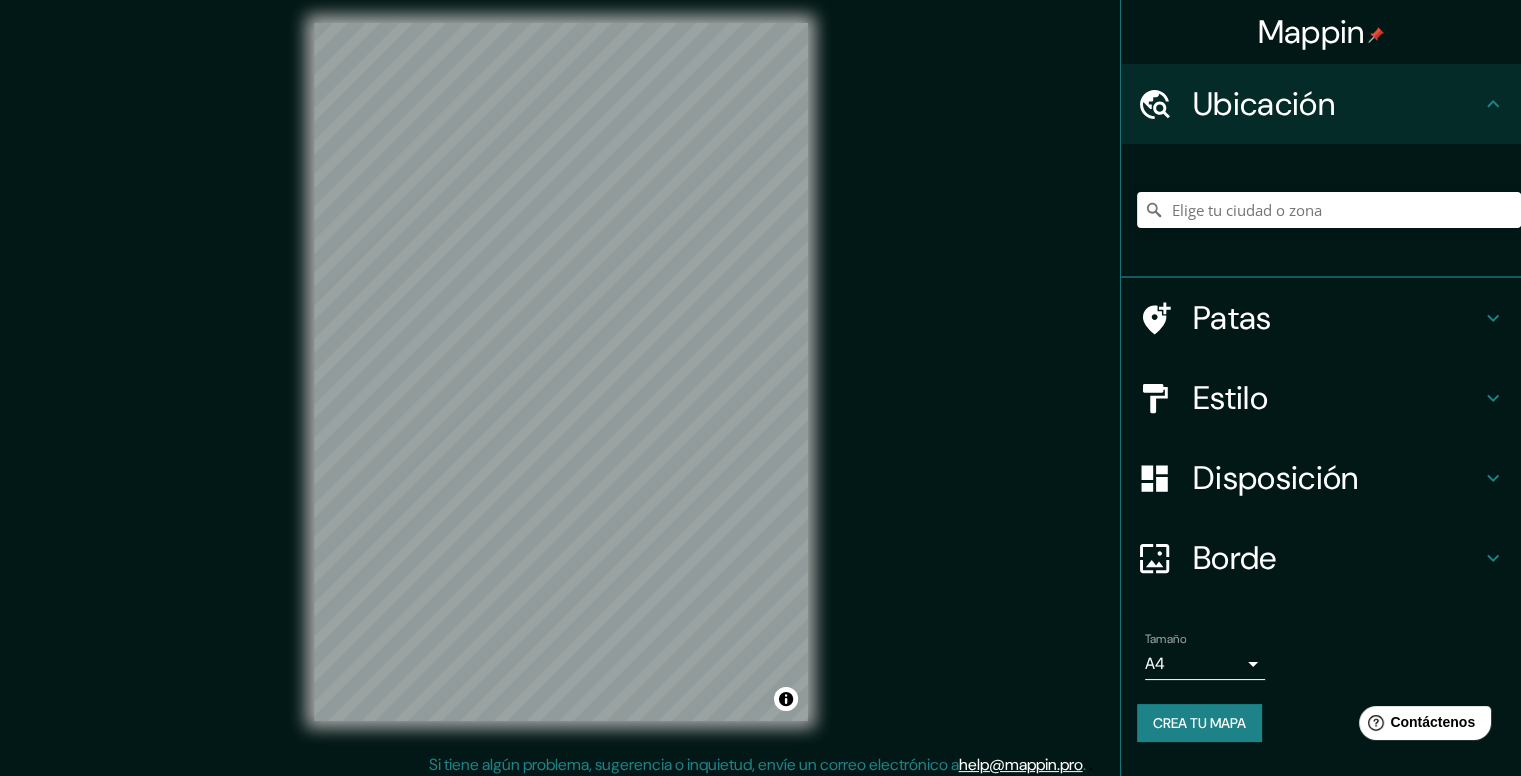 scroll, scrollTop: 18, scrollLeft: 0, axis: vertical 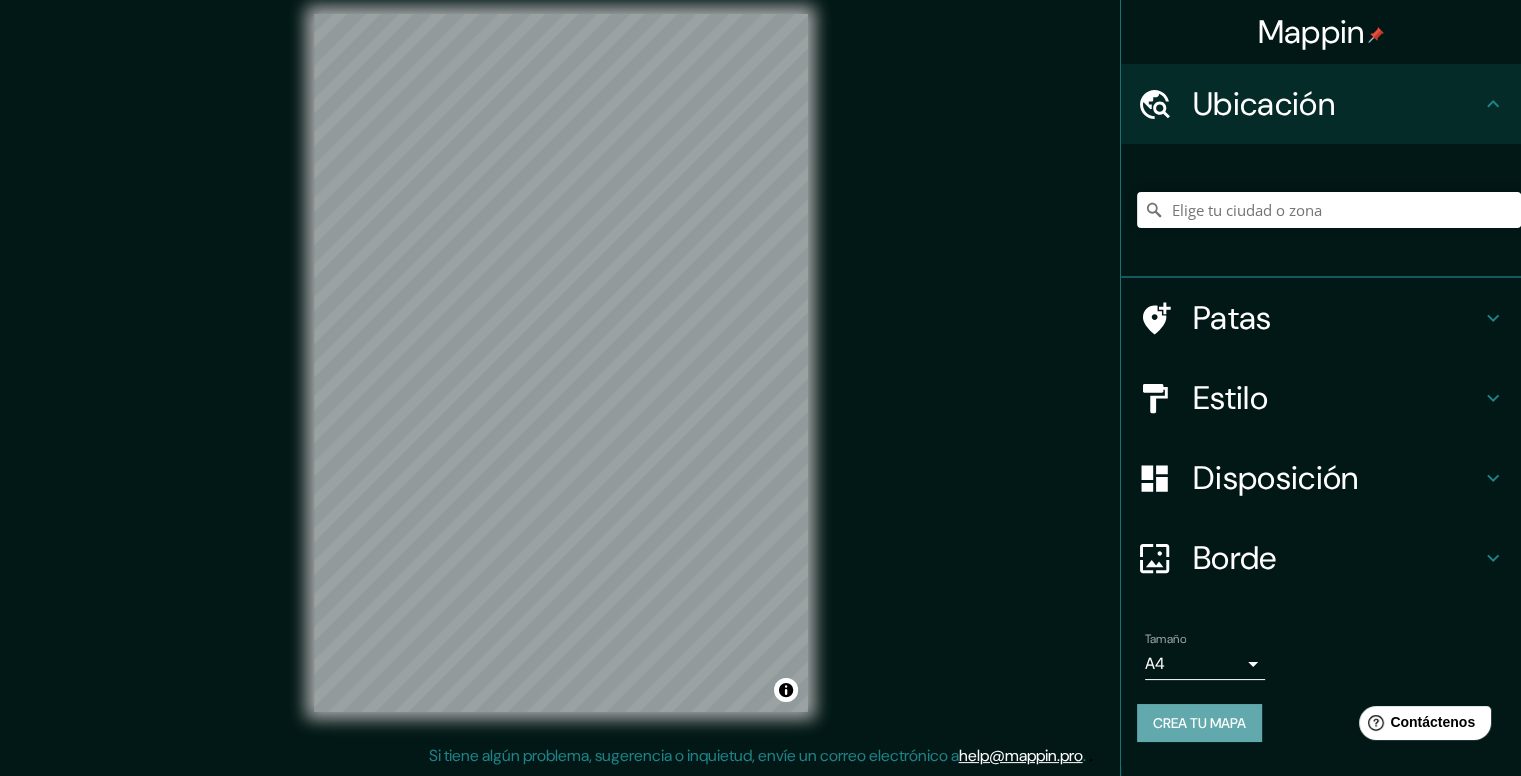 click on "Crea tu mapa" at bounding box center (1199, 723) 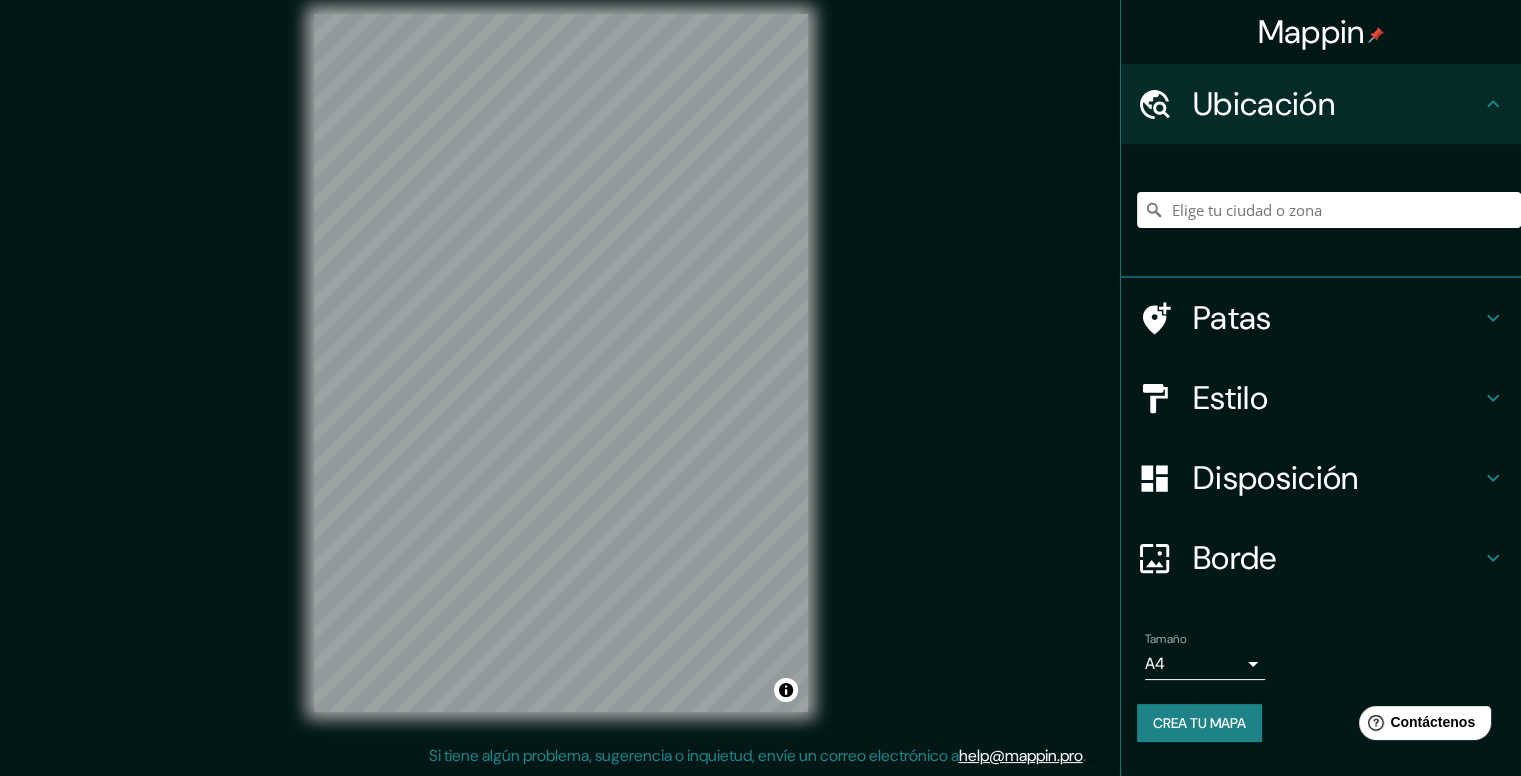 scroll, scrollTop: 0, scrollLeft: 0, axis: both 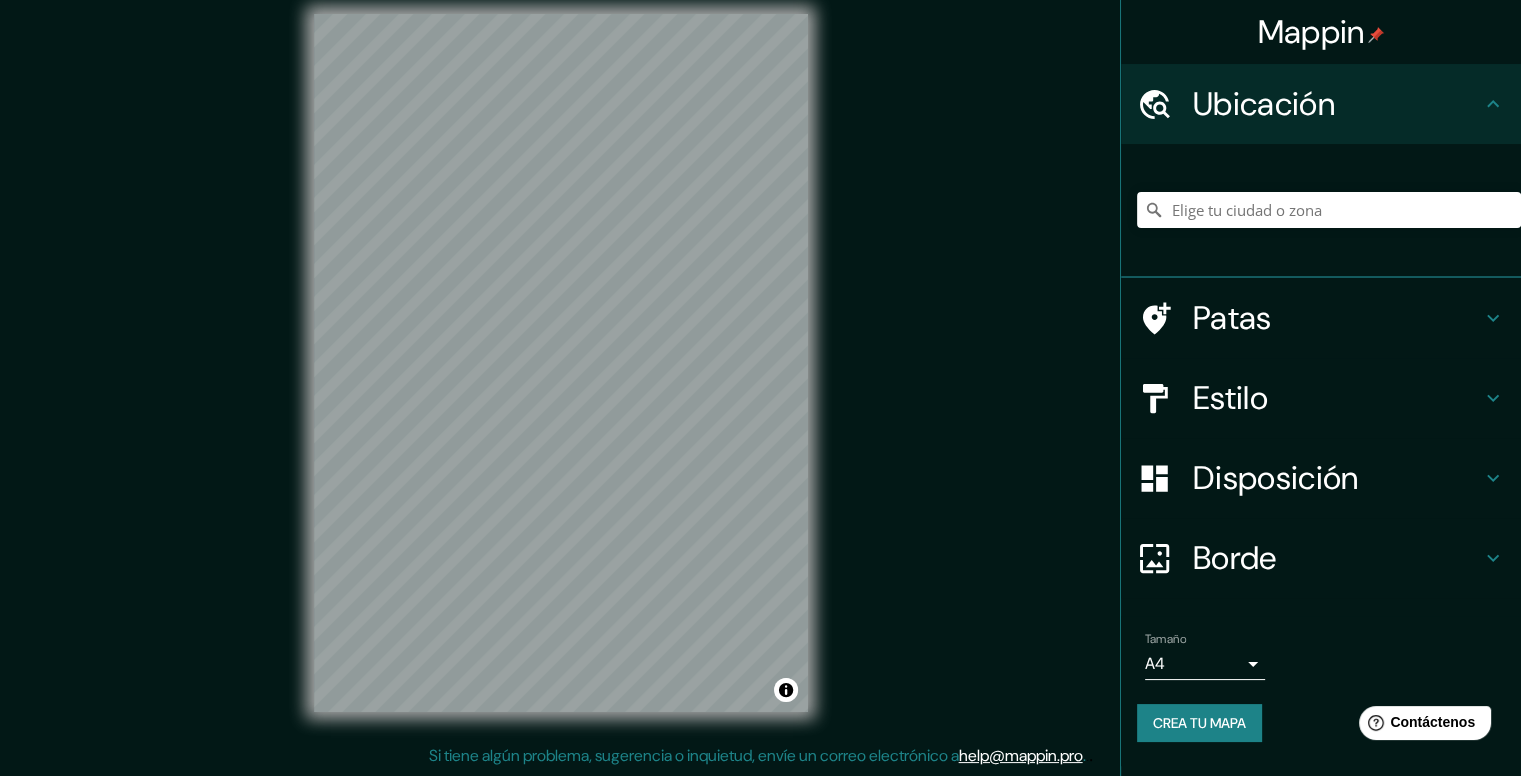 click on "Patas" at bounding box center [1337, 318] 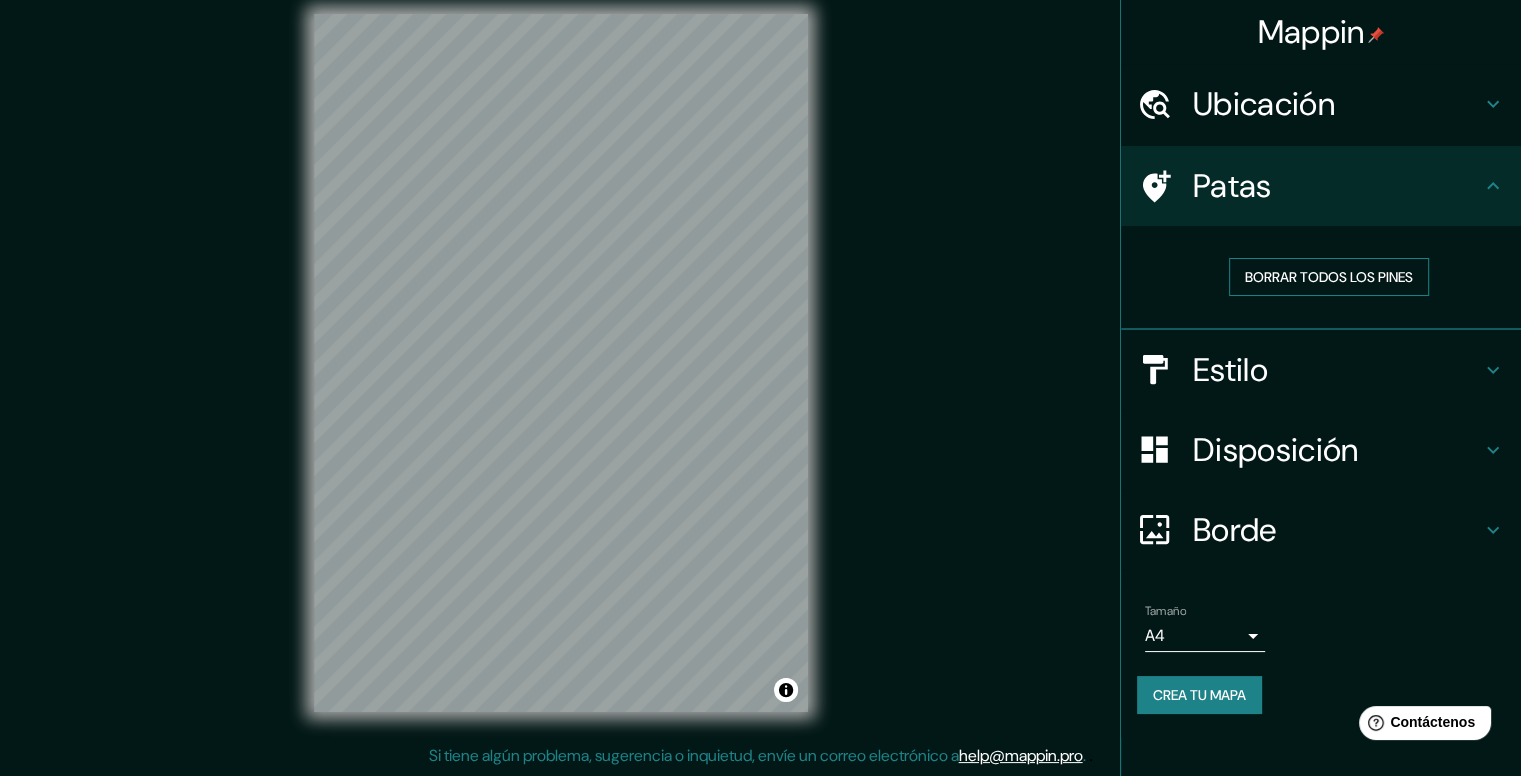 click on "Borrar todos los pines" at bounding box center [1329, 277] 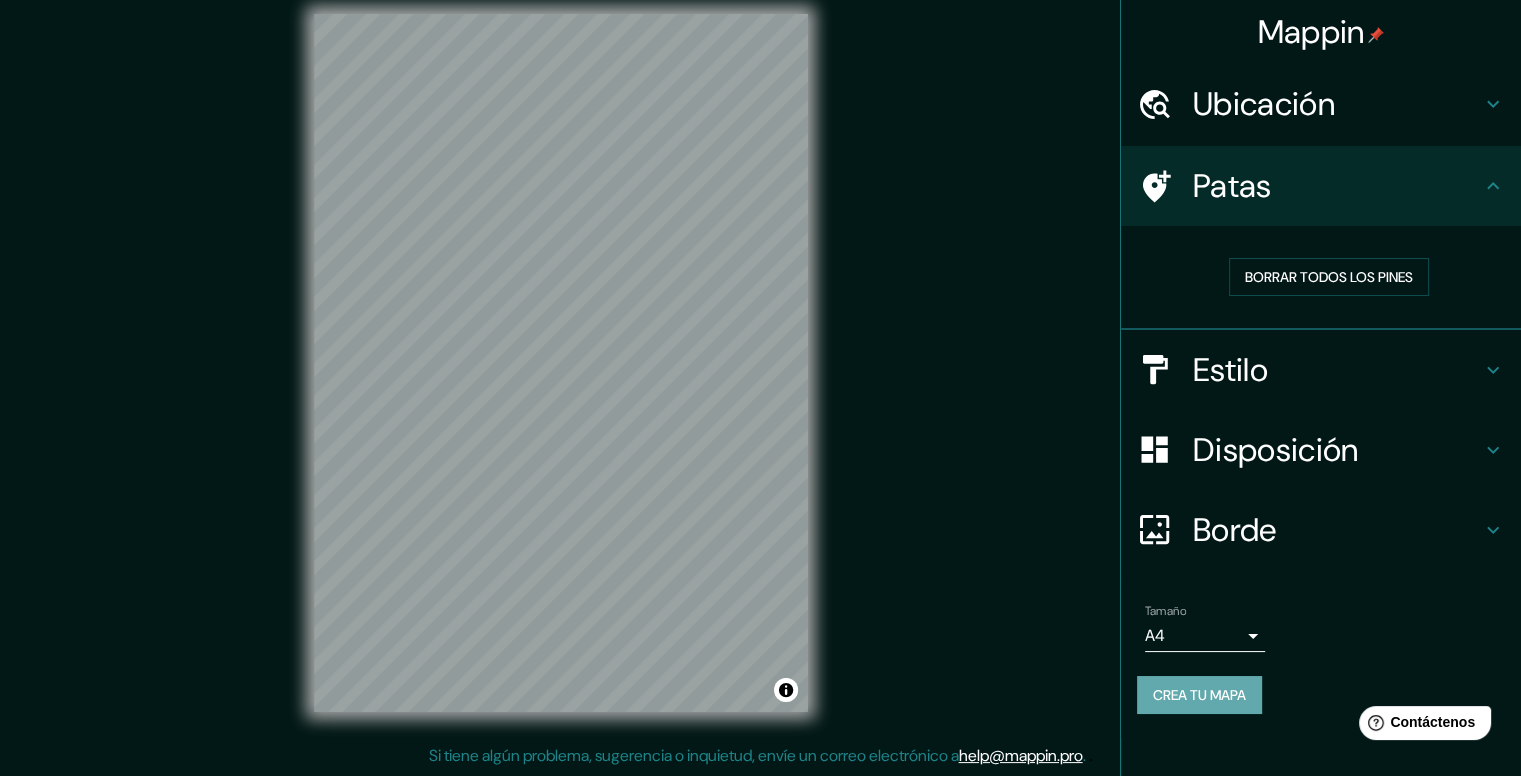 click on "Crea tu mapa" at bounding box center (1199, 695) 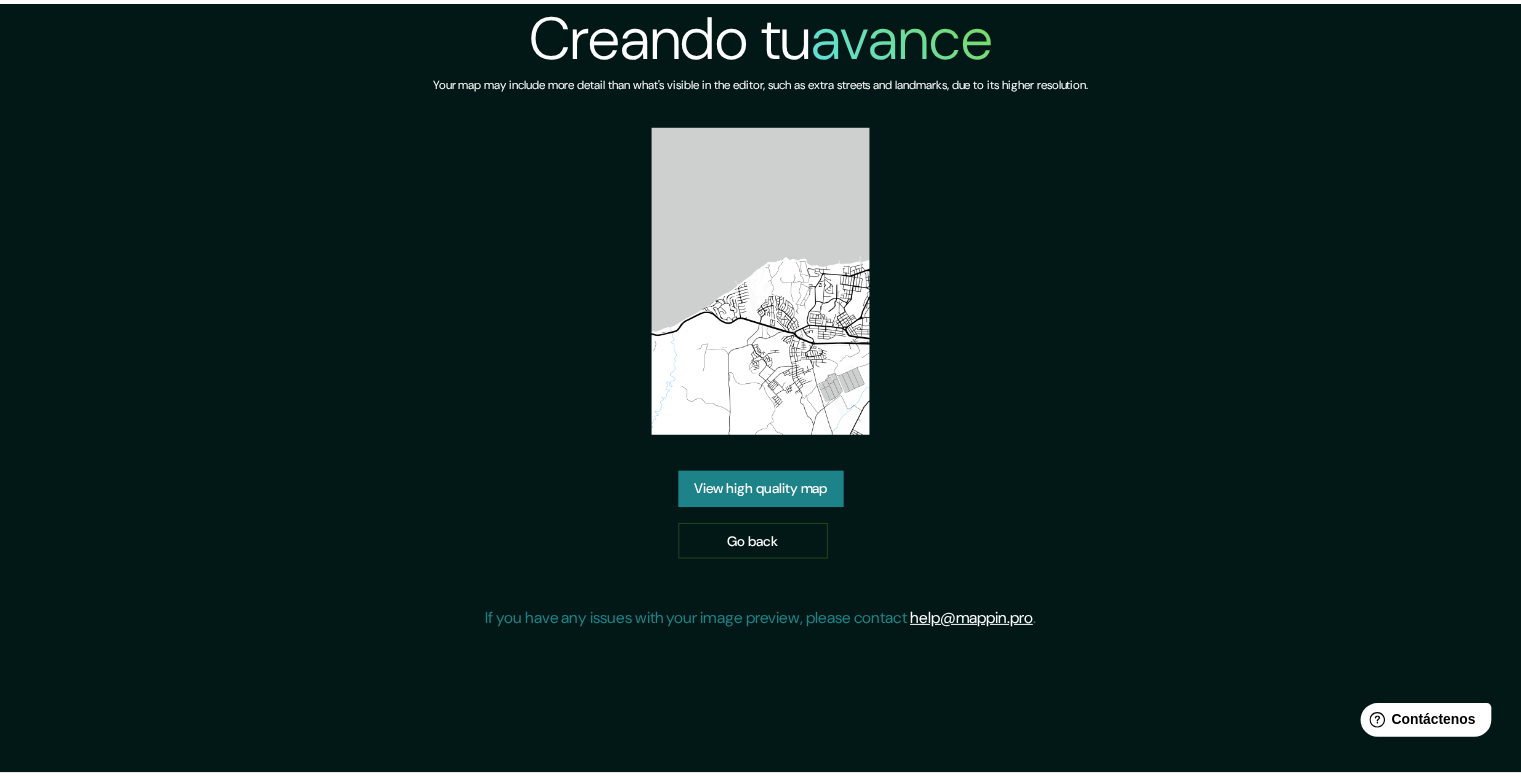 scroll, scrollTop: 0, scrollLeft: 0, axis: both 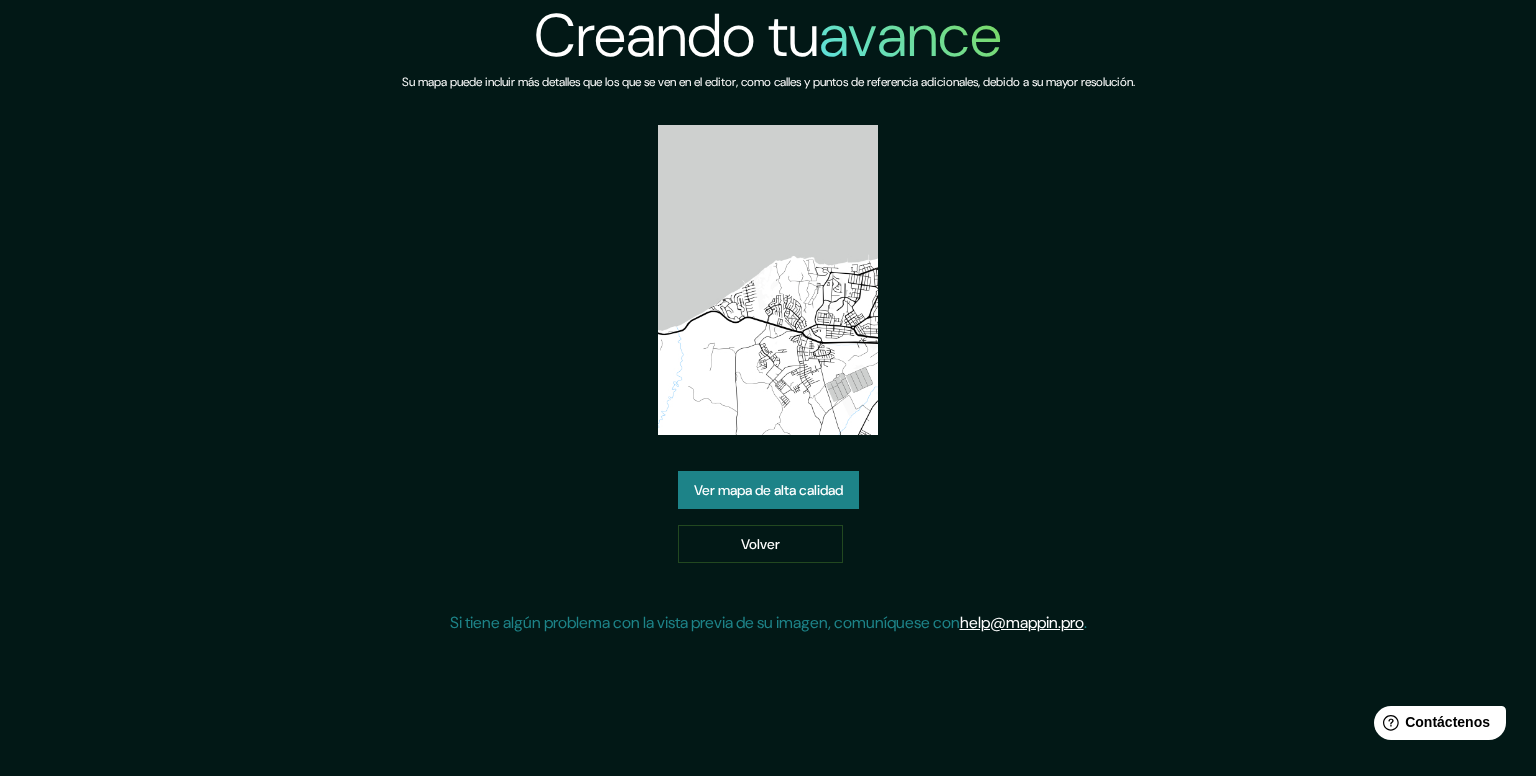 click on "Ver mapa de alta calidad" at bounding box center [768, 491] 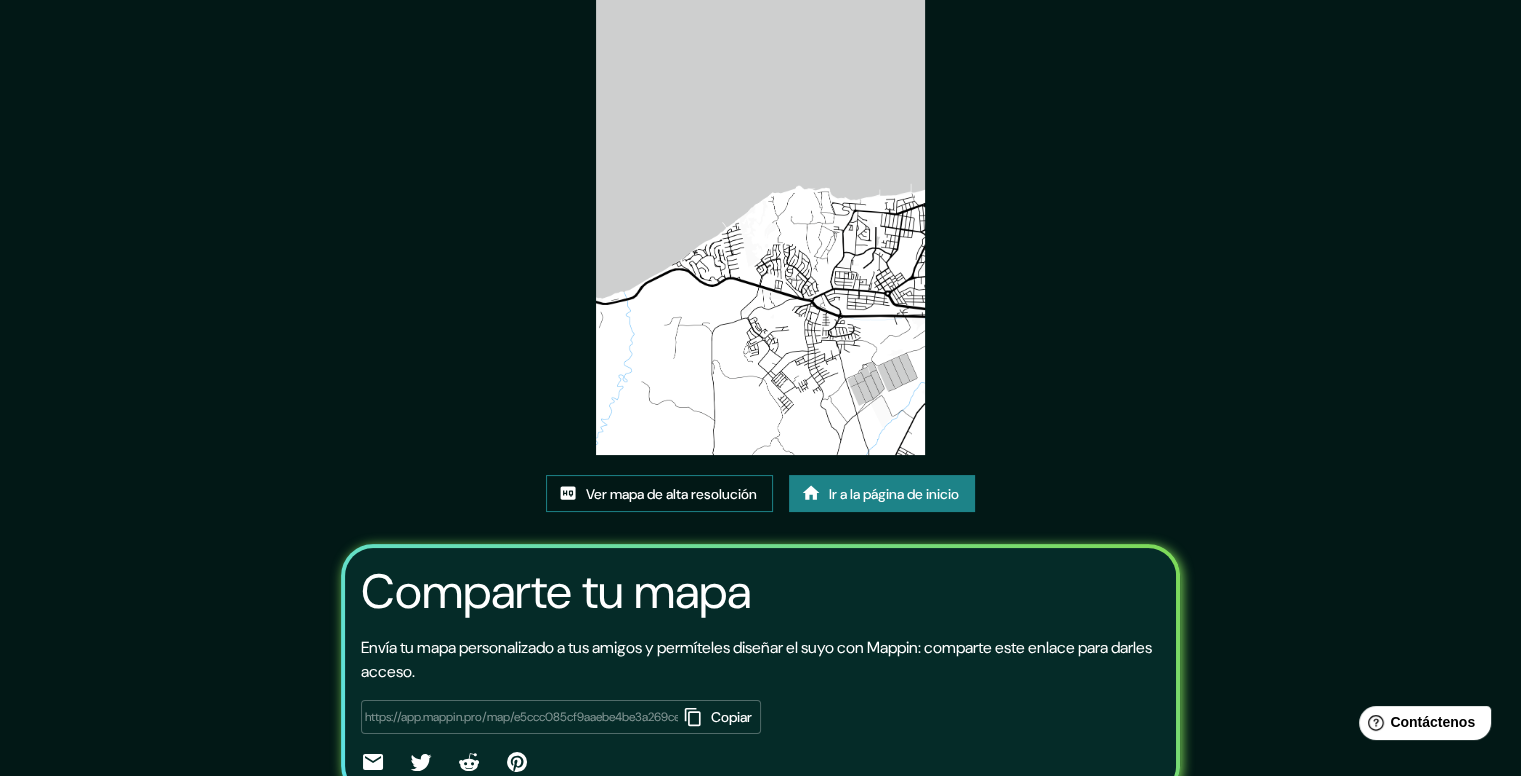 scroll, scrollTop: 92, scrollLeft: 0, axis: vertical 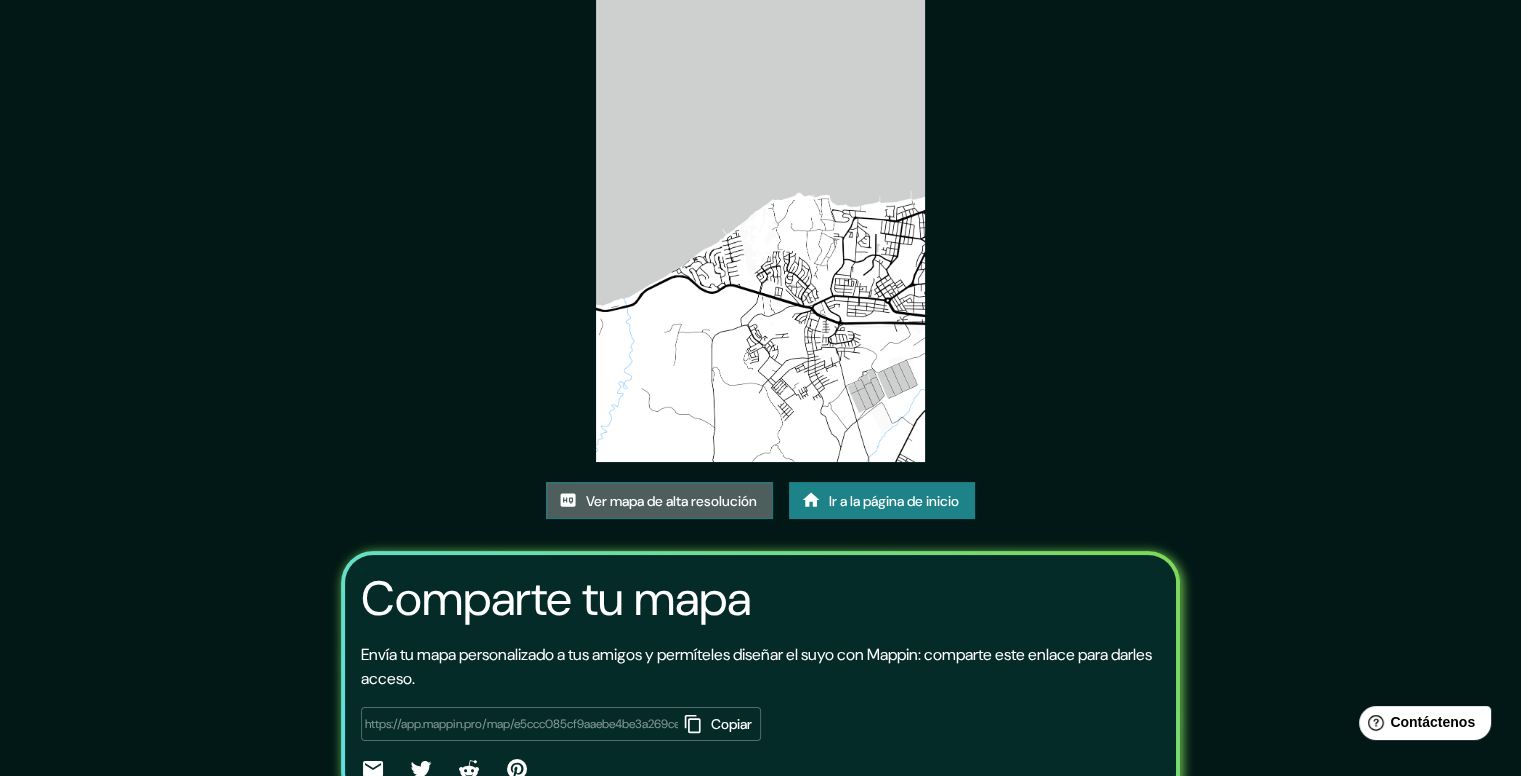 click on "Ver mapa de alta resolución" at bounding box center (671, 501) 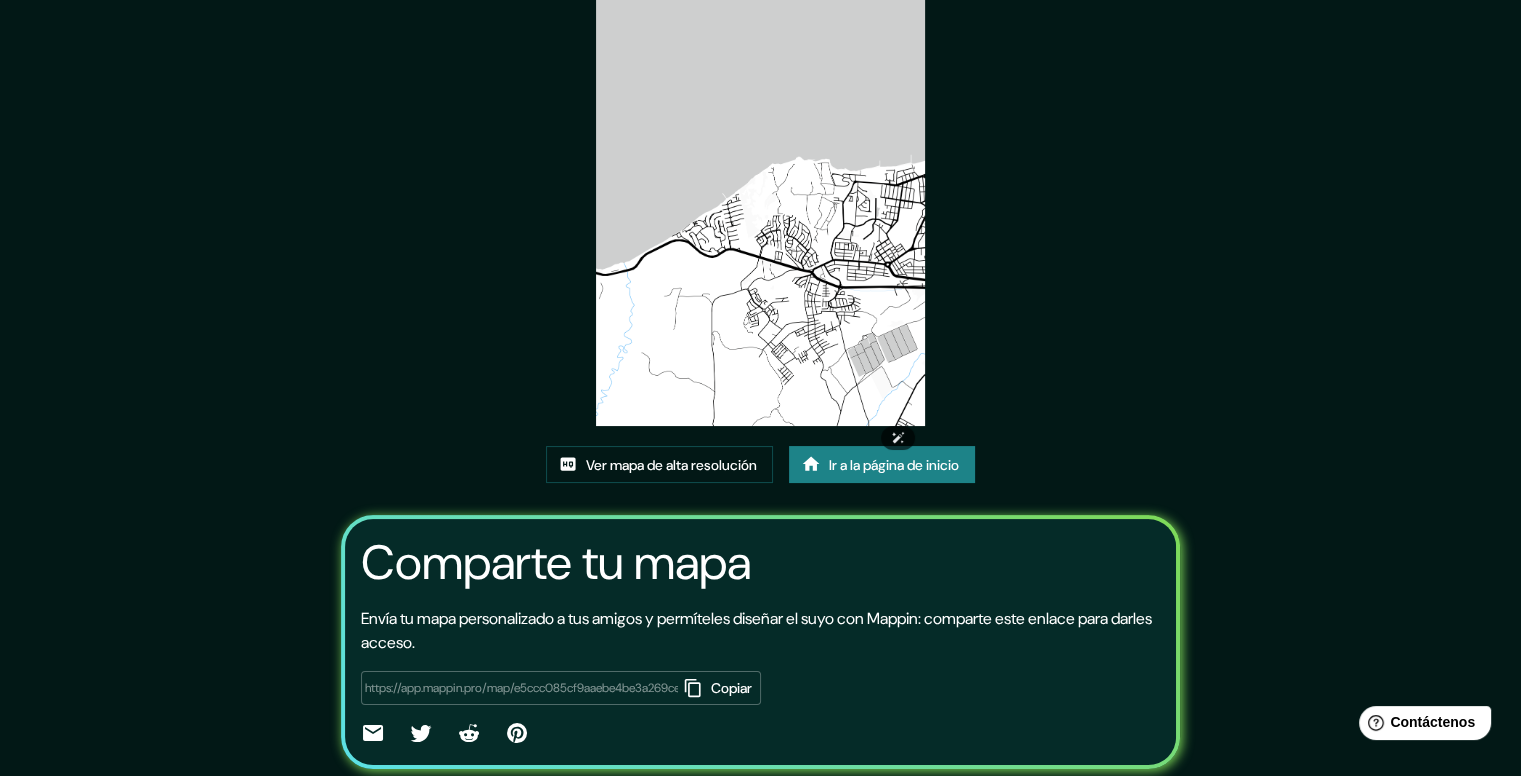 scroll, scrollTop: 192, scrollLeft: 0, axis: vertical 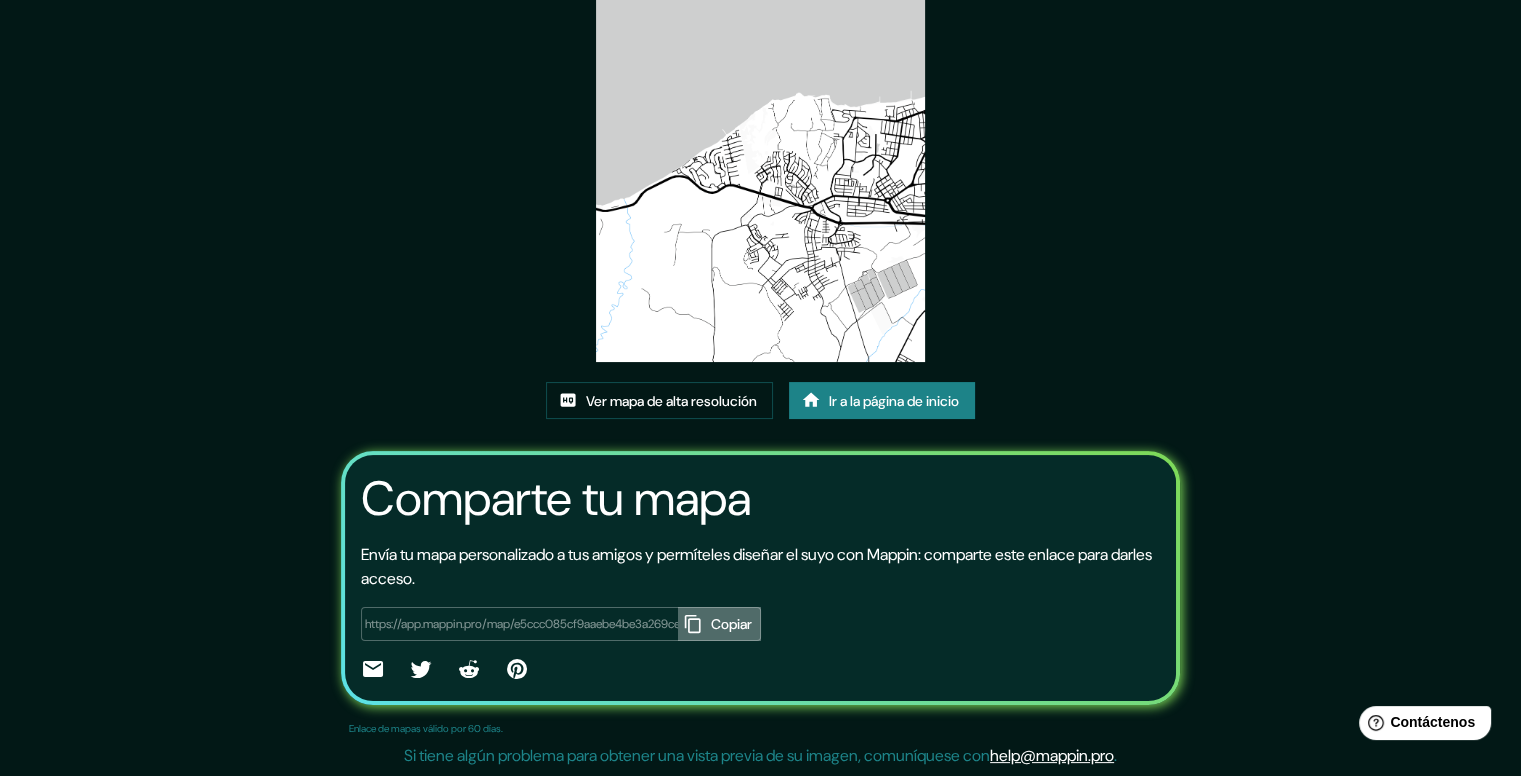 click 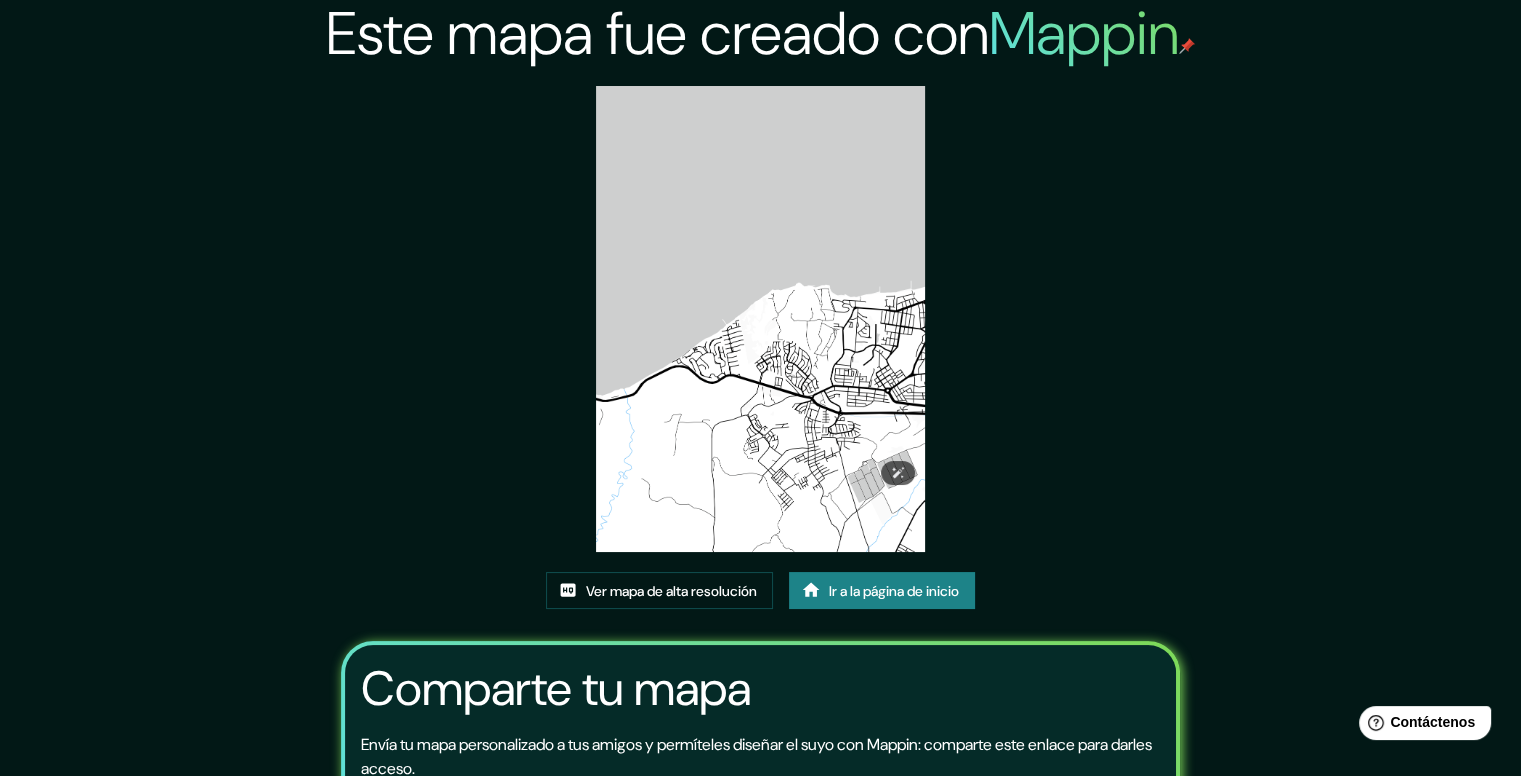 scroll, scrollTop: 0, scrollLeft: 0, axis: both 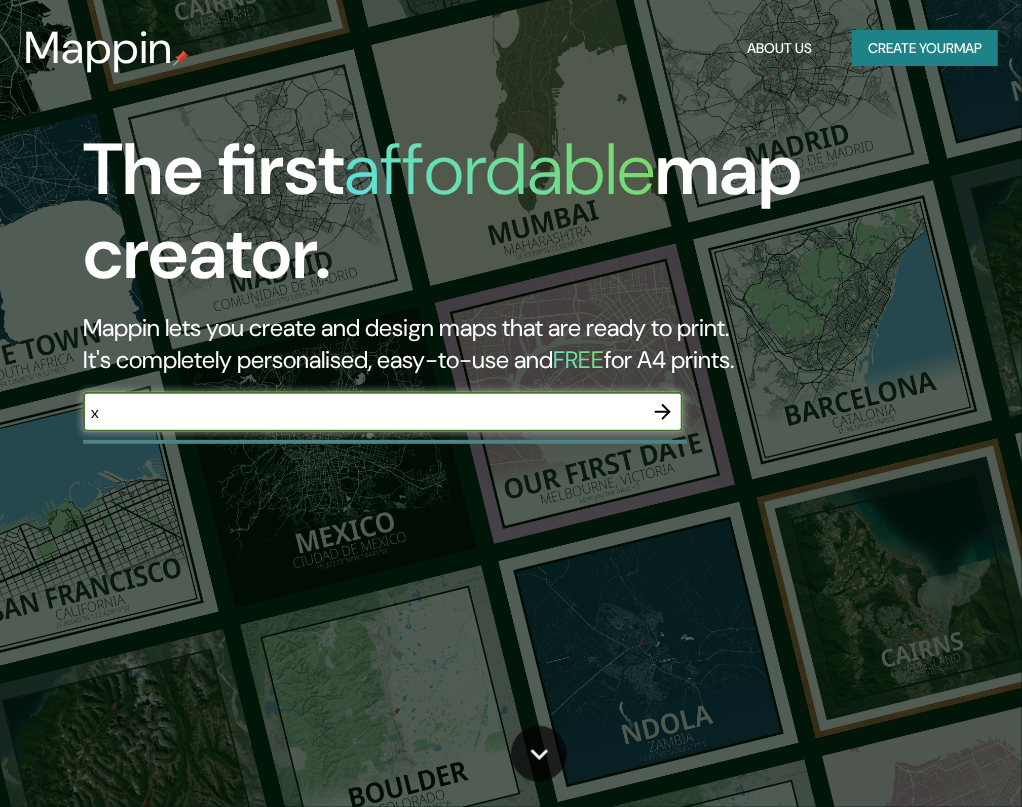 click on "x" at bounding box center [363, 412] 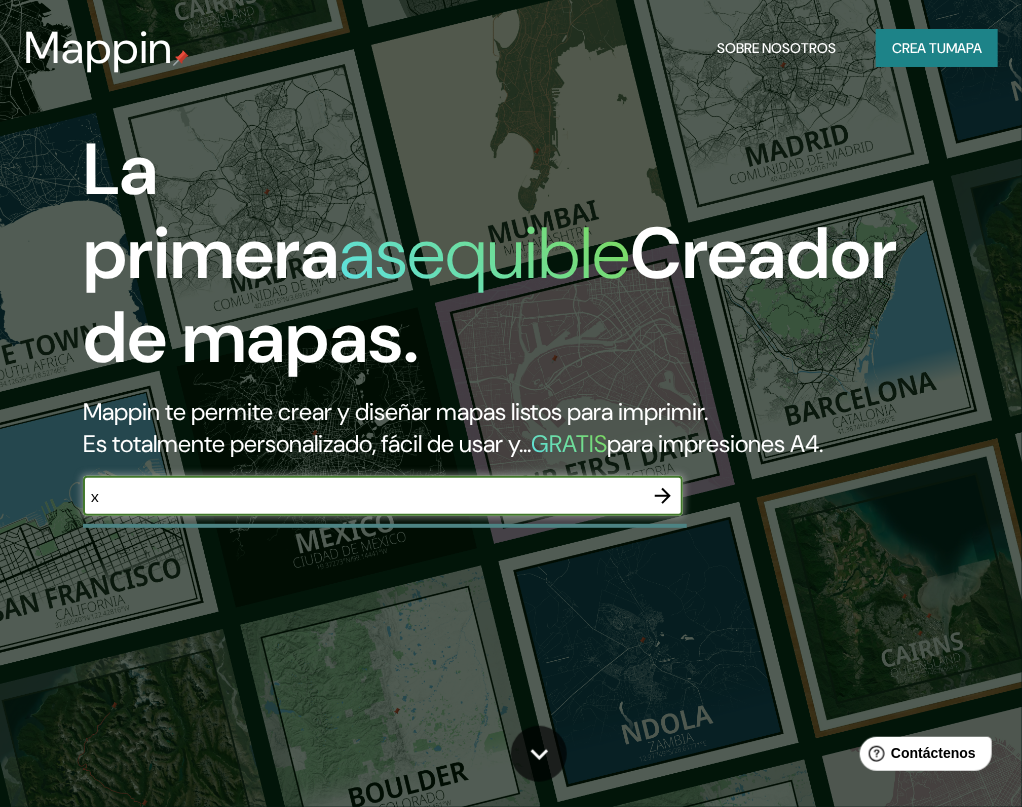 scroll, scrollTop: 0, scrollLeft: 0, axis: both 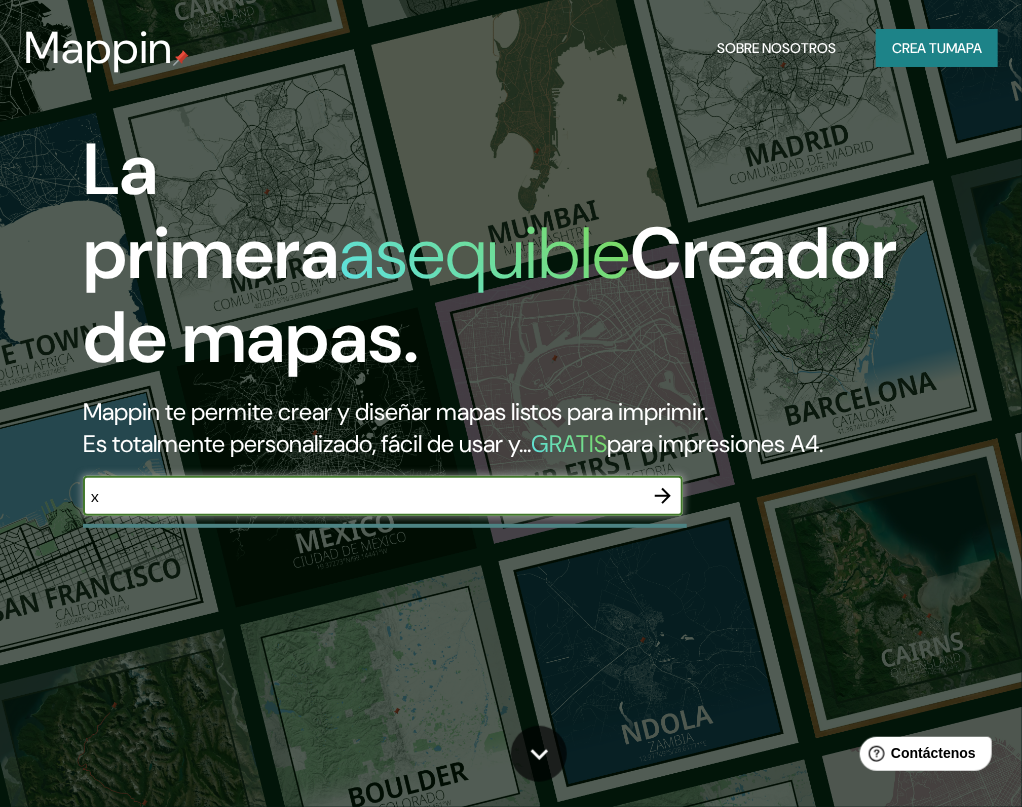 type on "x" 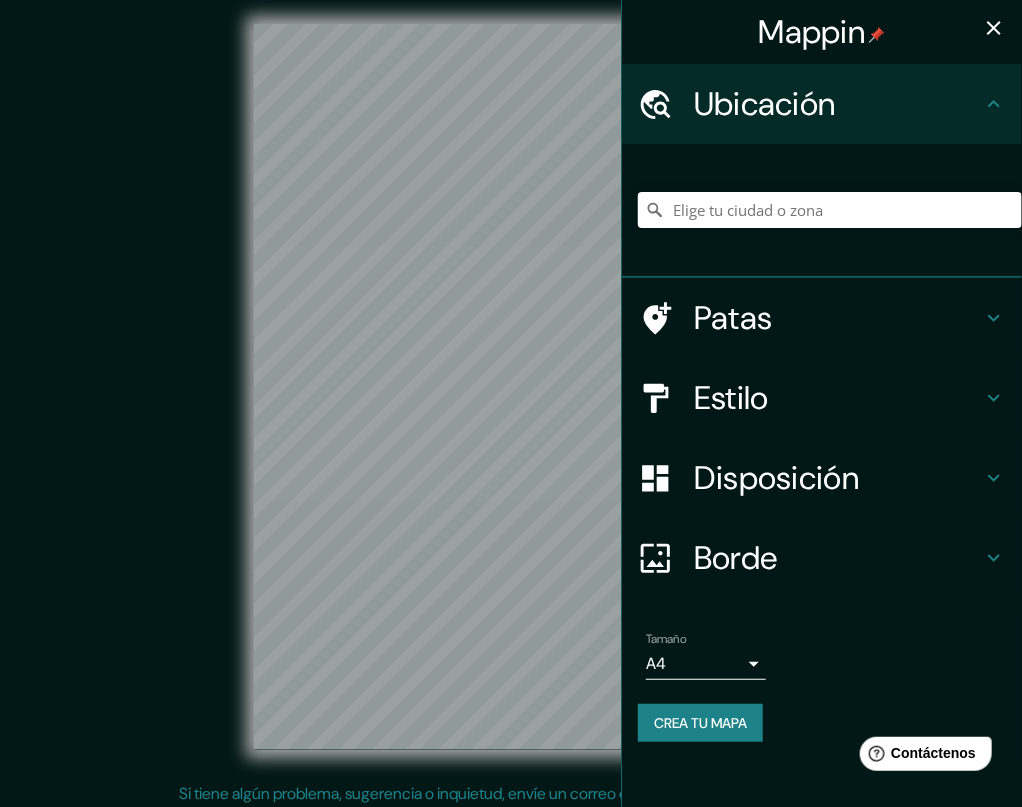 scroll, scrollTop: 15, scrollLeft: 0, axis: vertical 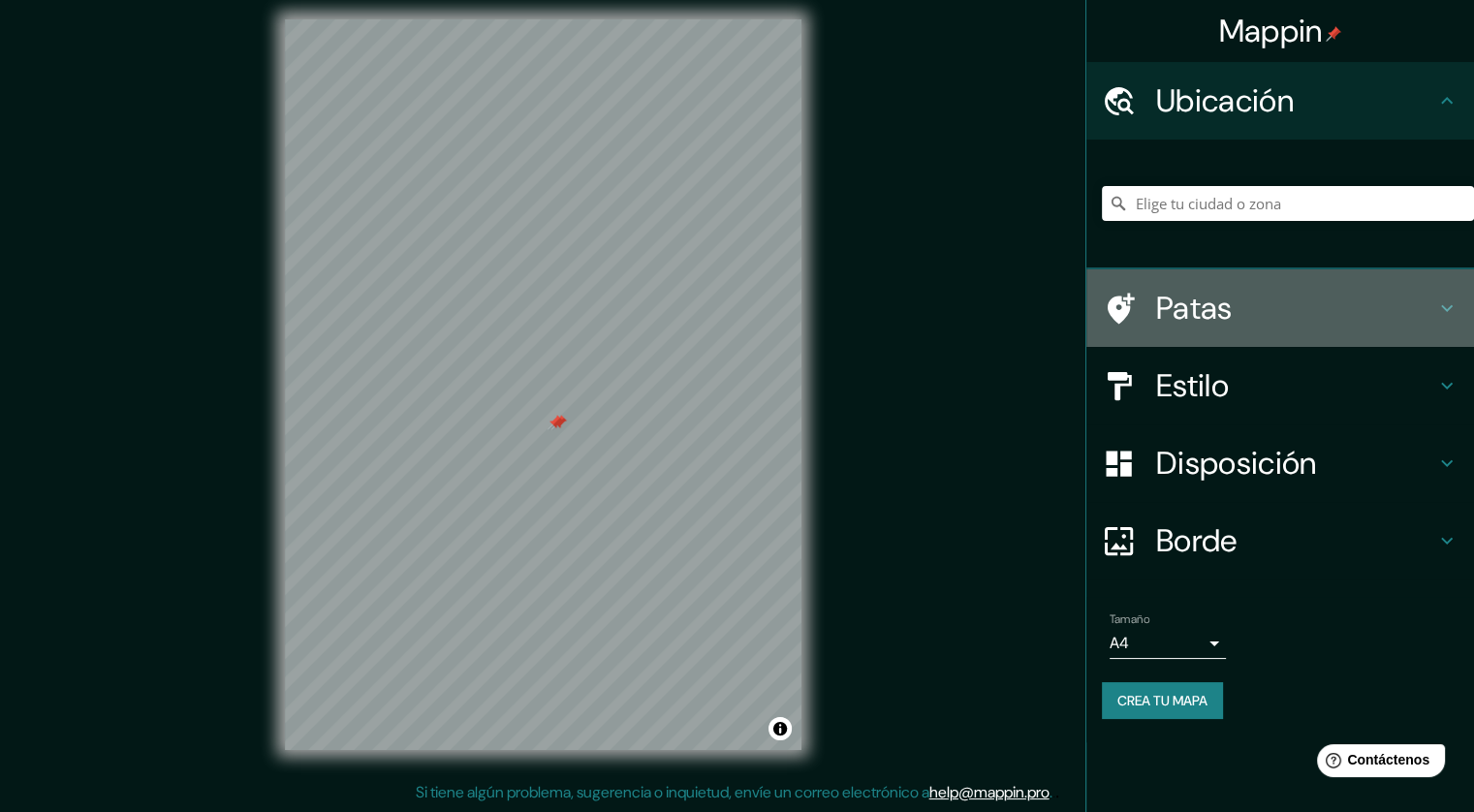 click on "Patas" at bounding box center [1194, 308] 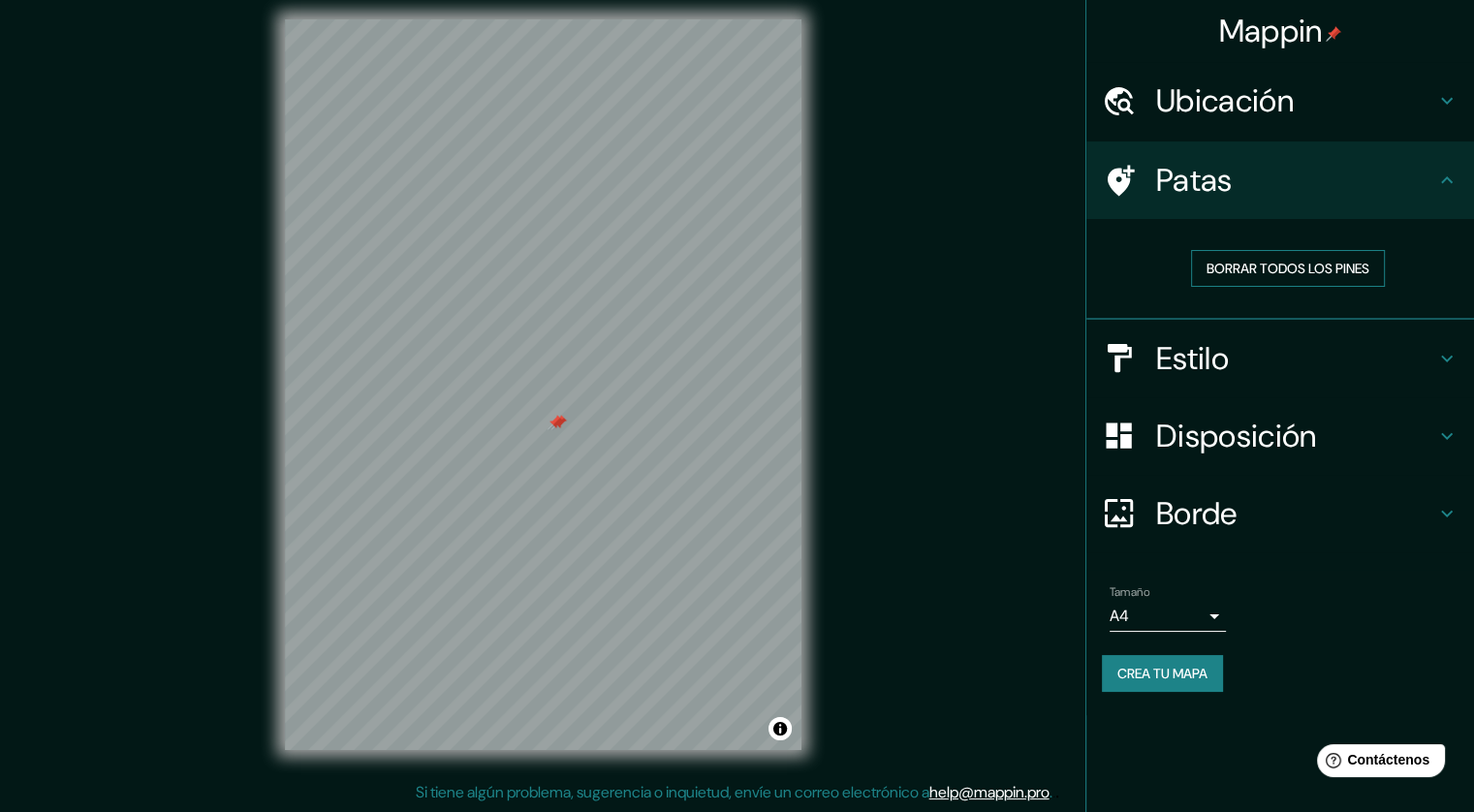 click on "Borrar todos los pines" at bounding box center [1288, 268] 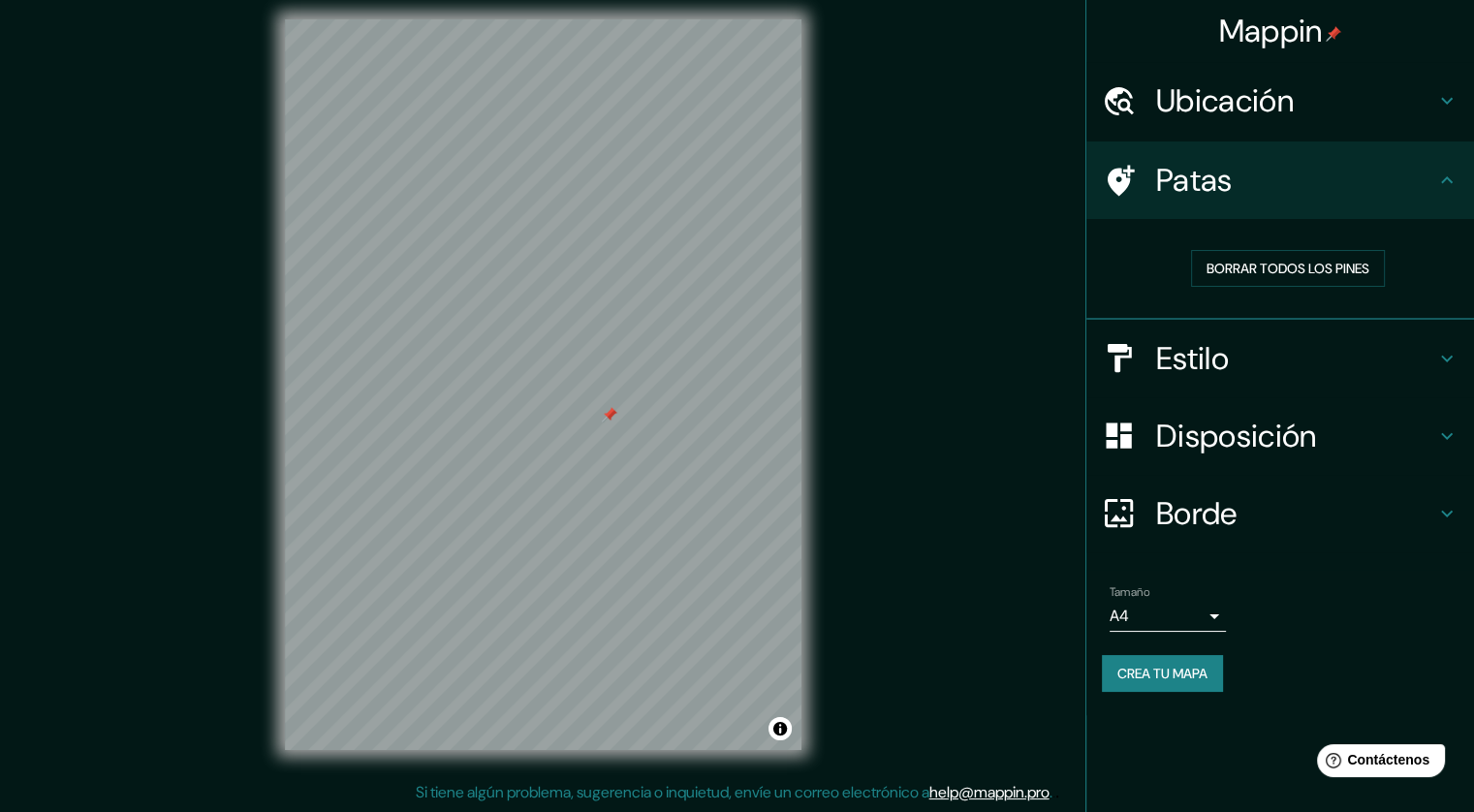 click on "Crea tu mapa" at bounding box center [1162, 673] 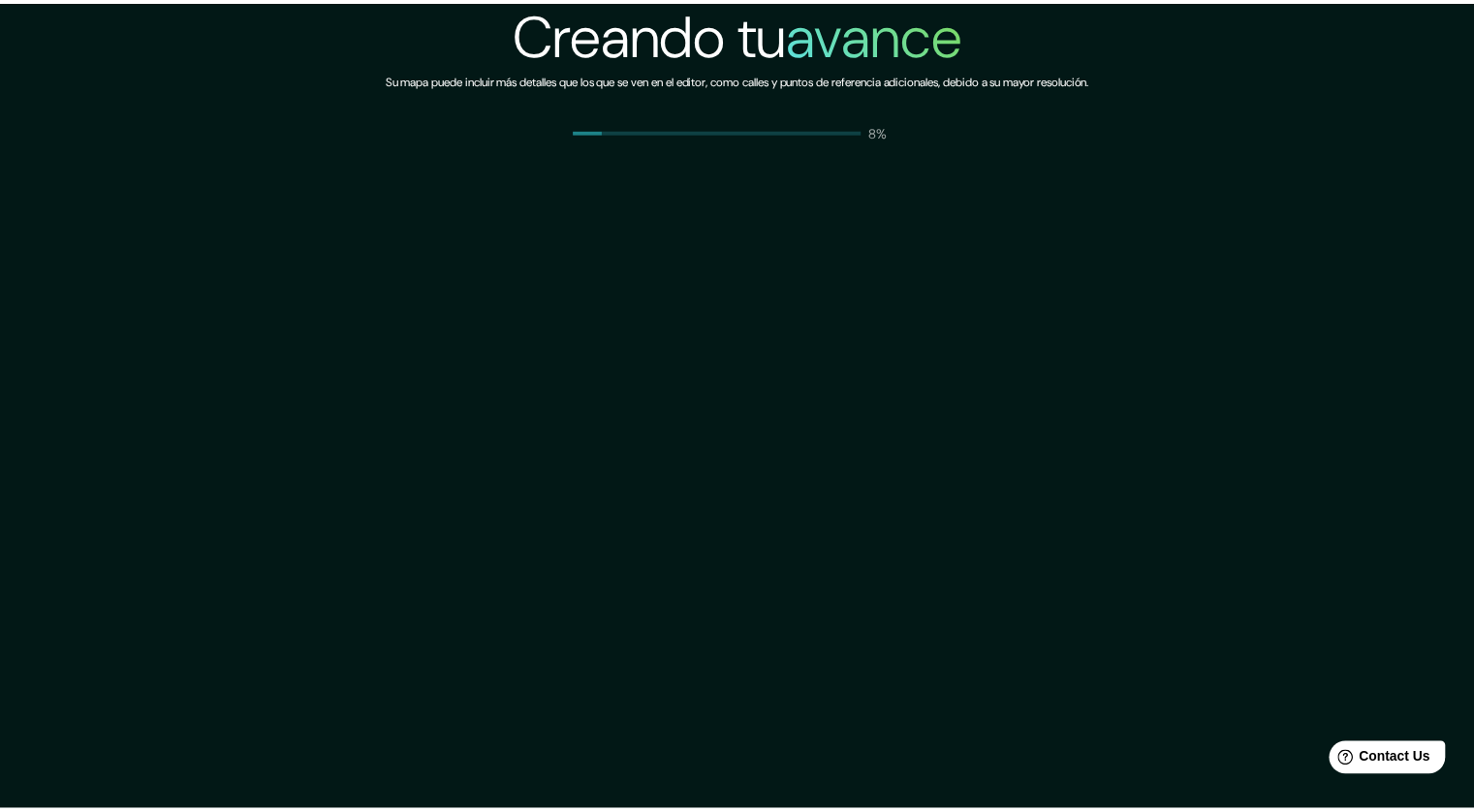 scroll, scrollTop: 0, scrollLeft: 0, axis: both 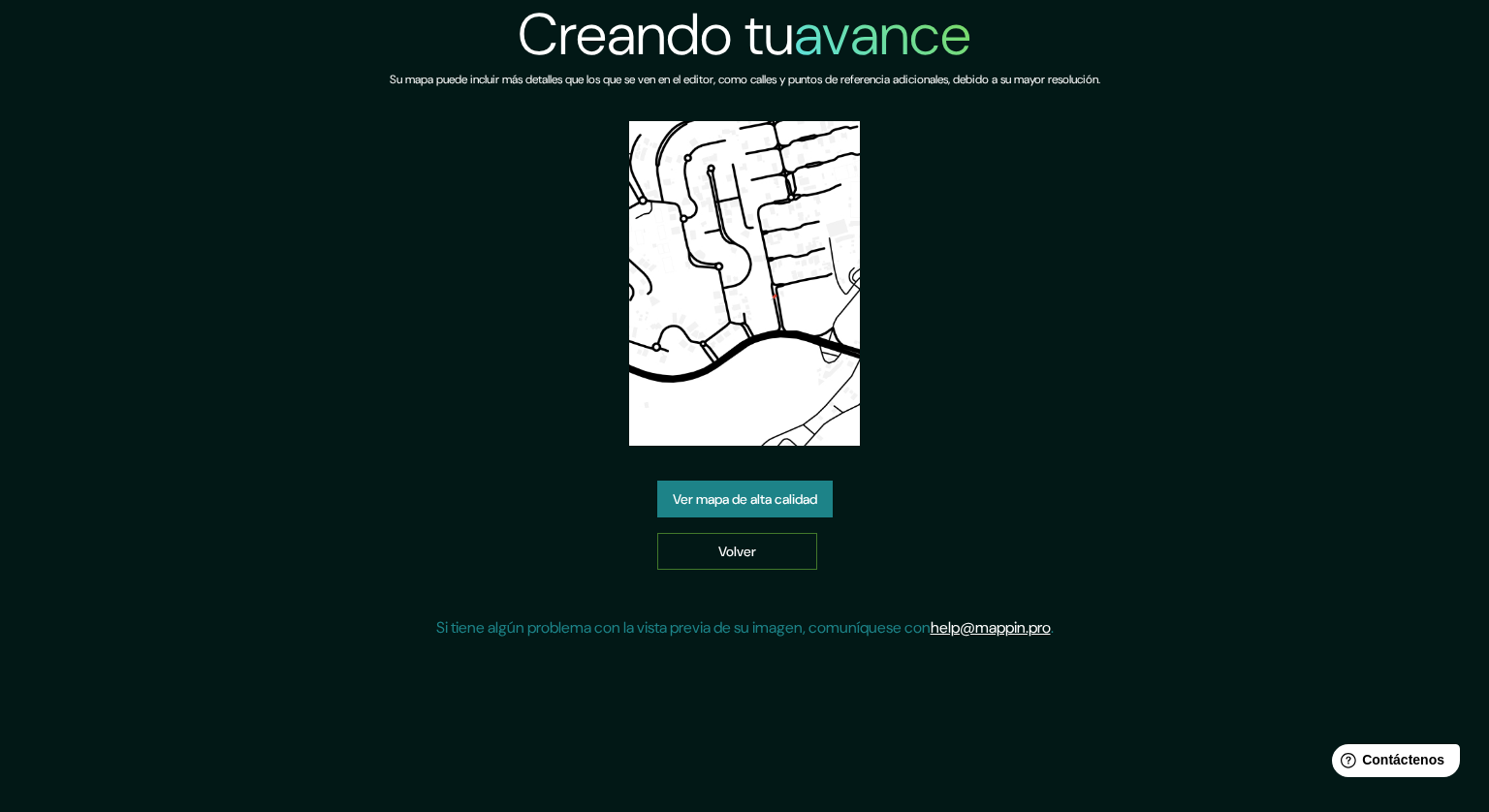 click on "Volver" at bounding box center (737, 551) 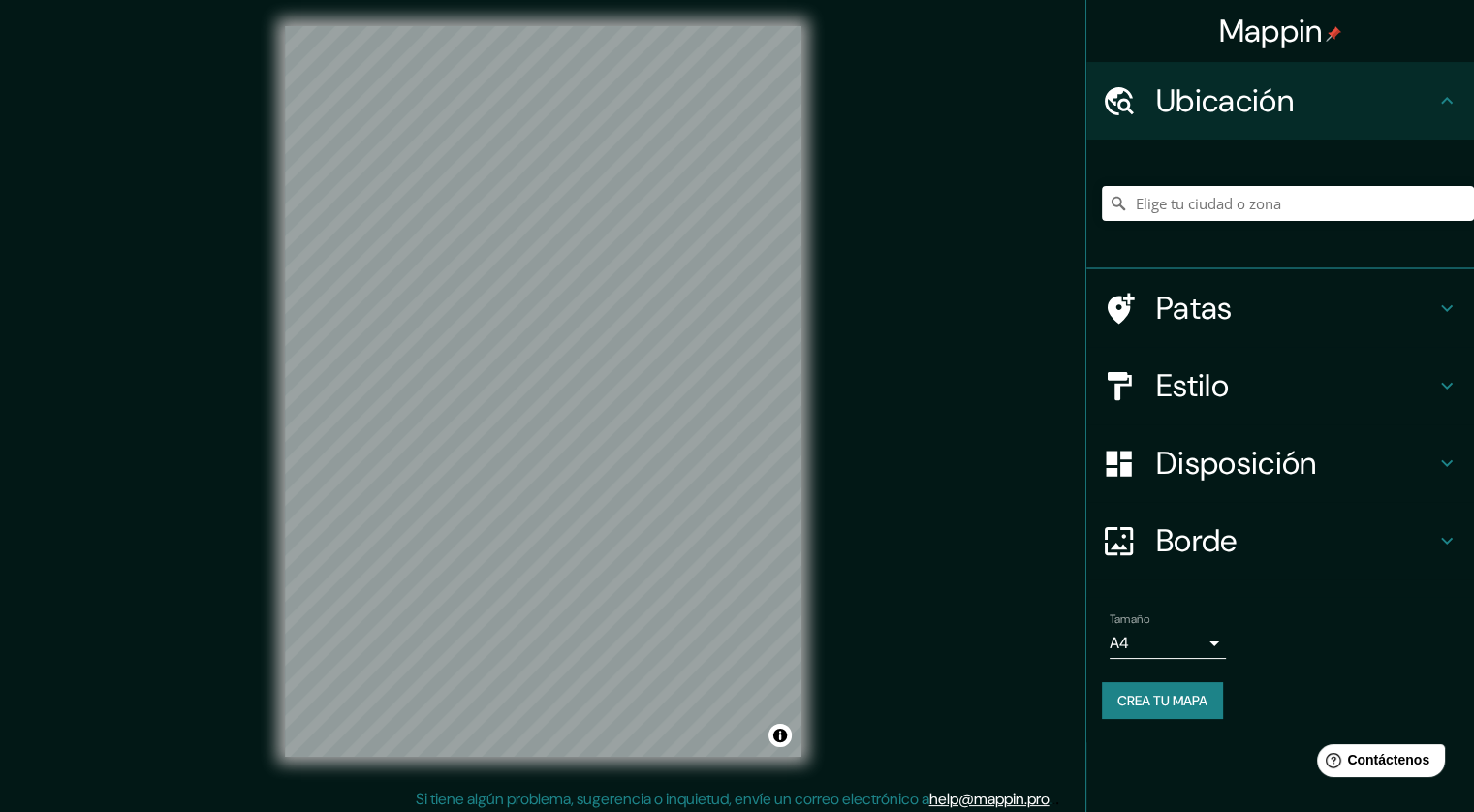 scroll, scrollTop: 12, scrollLeft: 0, axis: vertical 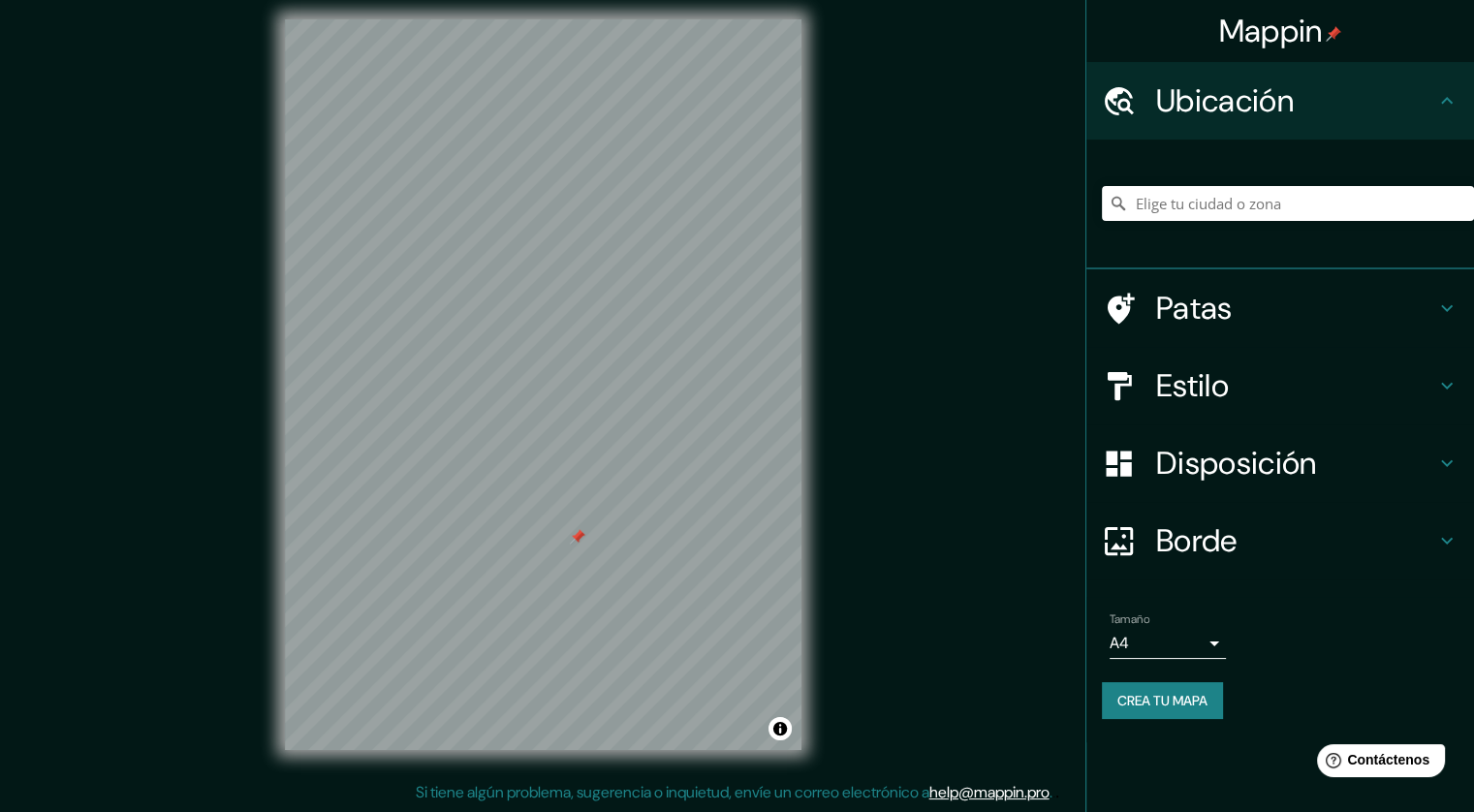 click on "Patas" at bounding box center [1280, 308] 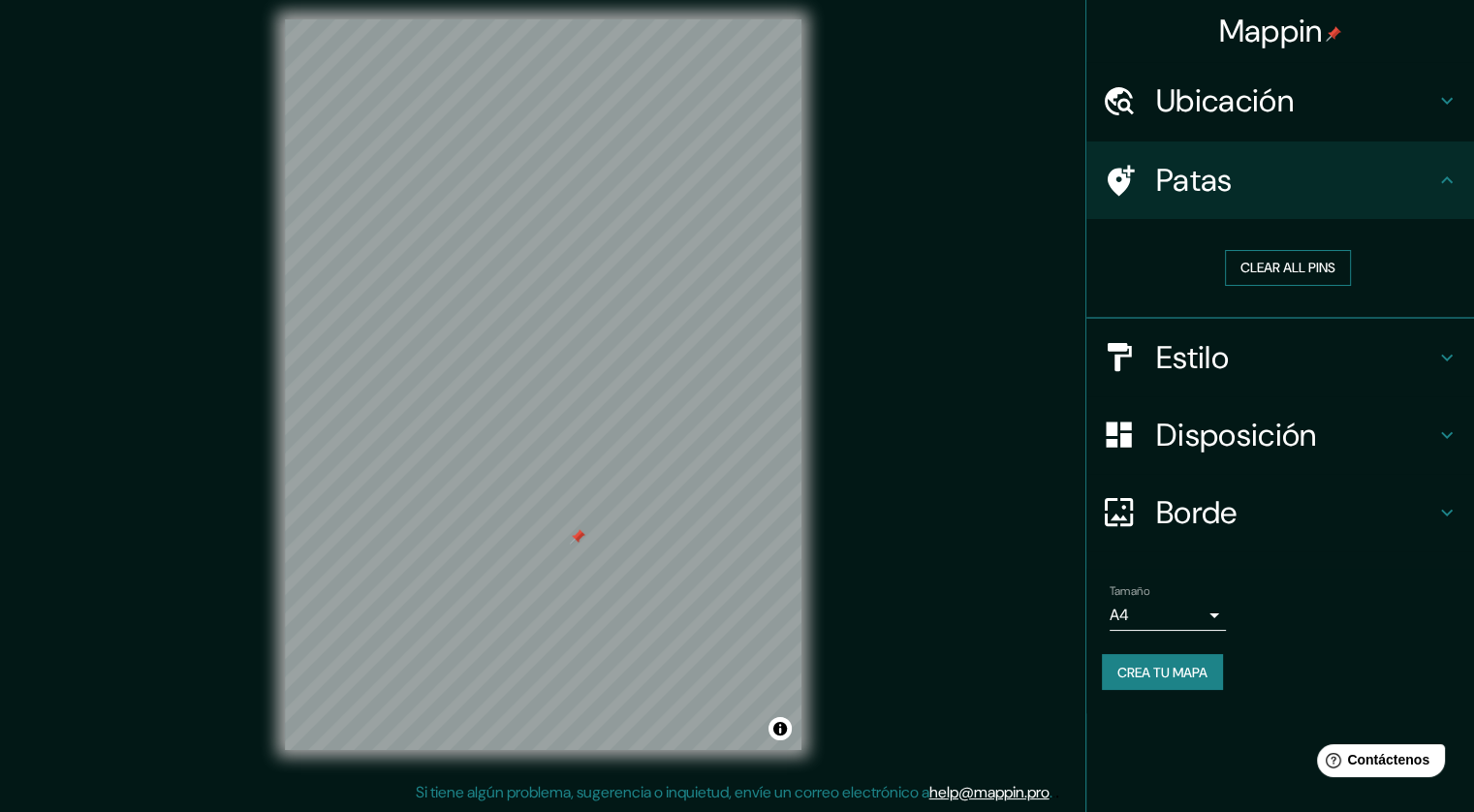 click on "Clear all pins" at bounding box center [1288, 267] 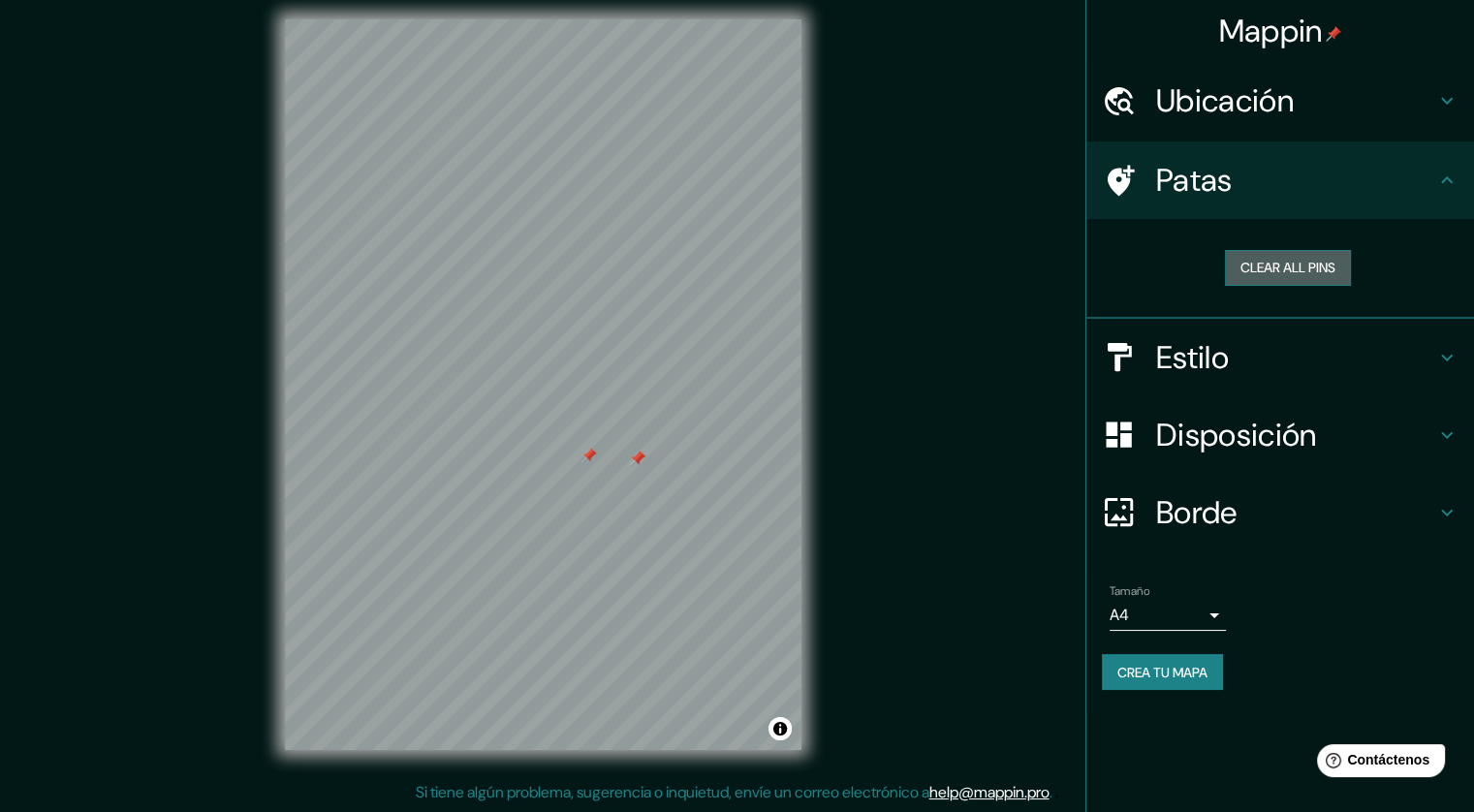 click on "Clear all pins" at bounding box center (1288, 267) 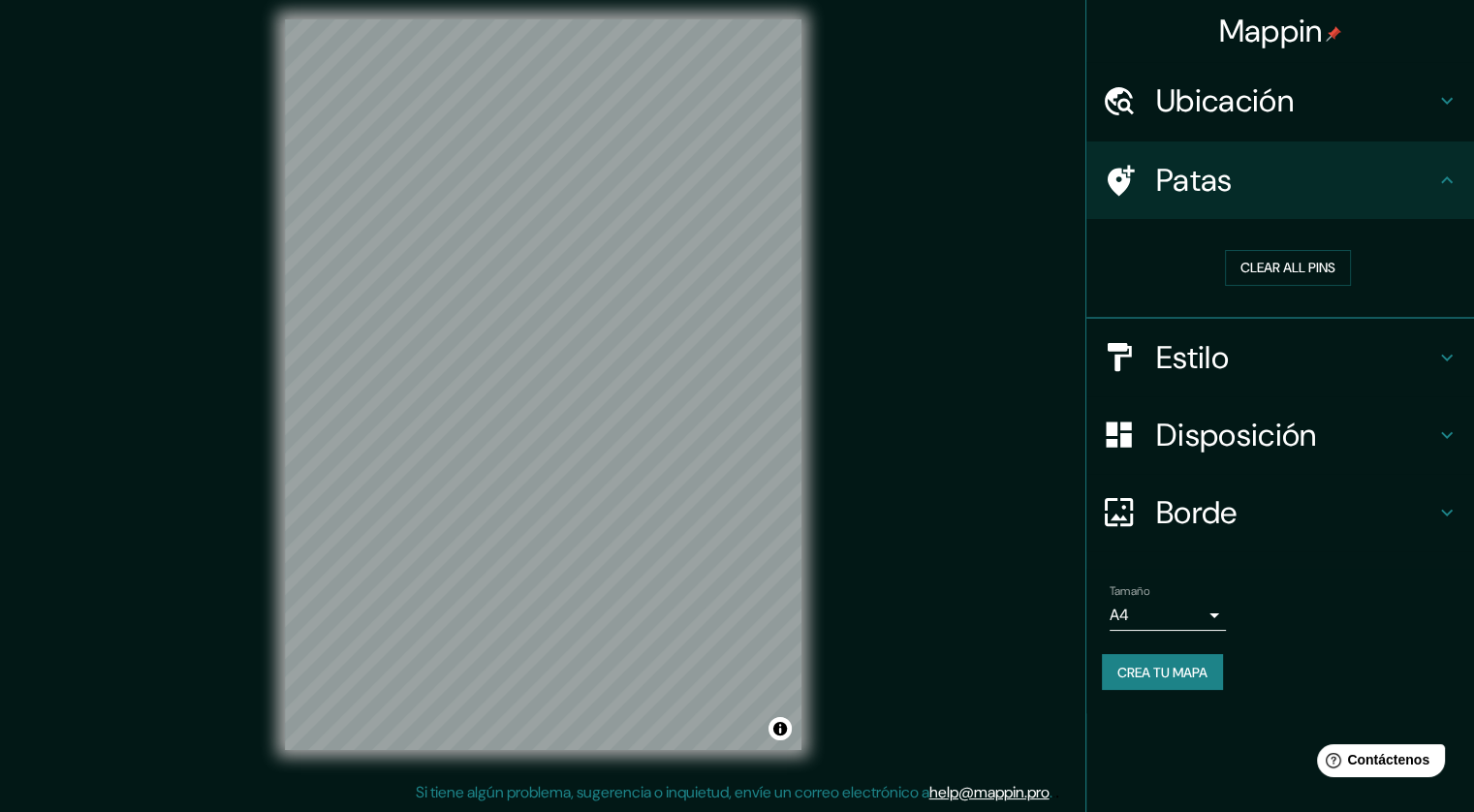 click on "Crea tu mapa" at bounding box center (1162, 672) 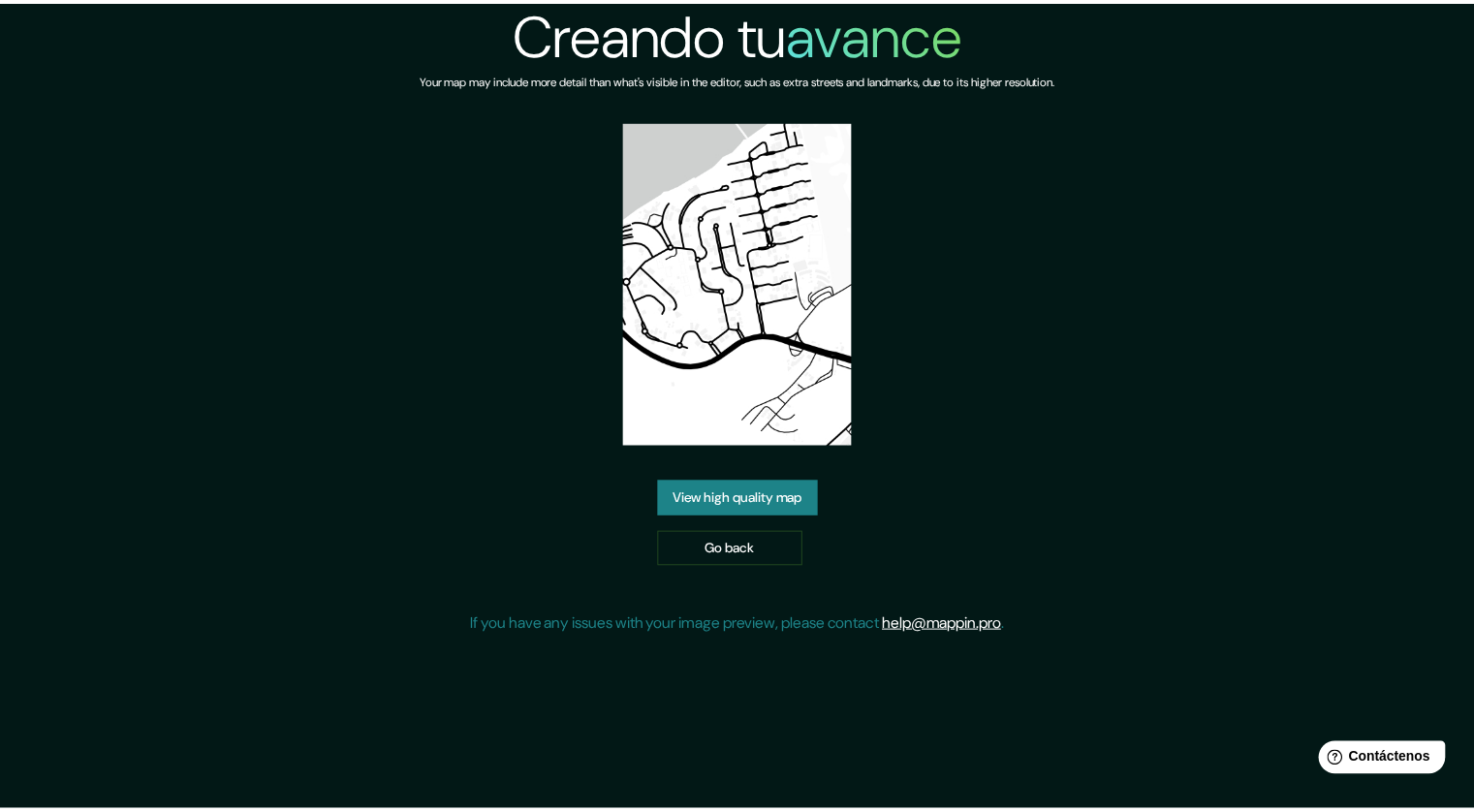 scroll, scrollTop: 0, scrollLeft: 0, axis: both 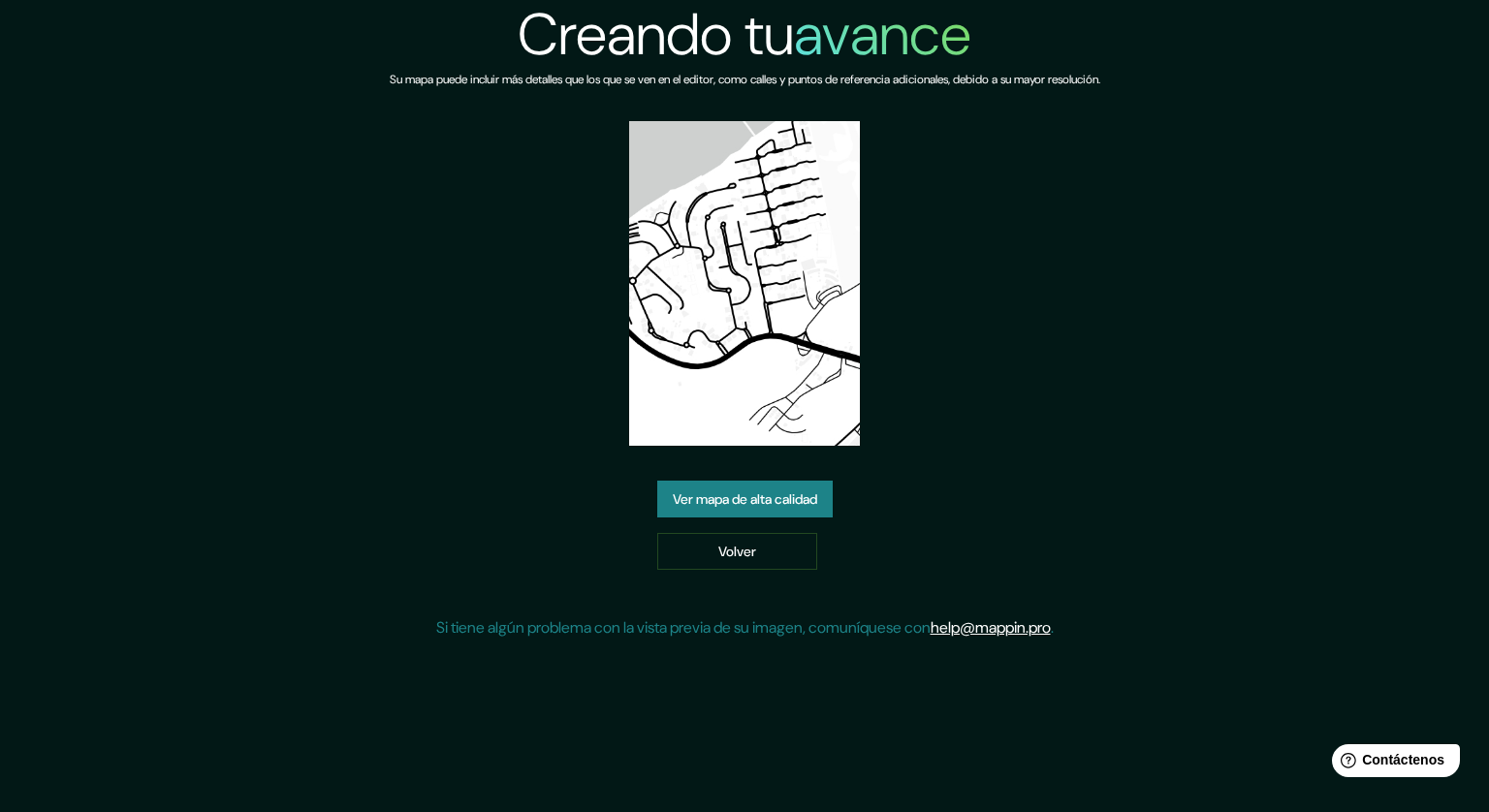 click on "Ver mapa de alta calidad" at bounding box center [744, 499] 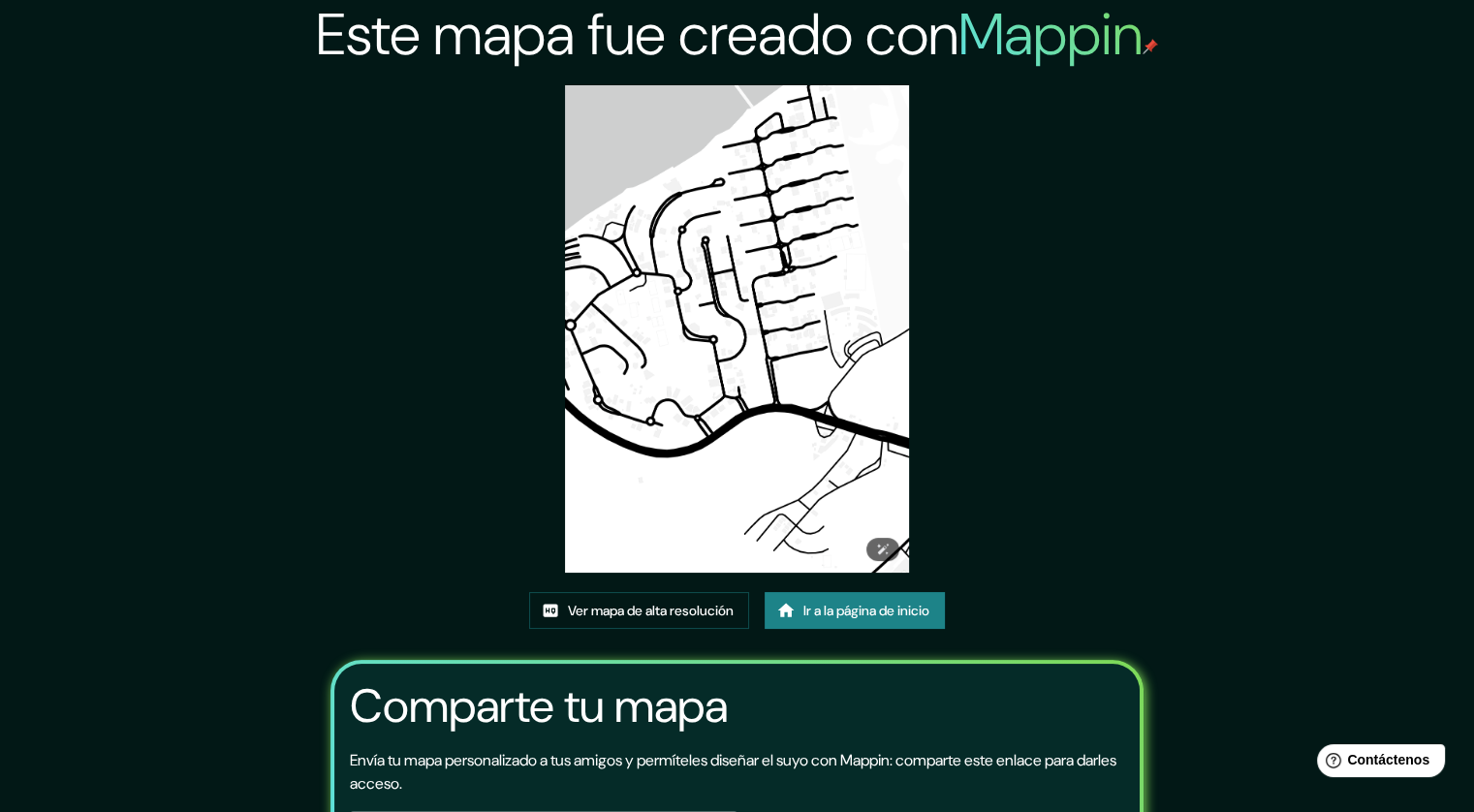 click at bounding box center [737, 328] 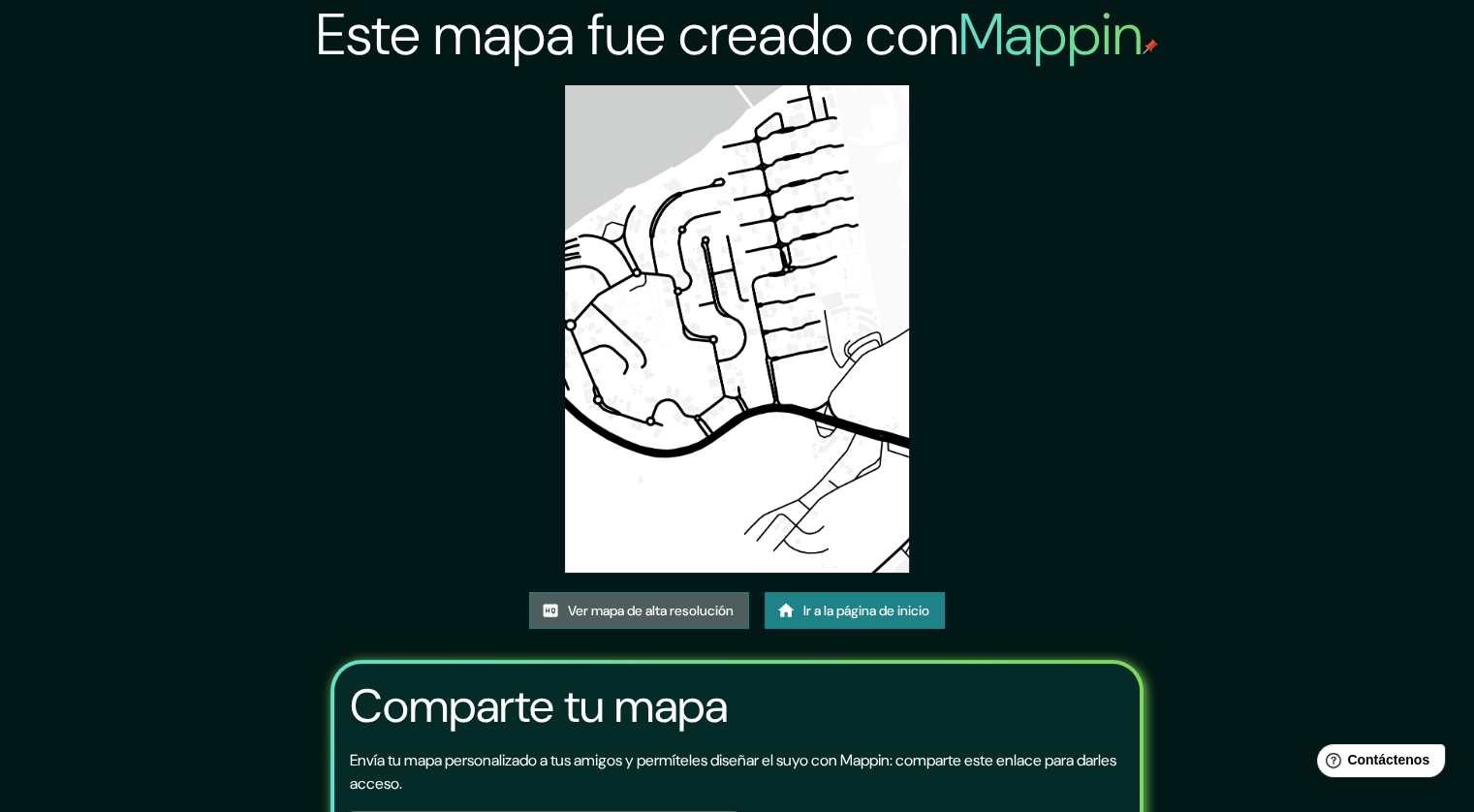 click on "Ver mapa de alta resolución" at bounding box center [650, 610] 